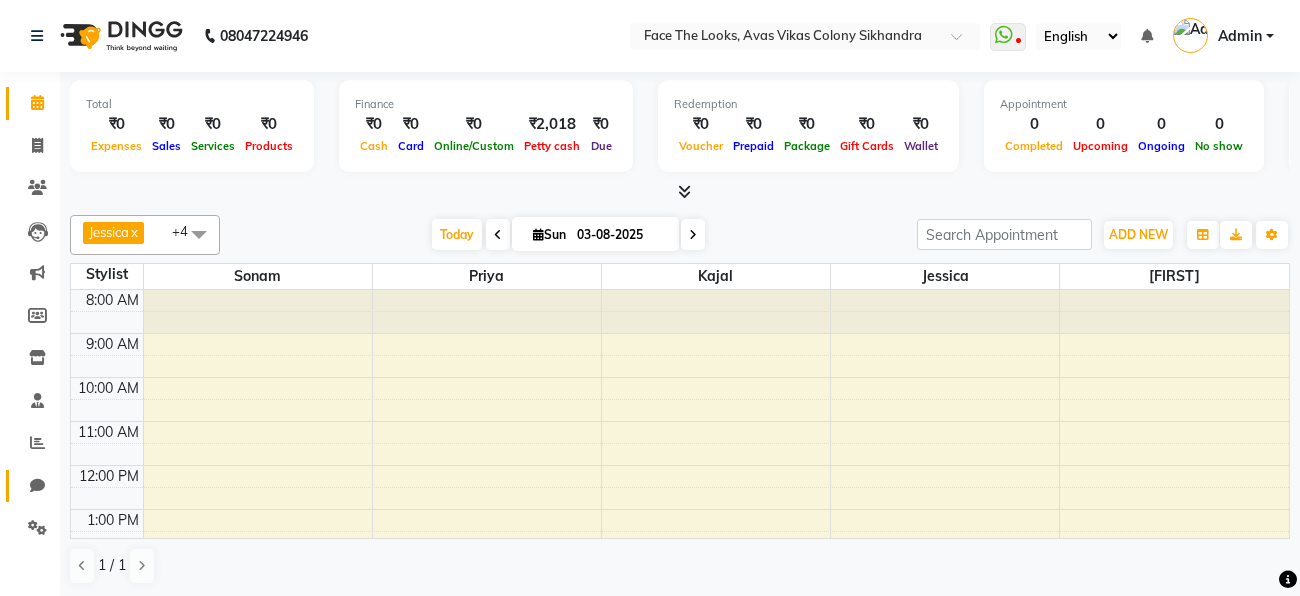 scroll, scrollTop: 0, scrollLeft: 0, axis: both 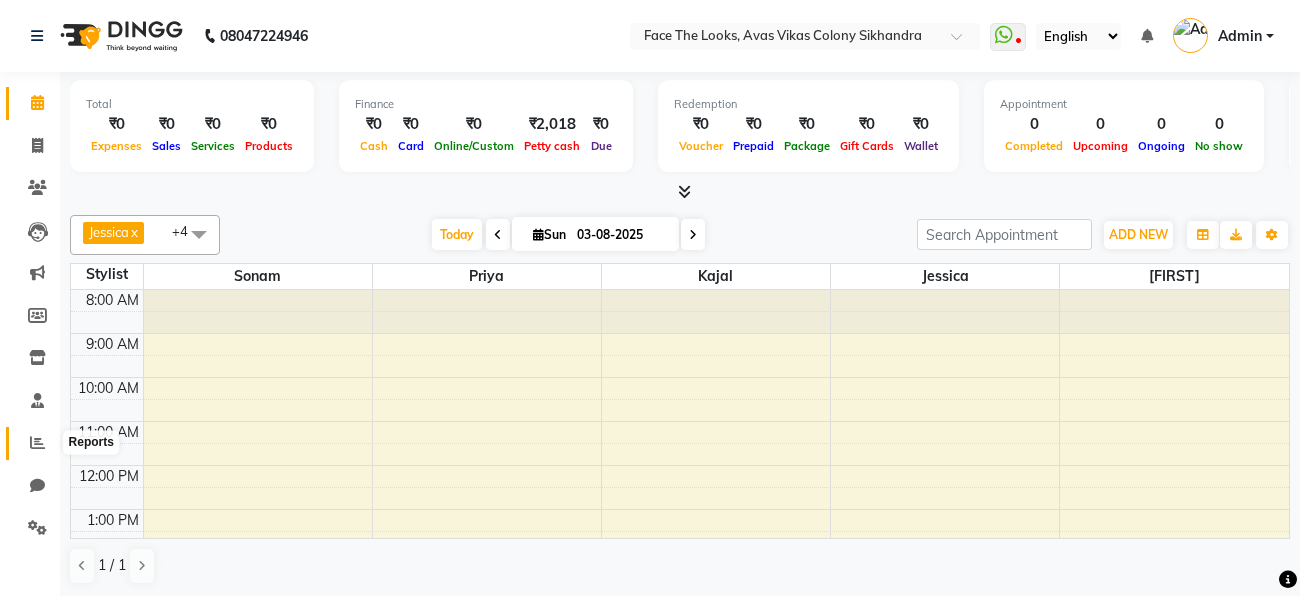 click 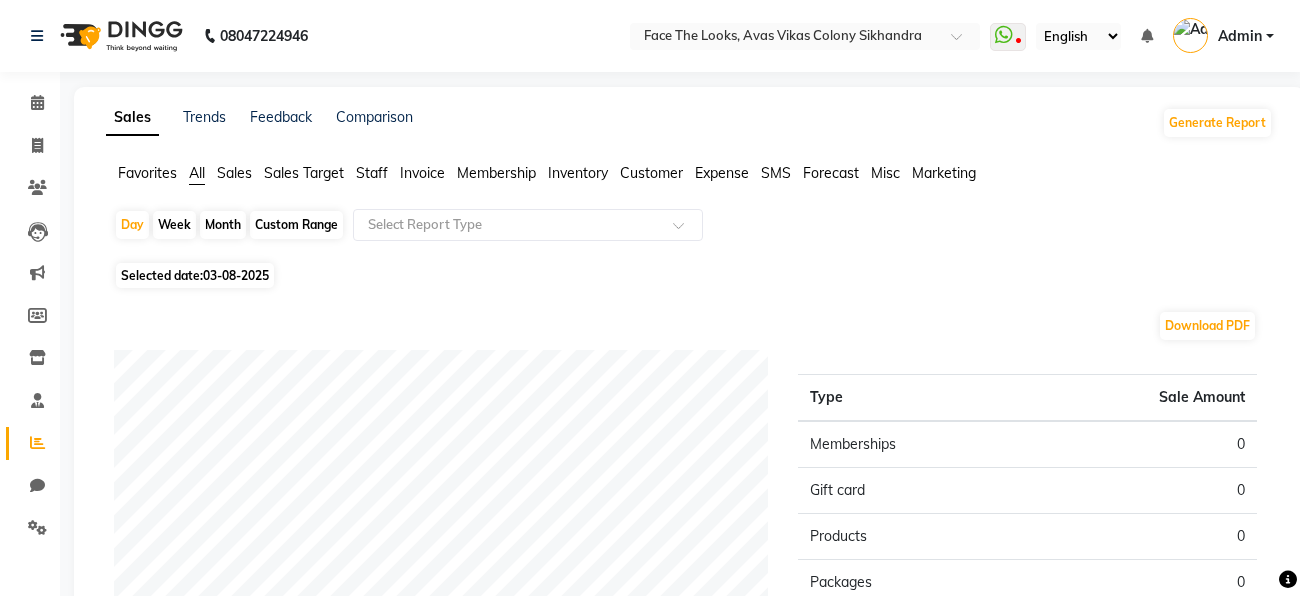 click on "Staff" 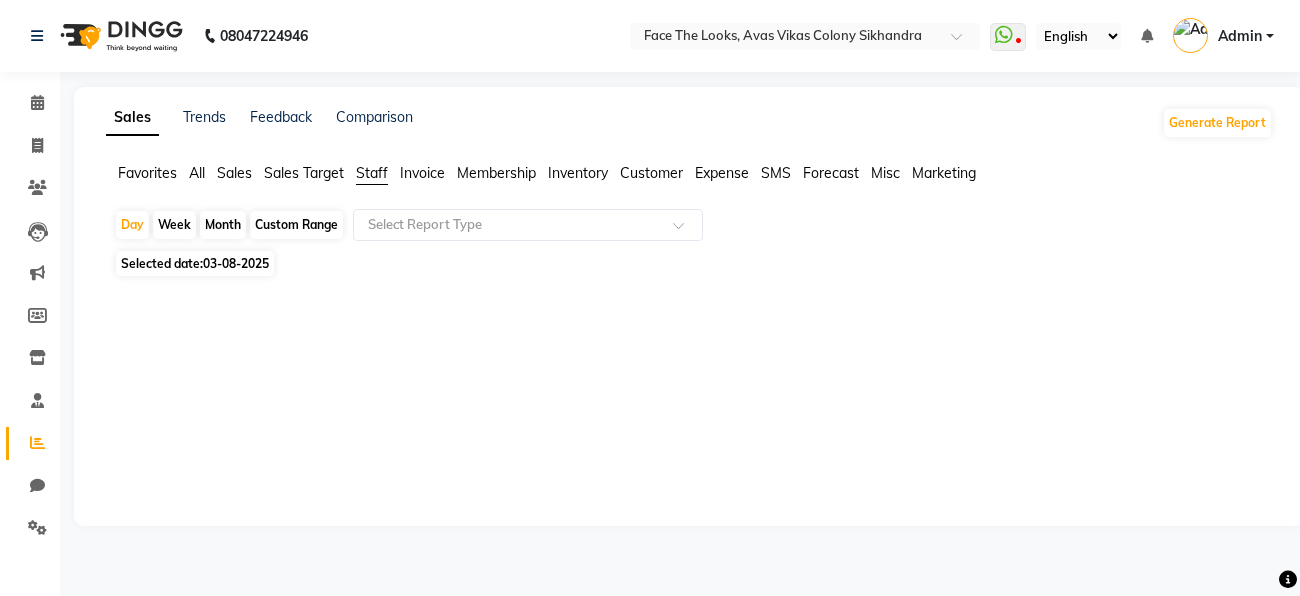 click on "Month" 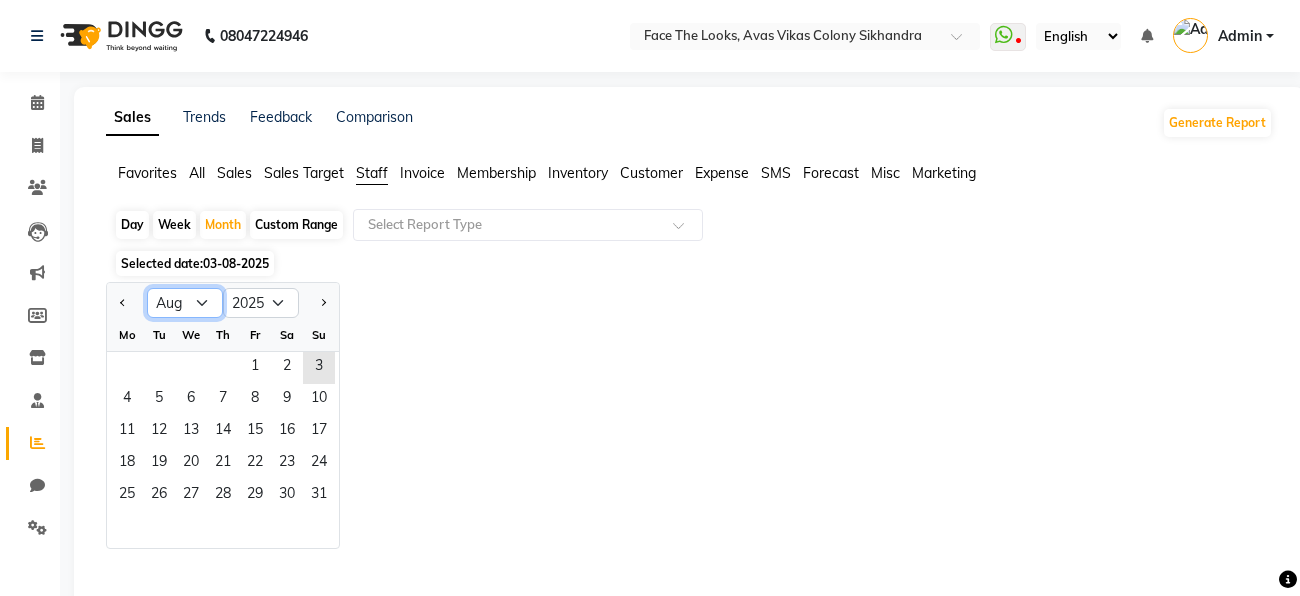 click on "Jan Feb Mar Apr May Jun Jul Aug Sep Oct Nov Dec" 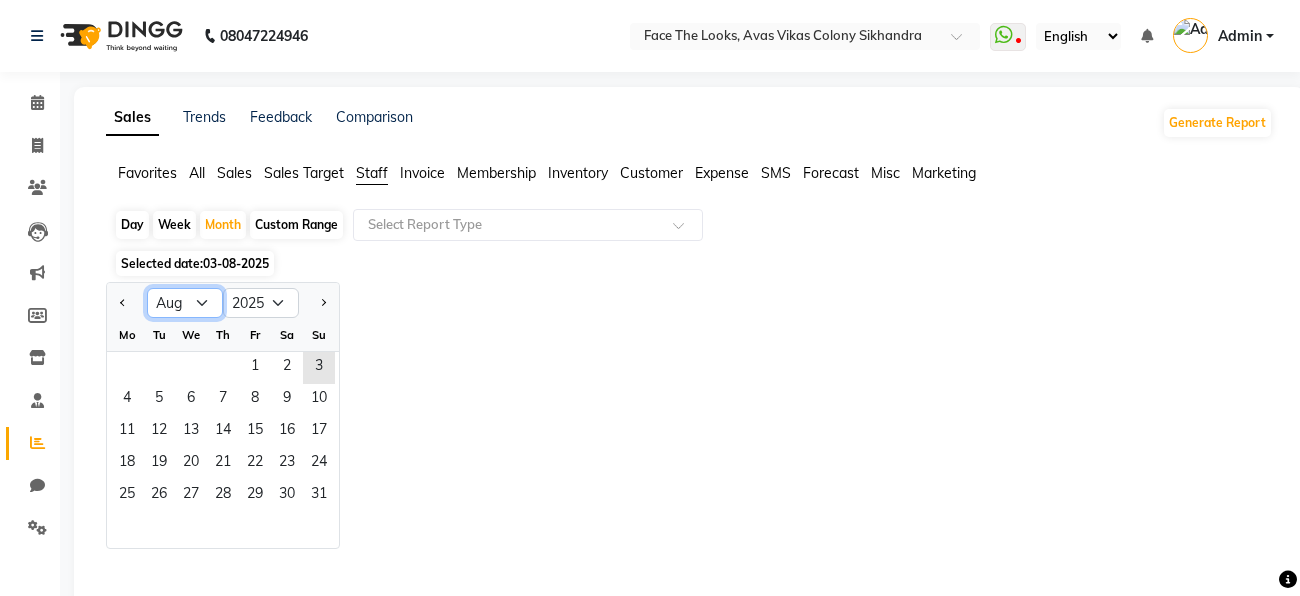 select on "7" 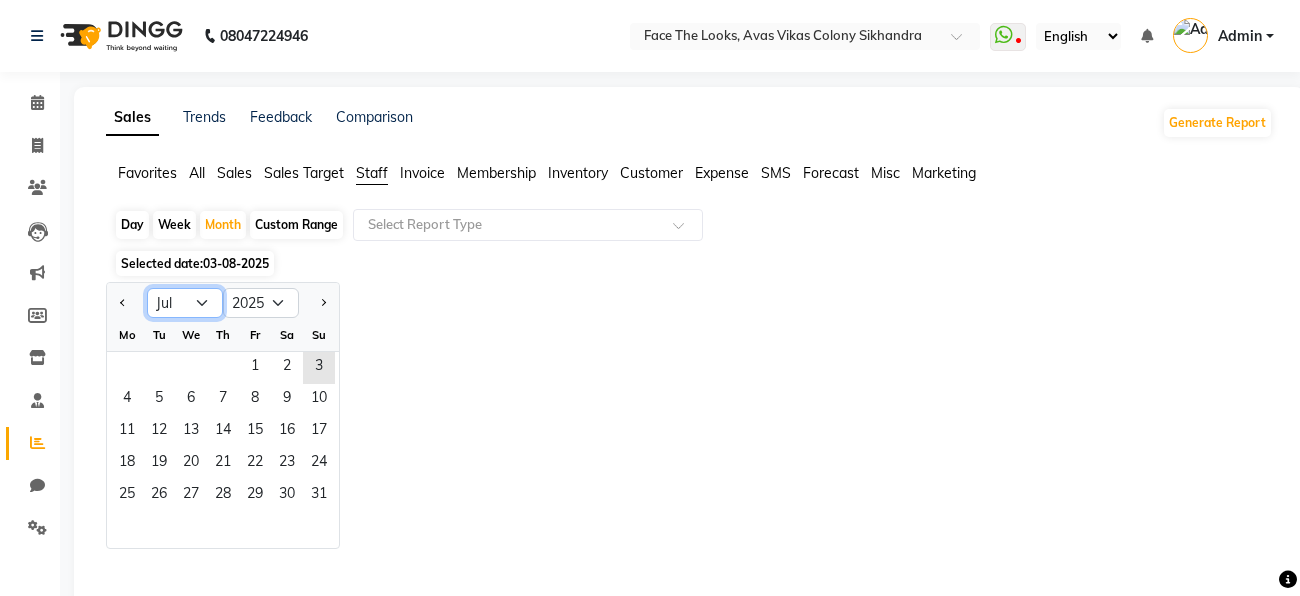 click on "Jan Feb Mar Apr May Jun Jul Aug Sep Oct Nov Dec" 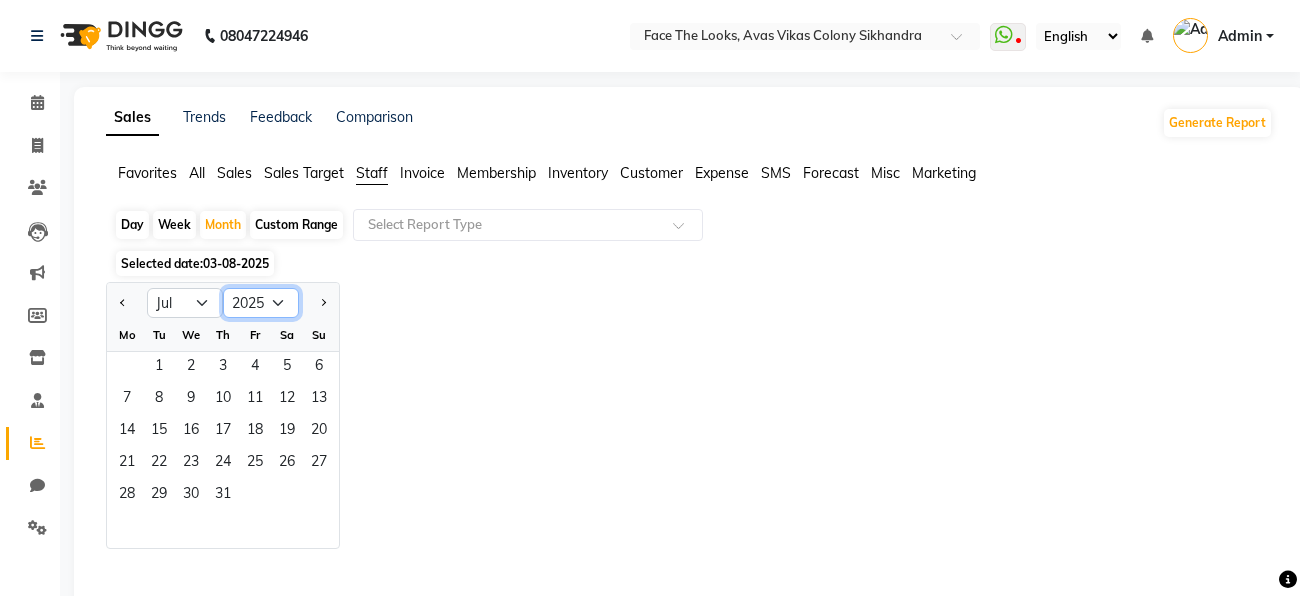 click on "2015 2016 2017 2018 2019 2020 2021 2022 2023 2024 2025 2026 2027 2028 2029 2030 2031 2032 2033 2034 2035" 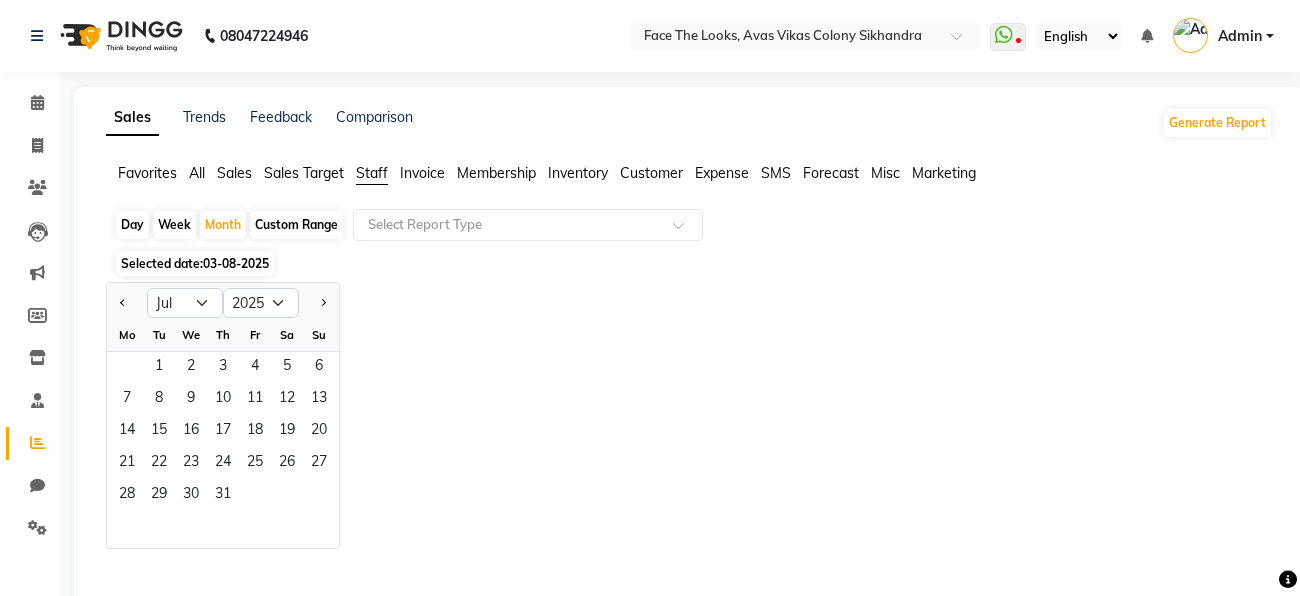 click on "Jan Feb Mar Apr May Jun Jul Aug Sep Oct Nov Dec 2015 2016 2017 2018 2019 2020 2021 2022 2023 2024 2025 2026 2027 2028 2029 2030 2031 2032 2033 2034 2035 Mo Tu We Th Fr Sa Su  1   2   3   4   5   6   7   8   9   10   11   12   13   14   15   16   17   18   19   20   21   22   23   24   25   26   27   28   29   30   31" 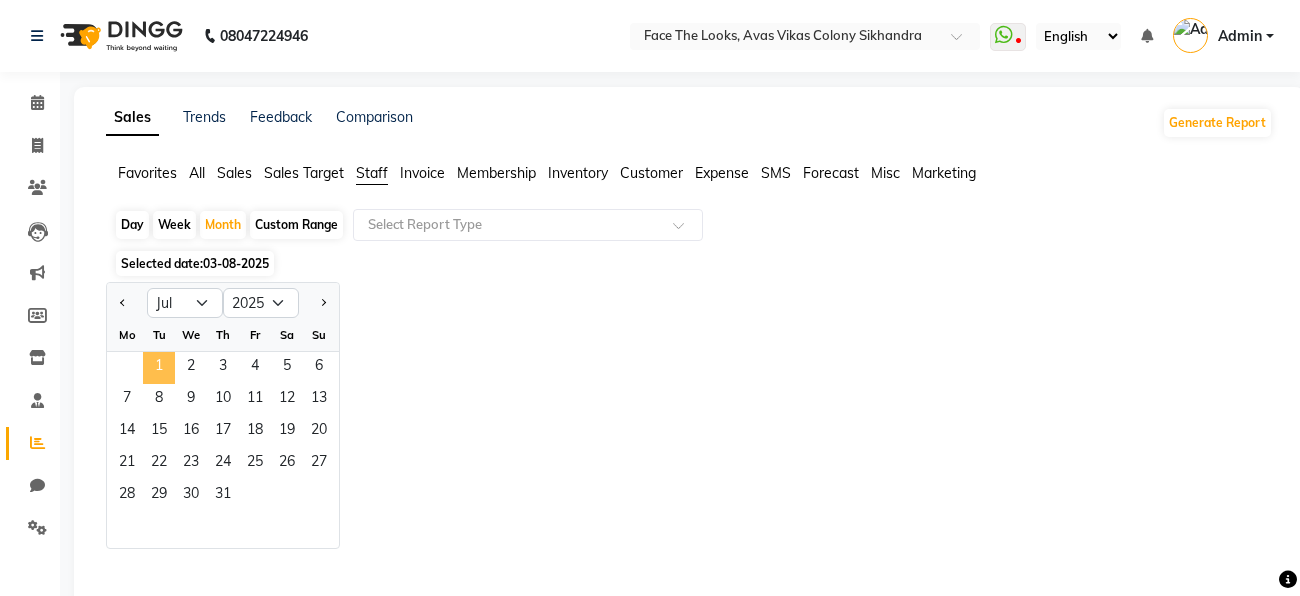 click on "1" 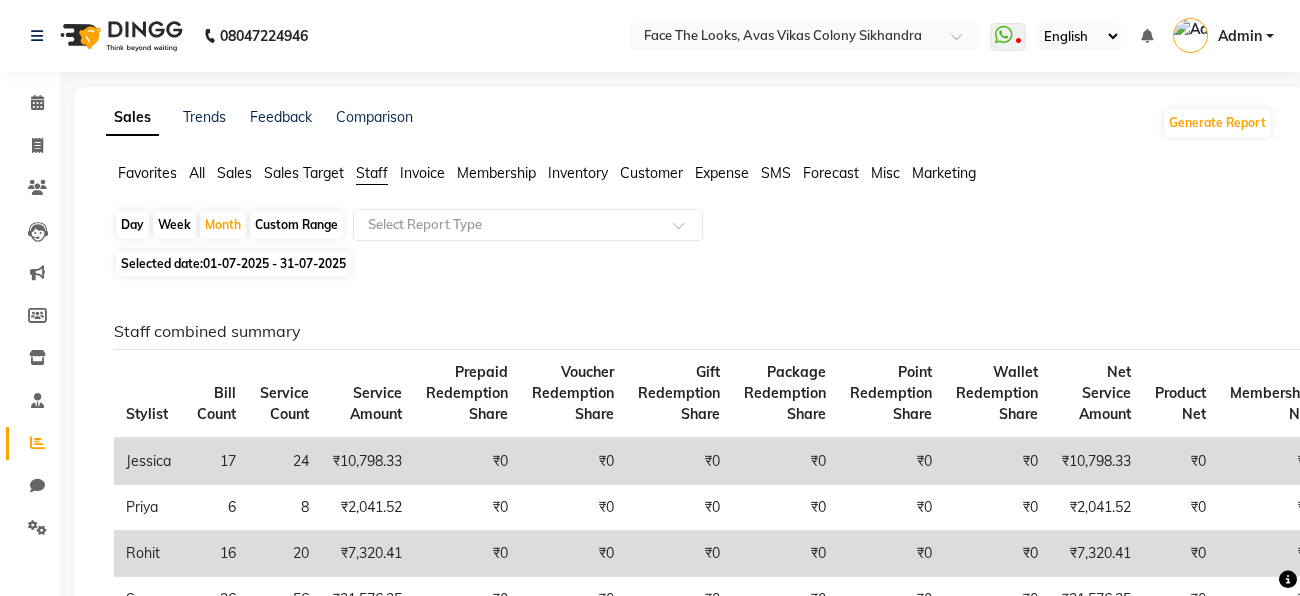 click on "Selected date:  01-07-2025 - 31-07-2025" 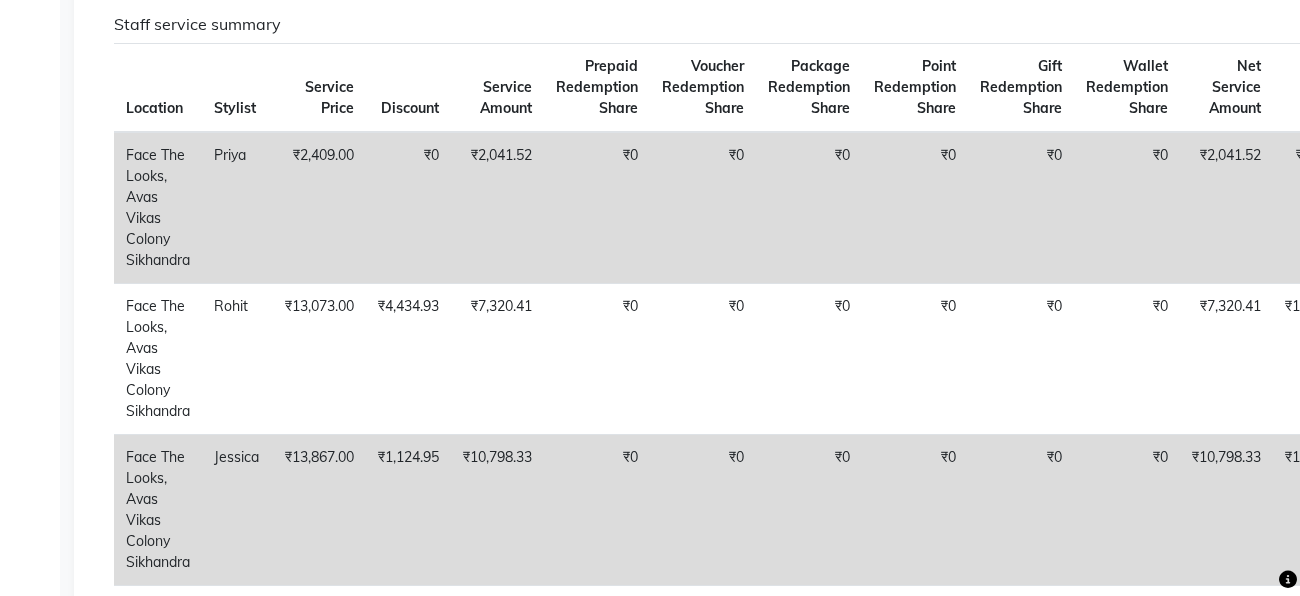 scroll, scrollTop: 0, scrollLeft: 0, axis: both 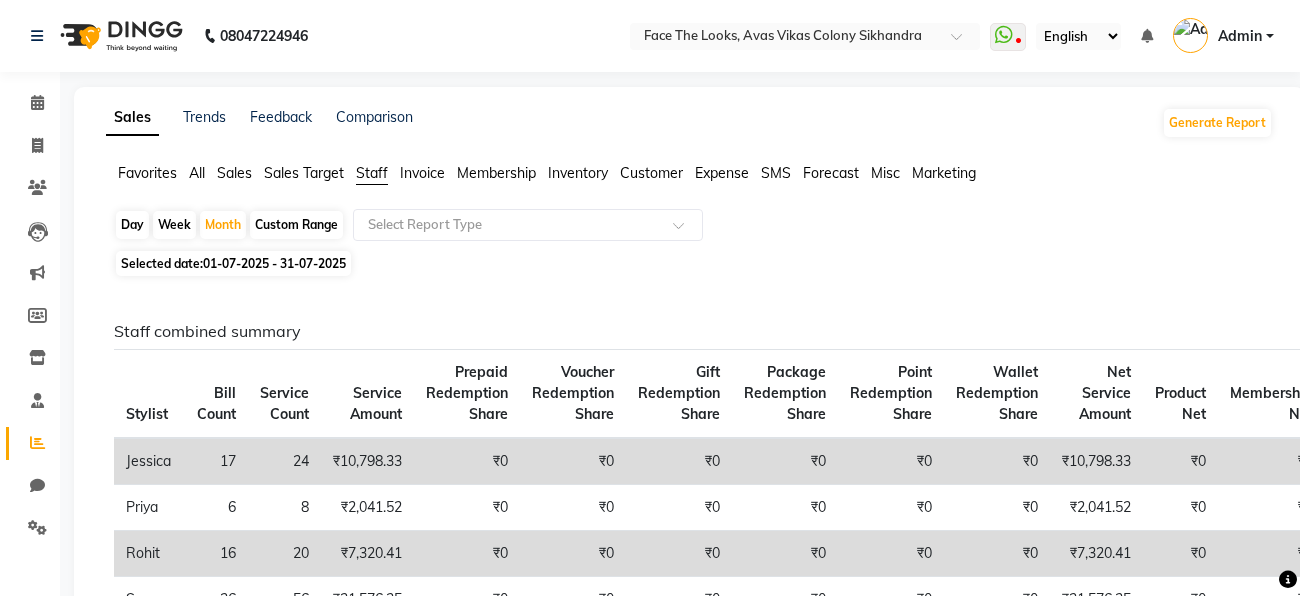 click on "Day" 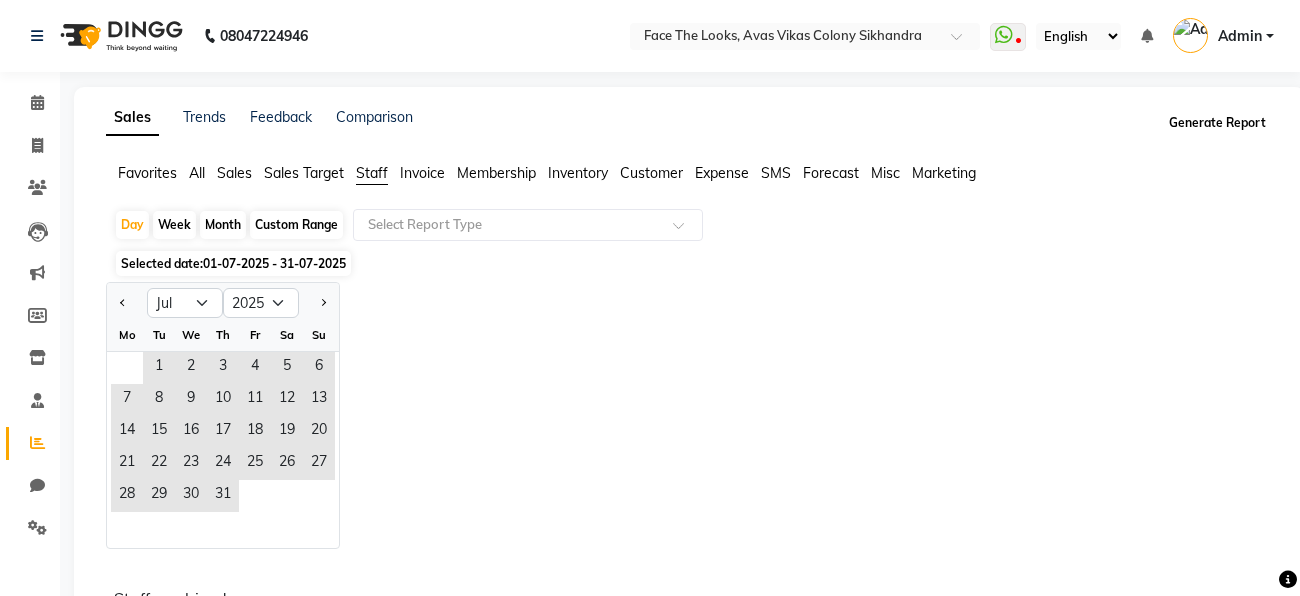 click on "Generate Report" 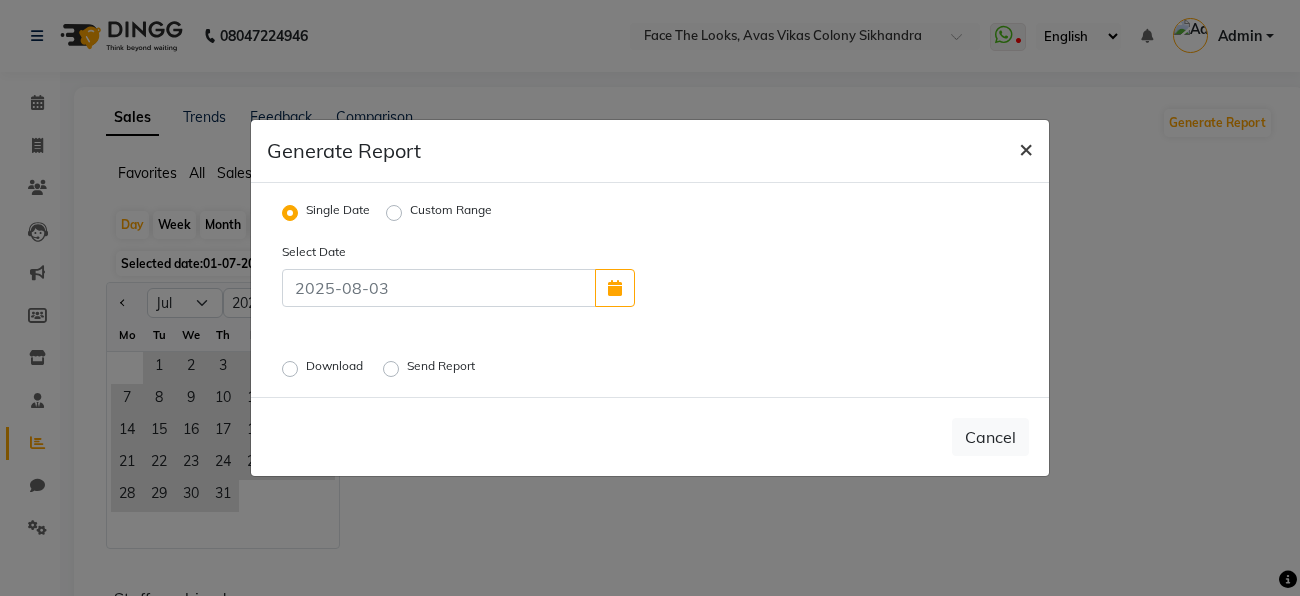 click on "×" 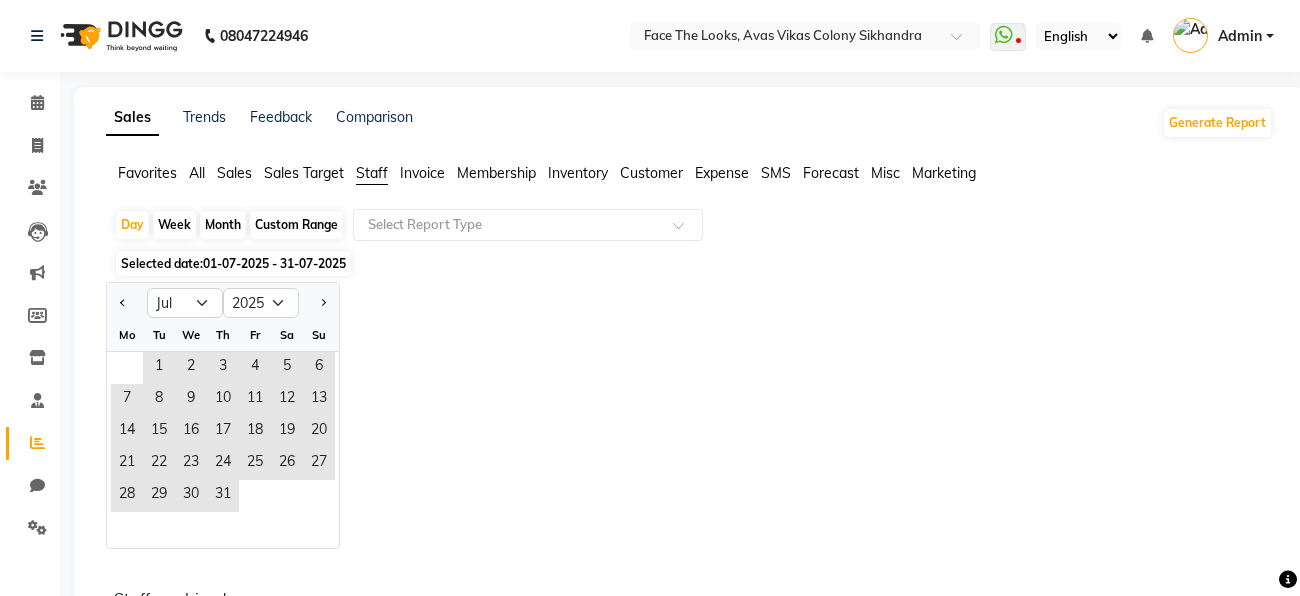 click on "Day   Week   Month   Custom Range  Select Report Type Selected date:  01-07-2025 - 31-07-2025  Jan Feb Mar Apr May Jun Jul Aug Sep Oct Nov Dec 2015 2016 2017 2018 2019 2020 2021 2022 2023 2024 2025 2026 2027 2028 2029 2030 2031 2032 2033 2034 2035 Mo Tu We Th Fr Sa Su  1   2   3   4   5   6   7   8   9   10   11   12   13   14   15   16   17   18   19   20   21   22   23   24   25   26   27   28   29   30   31  Staff combined summary Stylist Bill Count Service Count Service Amount Prepaid Redemption Share Voucher Redemption Share Gift Redemption Share Package Redemption Share Point Redemption Share Wallet Redemption Share Net Service Amount Product Net Membership Net Prepaid Net Voucher Net Gift Net Package Net  [FIRST] 17 24 ₹10,798.33 ₹0 ₹0 ₹0 ₹0 ₹0 ₹0 ₹10,798.33 ₹0 ₹0 ₹0 ₹0 ₹0 ₹1,101.69  [FIRST]  6 8 ₹2,041.52 ₹0 ₹0 ₹0 ₹0 ₹0 ₹0 ₹2,041.52 ₹0 ₹0 ₹0 ₹0 ₹0 ₹0  [FIRST] 16 20 ₹7,320.41 ₹0 ₹0 ₹0 ₹0 ₹0 ₹0 ₹7,320.41 ₹0 ₹0 ₹0 ₹0 ₹0  [FIRST]" 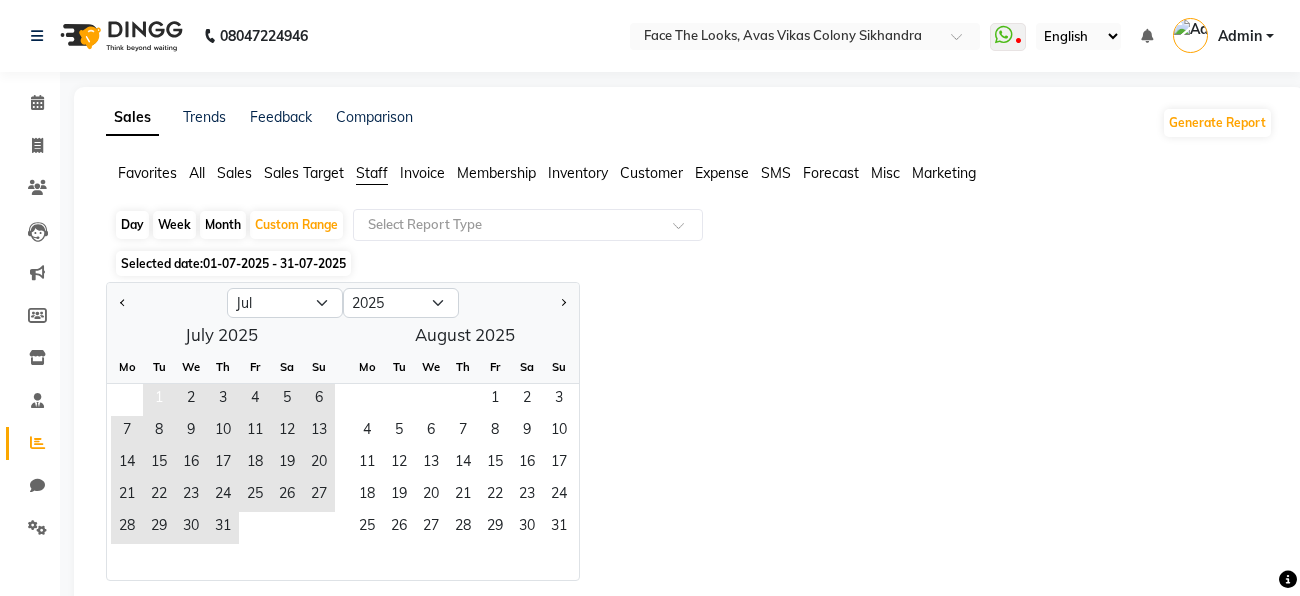 click on "1" 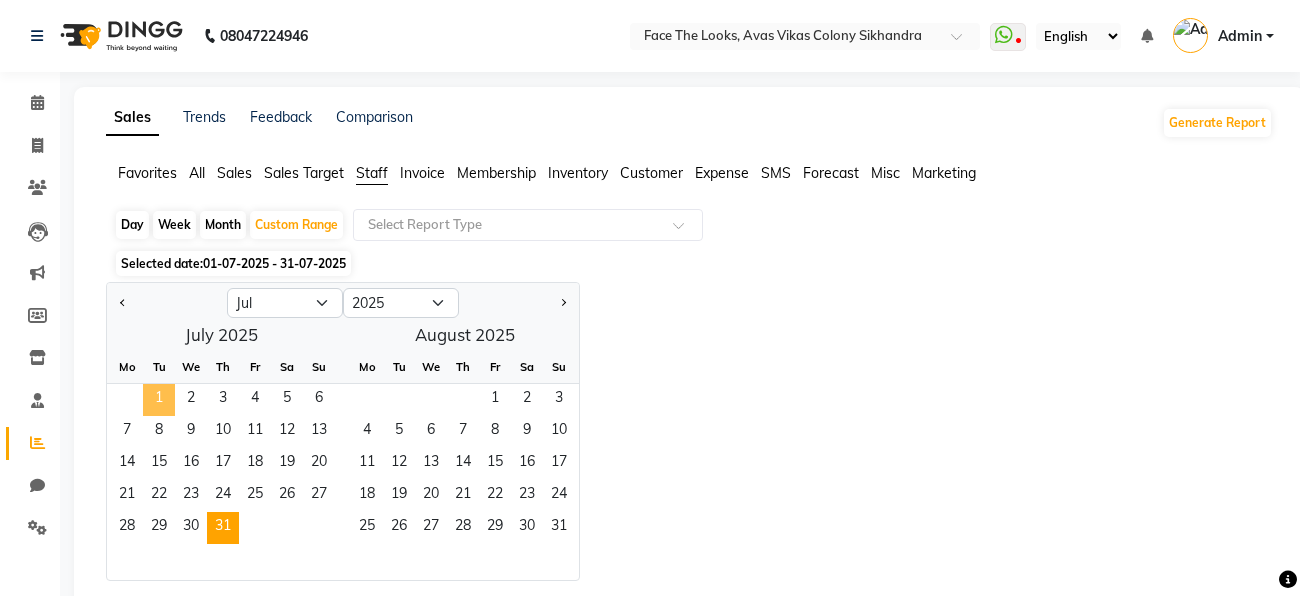click on "31" 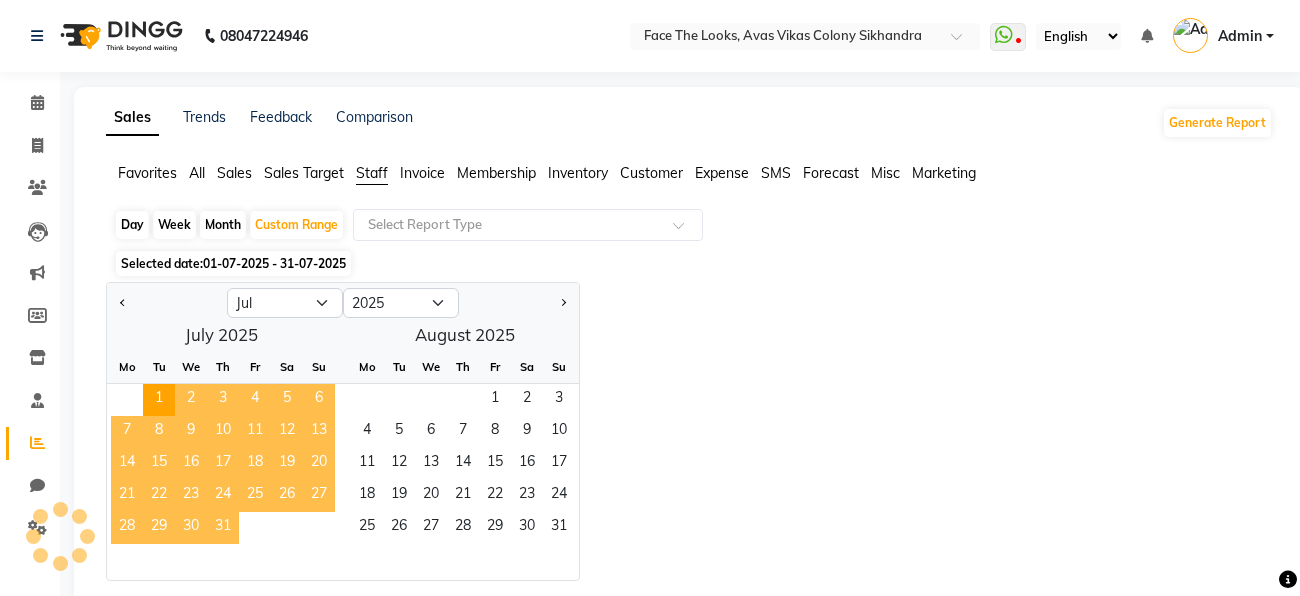 click on "Jan Feb Mar Apr May Jun Jul Aug Sep Oct Nov Dec 2015 2016 2017 2018 2019 2020 2021 2022 2023 2024 2025 2026 2027 2028 2029 2030 2031 2032 2033 2034 2035  July 2025  Mo Tu We Th Fr Sa Su  1   2   3   4   5   6   7   8   9   10   11   12   13   14   15   16   17   18   19   20   21   22   23   24   25   26   27   28   29   30   31   August 2025  Mo Tu We Th Fr Sa Su  1   2   3   4   5   6   7   8   9   10   11   12   13   14   15   16   17   18   19   20   21   22   23   24   25   26   27   28   29   30   31" 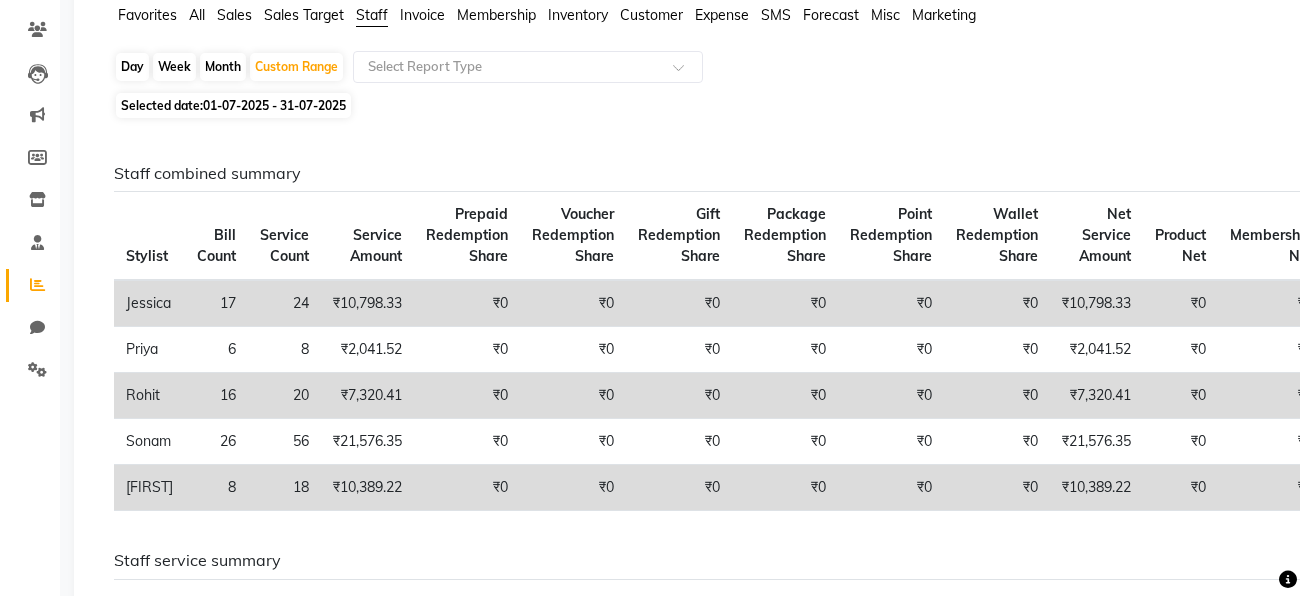 scroll, scrollTop: 0, scrollLeft: 0, axis: both 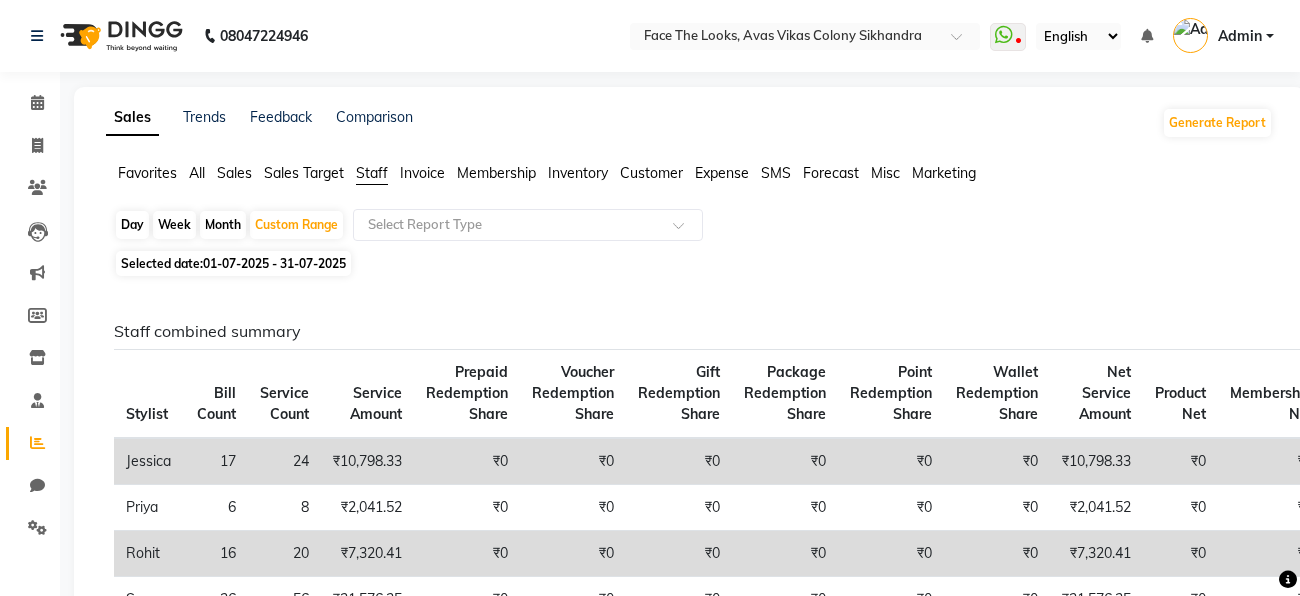 click on "Favorites All Sales Sales Target Staff Invoice Membership Inventory Customer Expense SMS Forecast Misc Marketing" 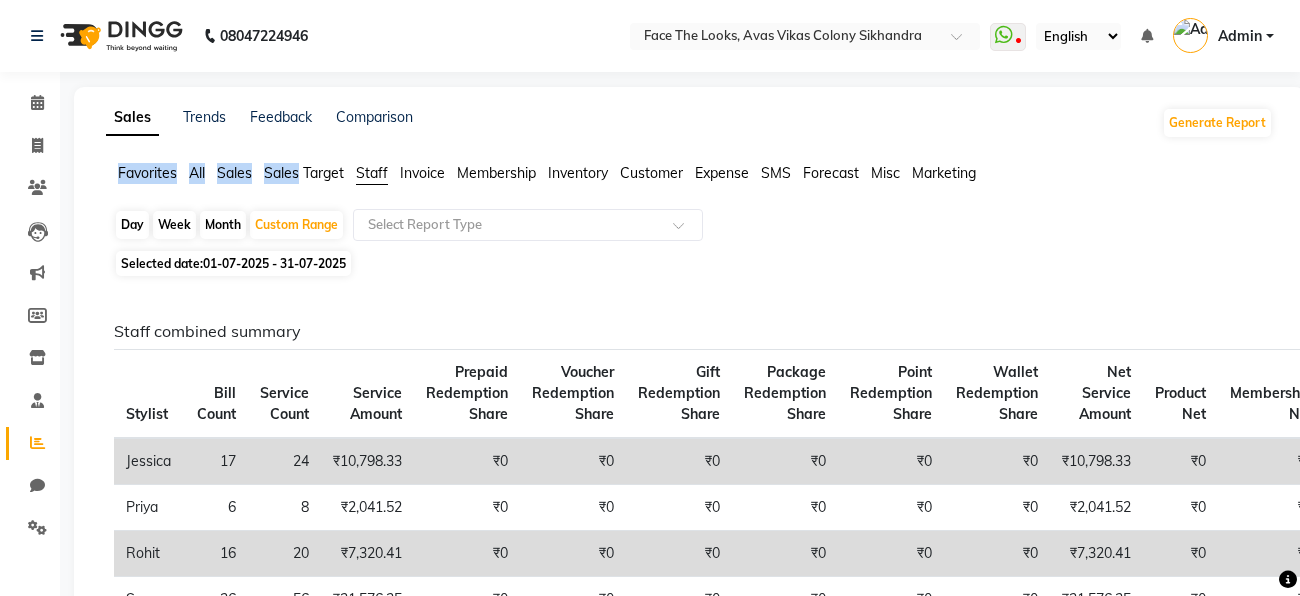 click on "Favorites All Sales Sales Target Staff Invoice Membership Inventory Customer Expense SMS Forecast Misc Marketing" 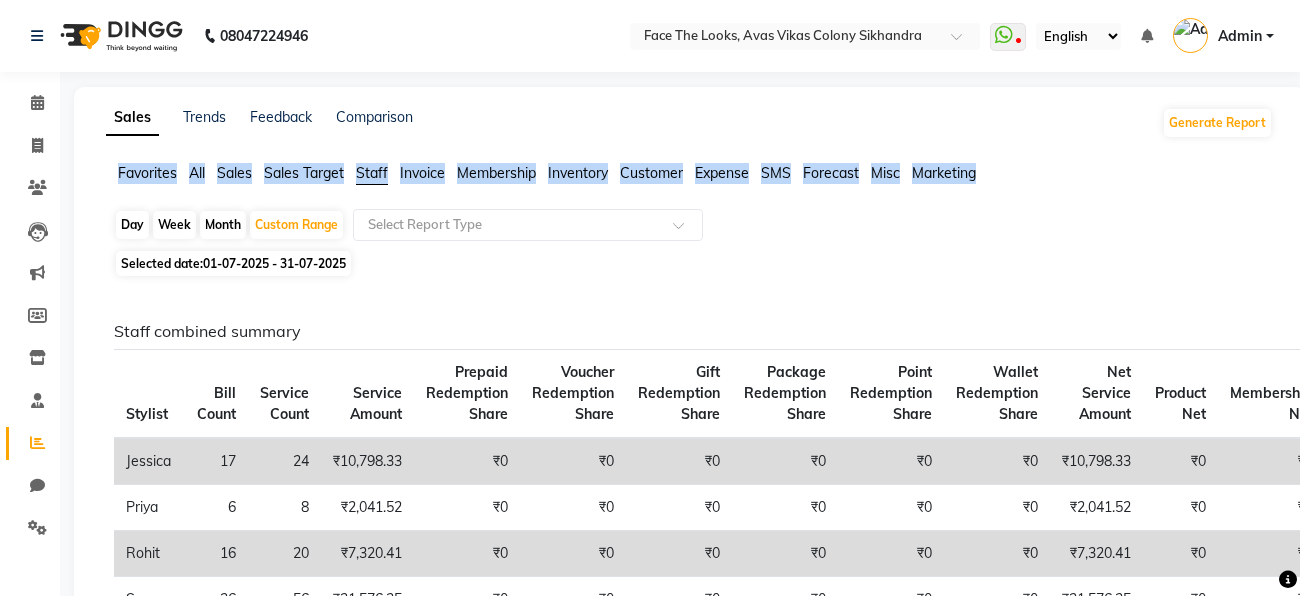 click on "Favorites All Sales Sales Target Staff Invoice Membership Inventory Customer Expense SMS Forecast Misc Marketing" 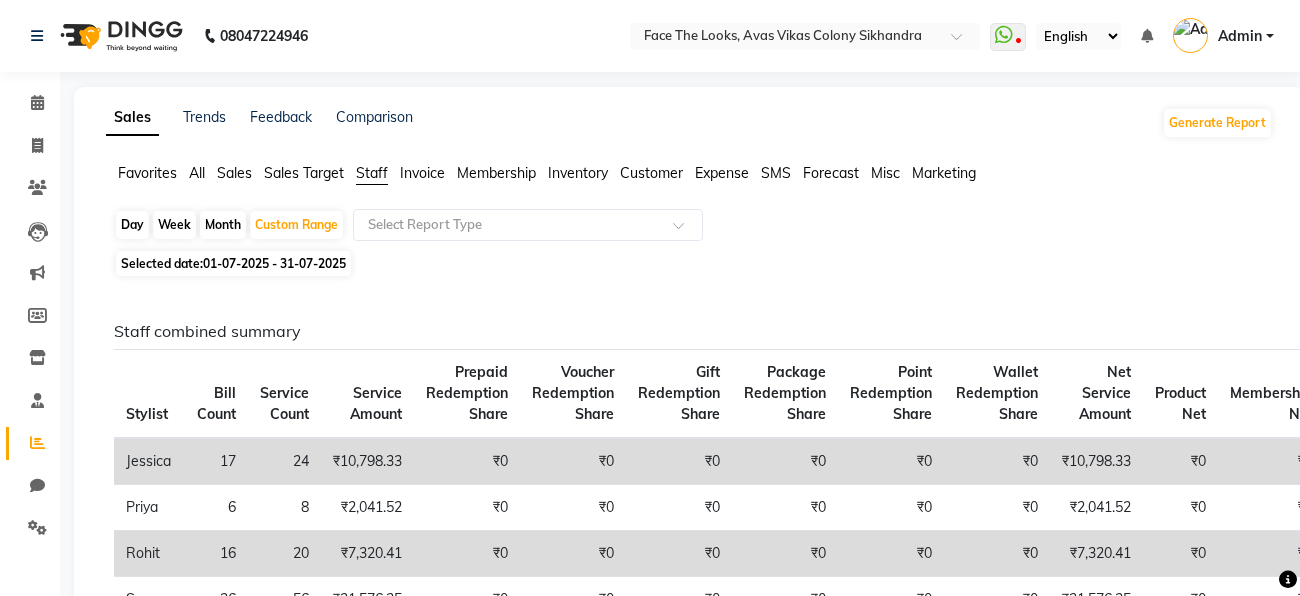 click on "Favorites All Sales Sales Target Staff Invoice Membership Inventory Customer Expense SMS Forecast Misc Marketing" 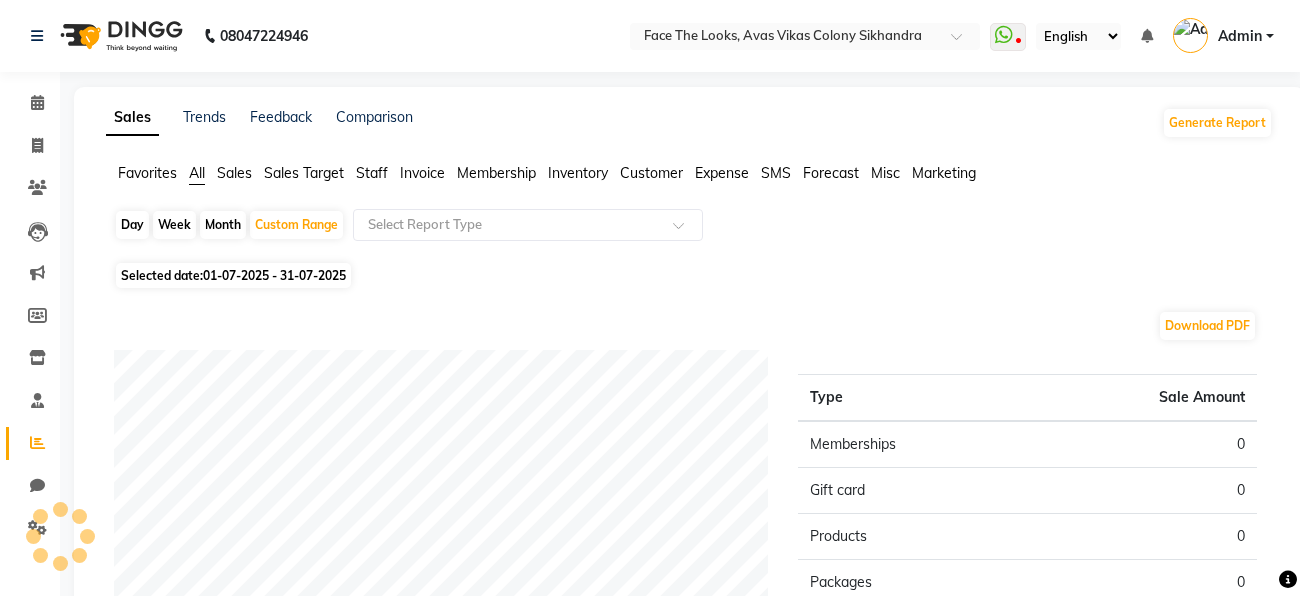 click on "All" 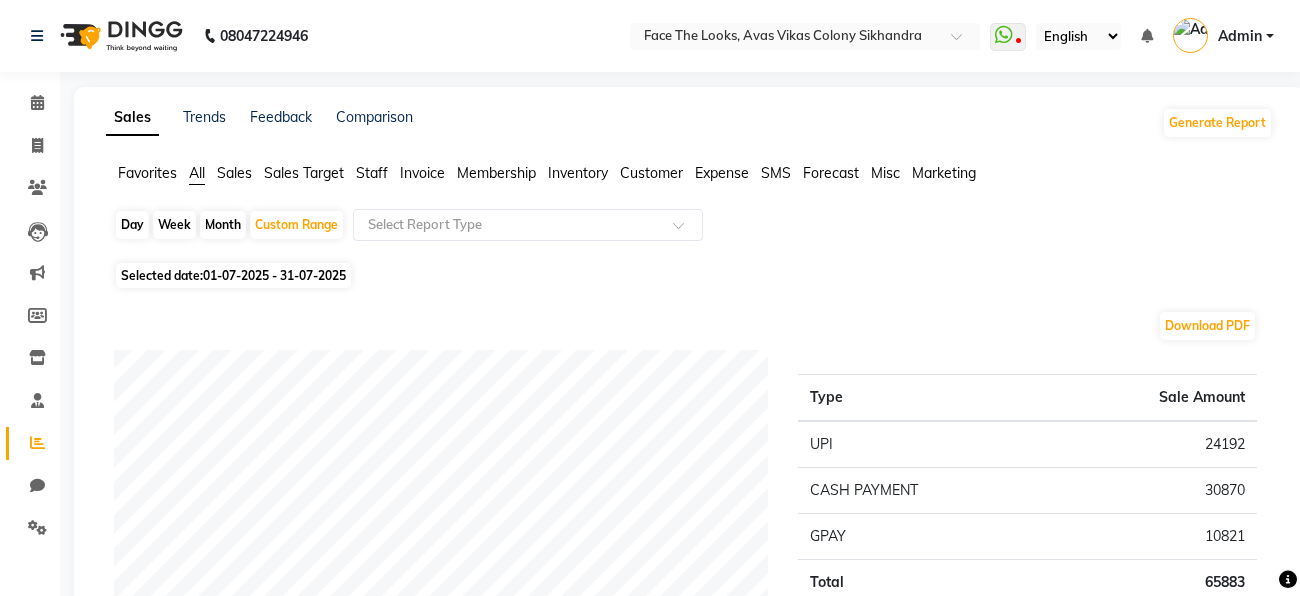 click on "Download PDF" 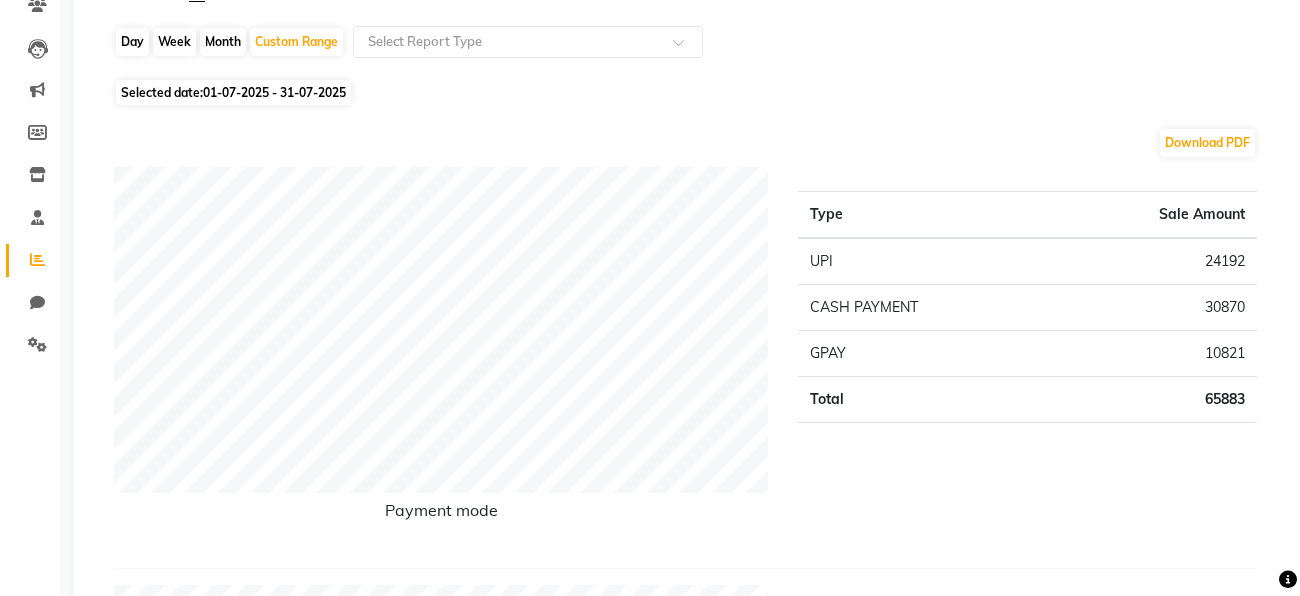 scroll, scrollTop: 0, scrollLeft: 0, axis: both 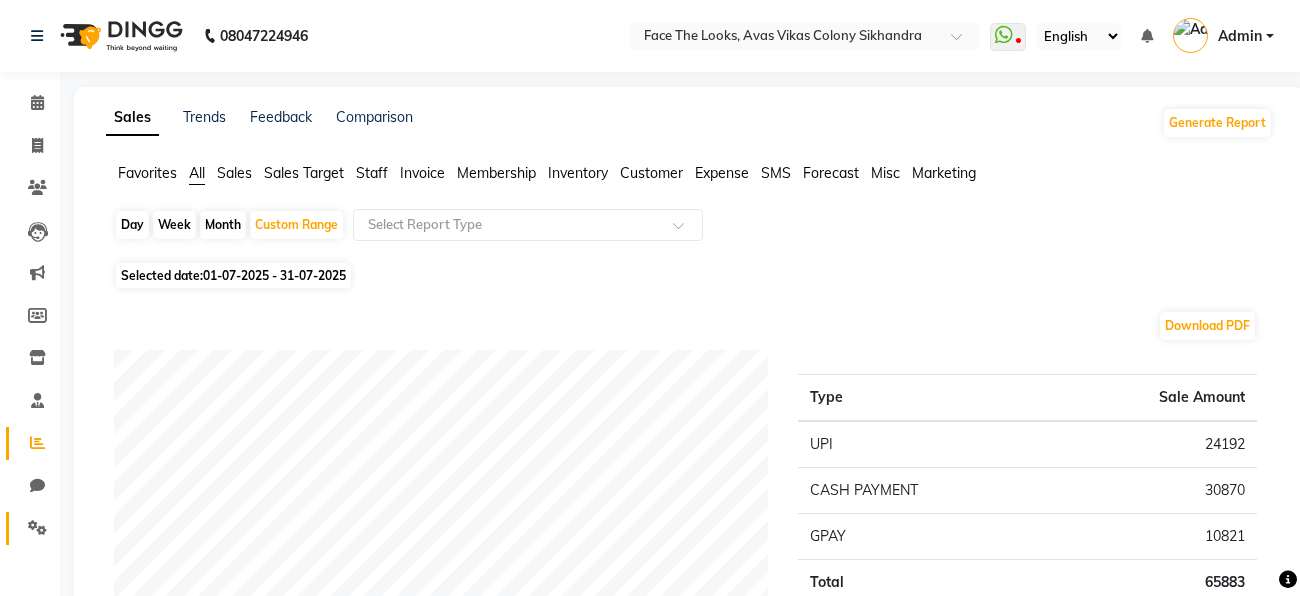 click 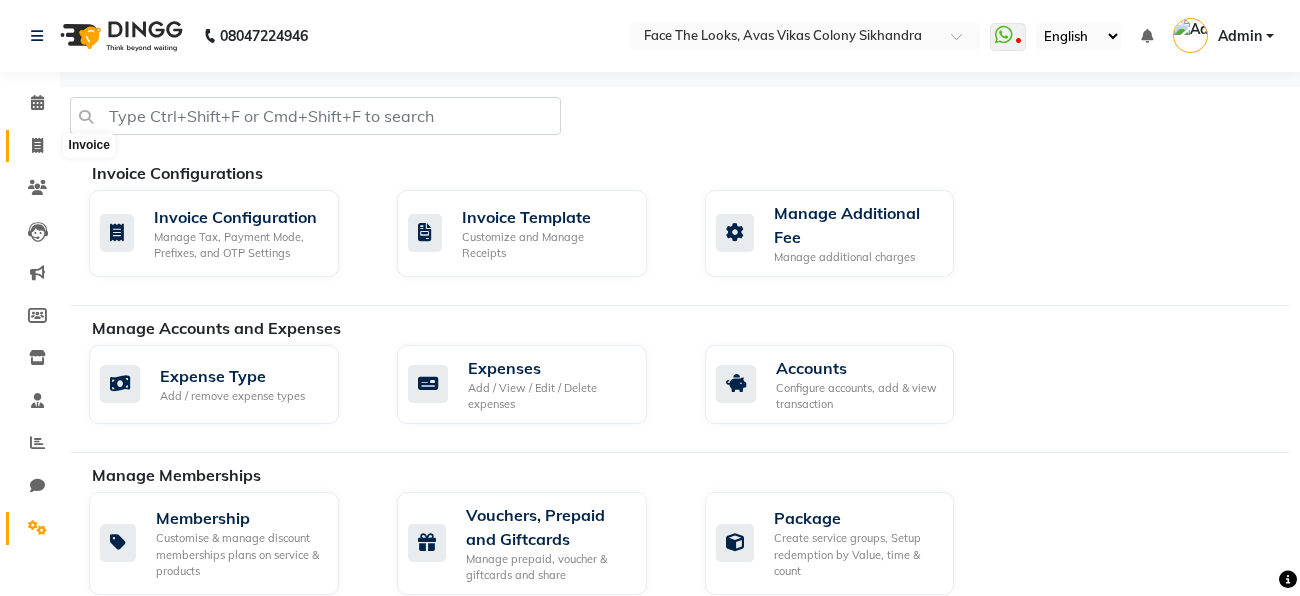 click 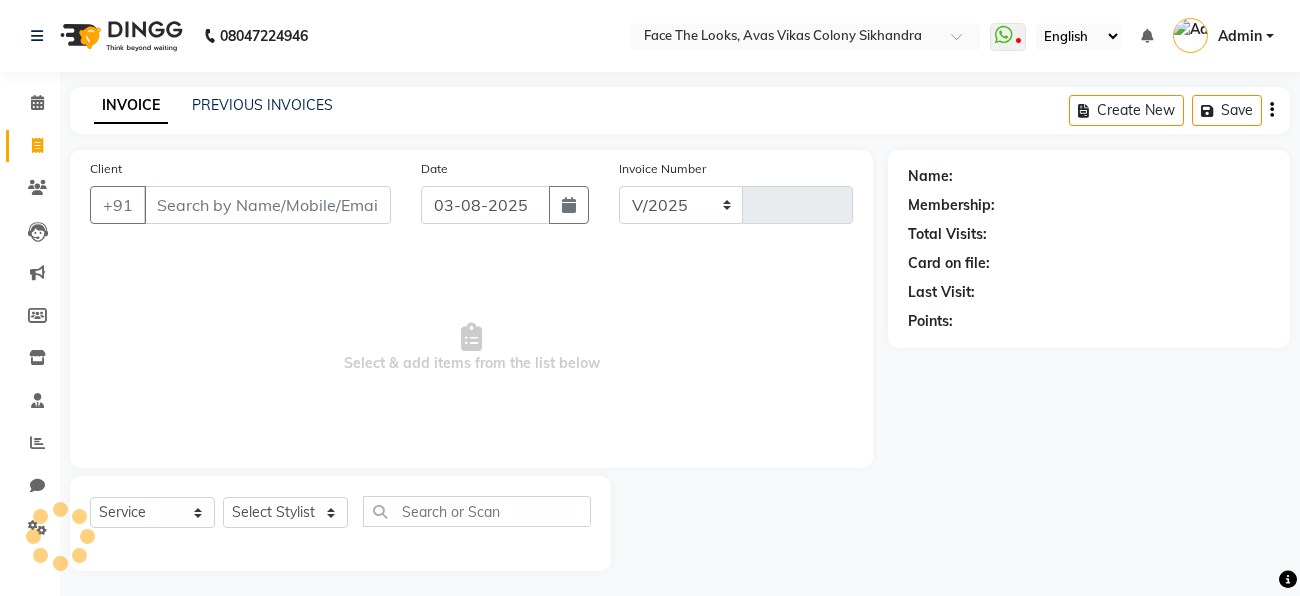 scroll, scrollTop: 5, scrollLeft: 0, axis: vertical 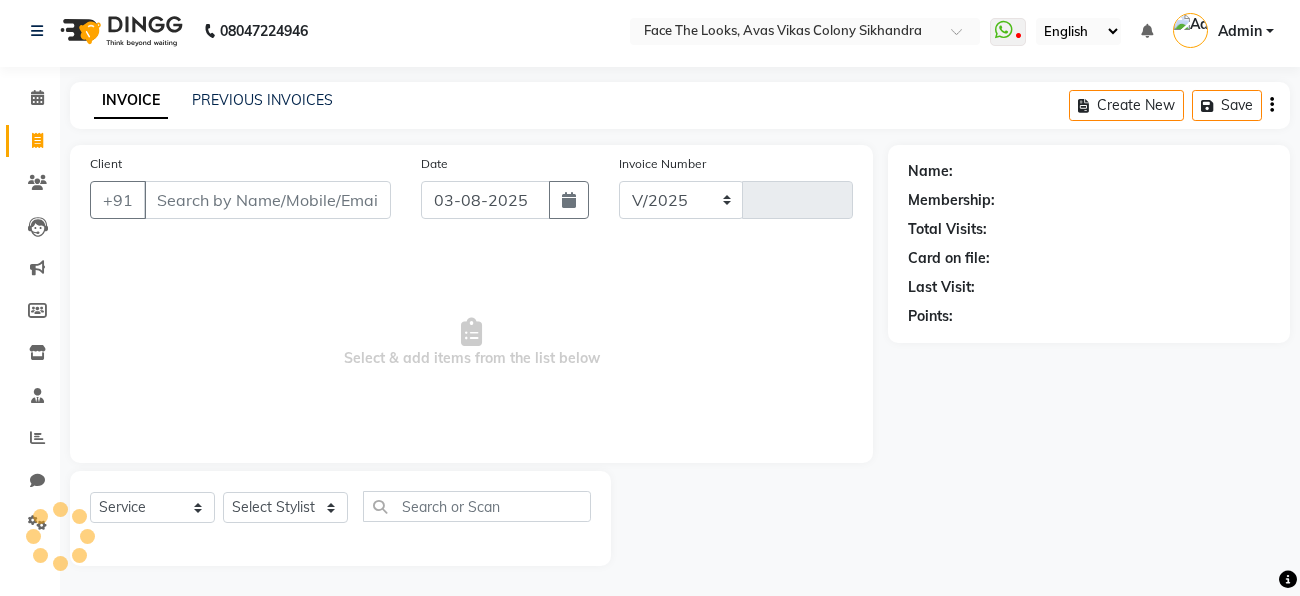select on "8471" 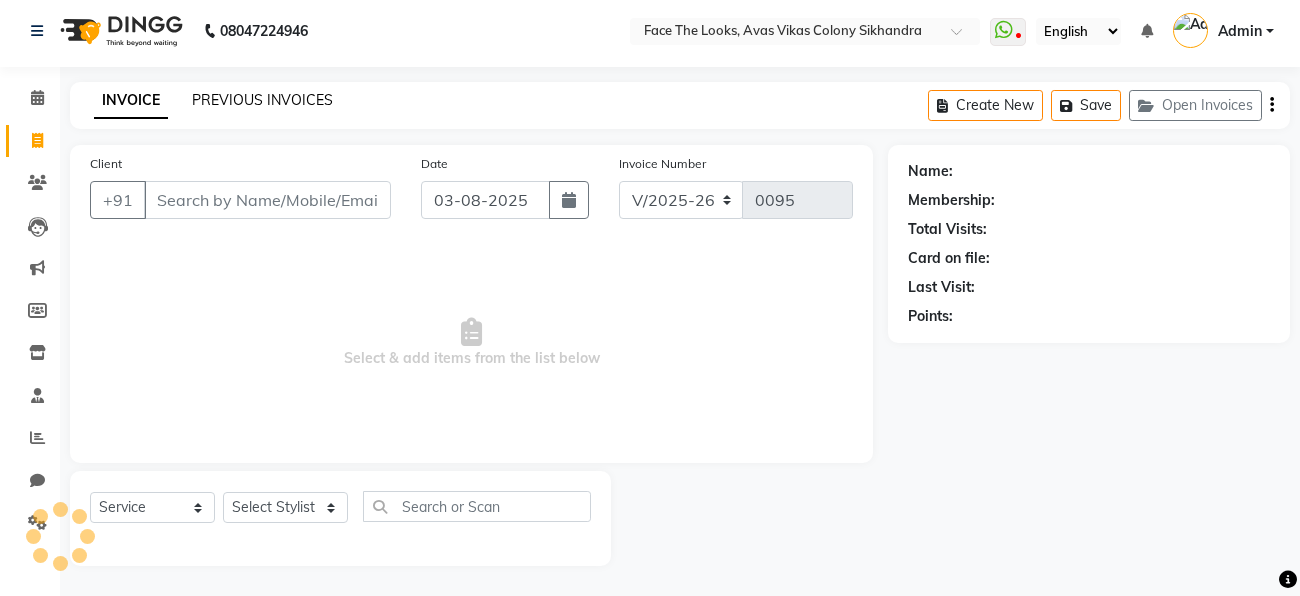 click on "PREVIOUS INVOICES" 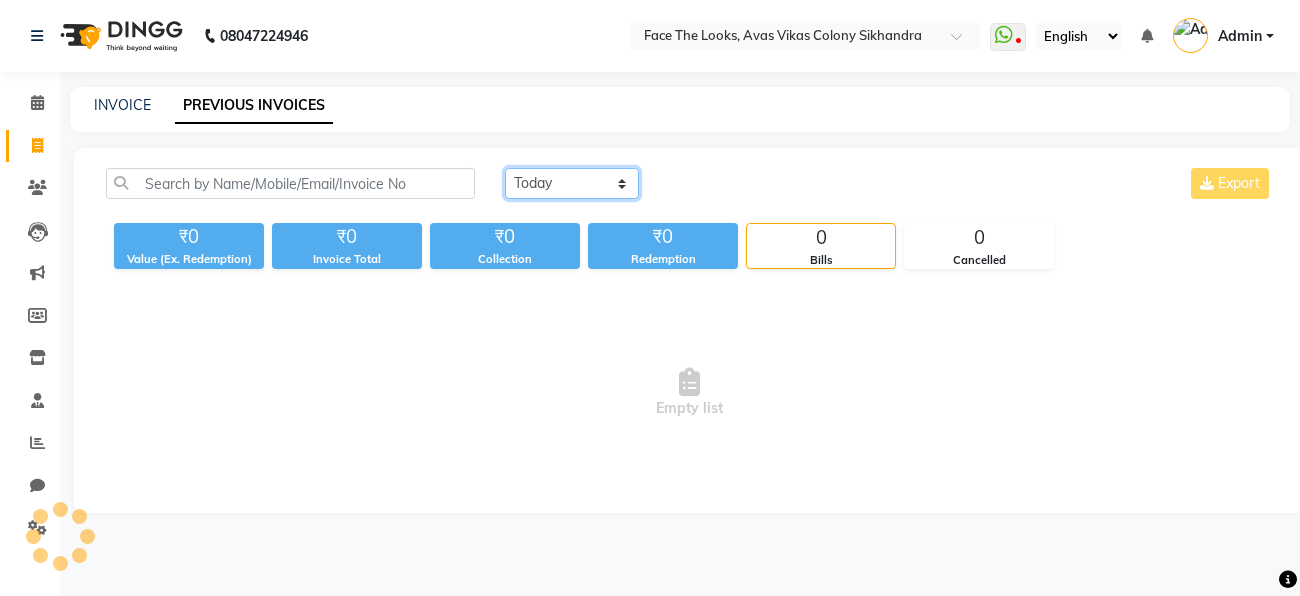 click on "Today Yesterday Custom Range" 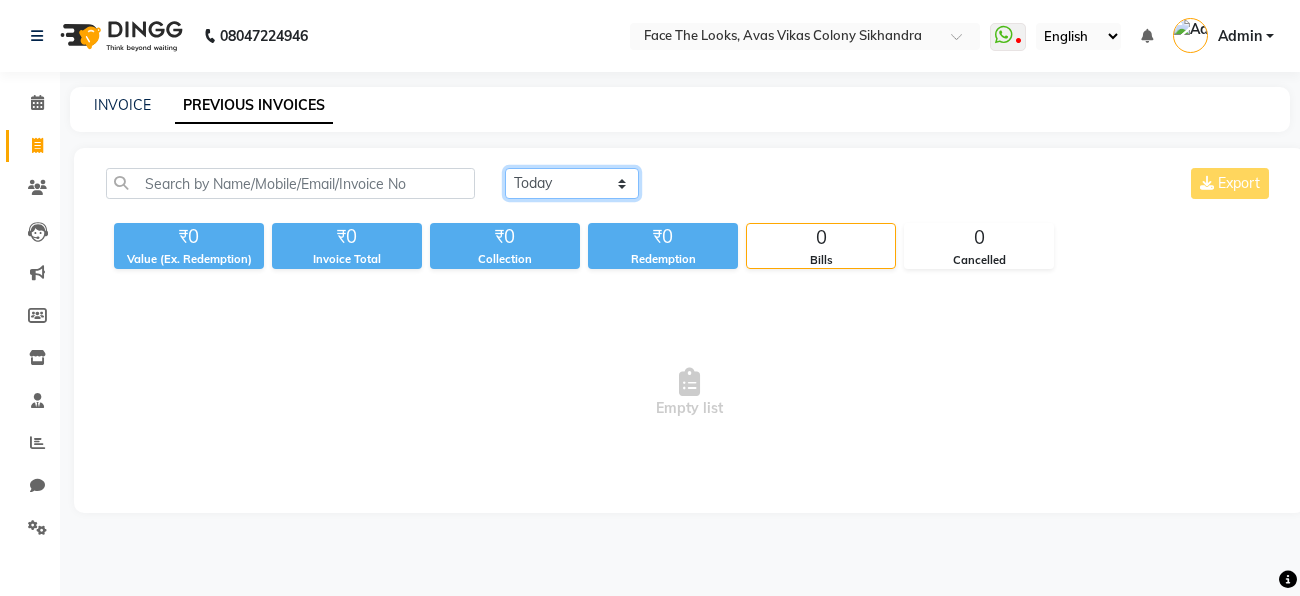 select on "range" 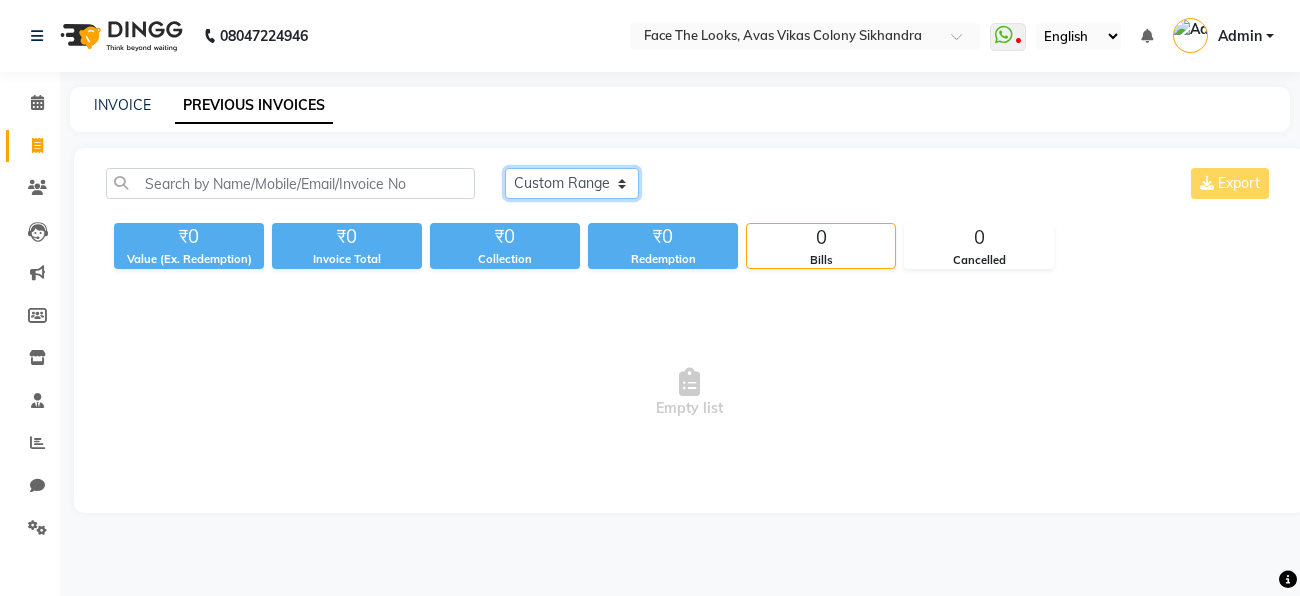 click on "Today Yesterday Custom Range" 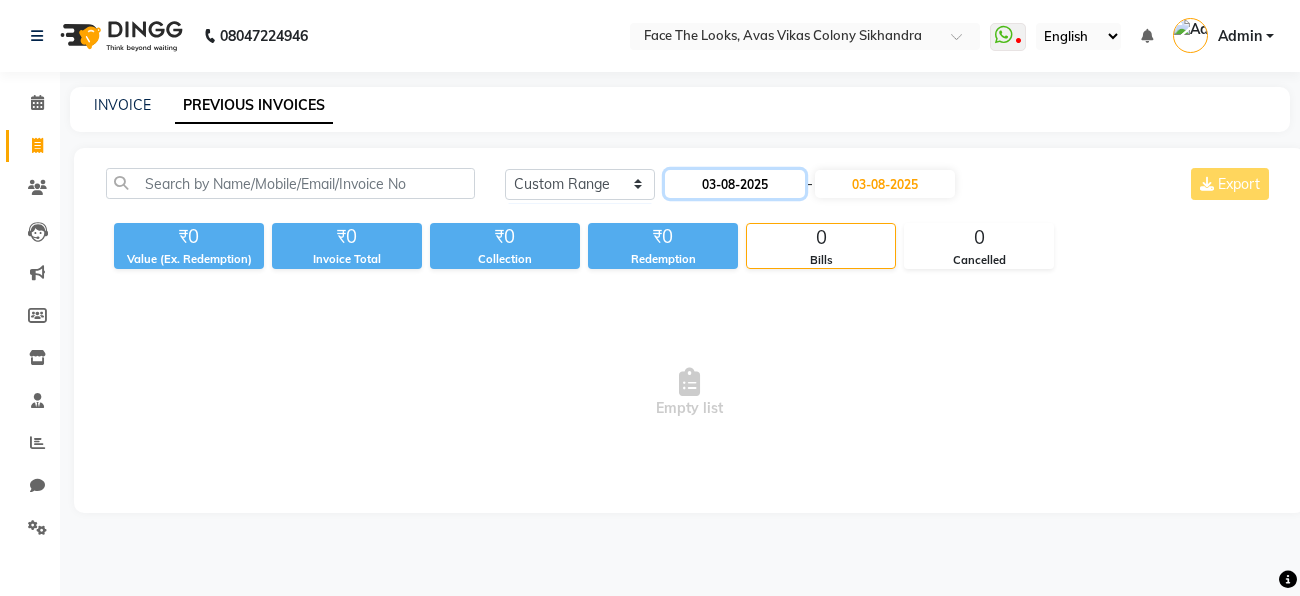 click on "03-08-2025" 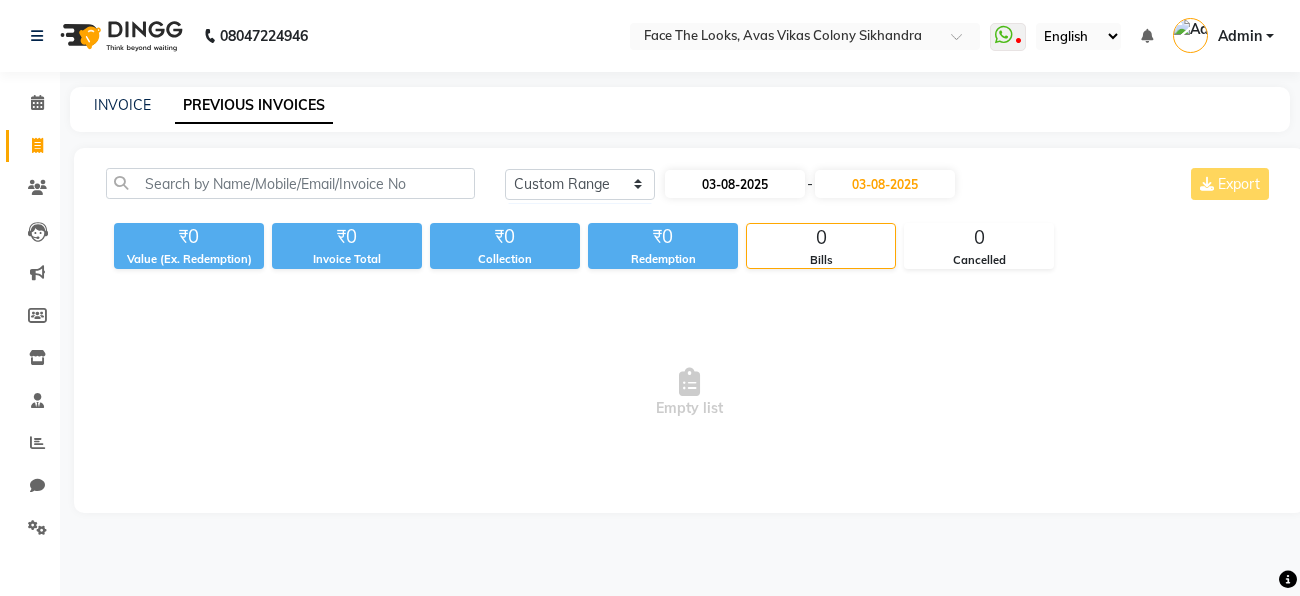 select on "8" 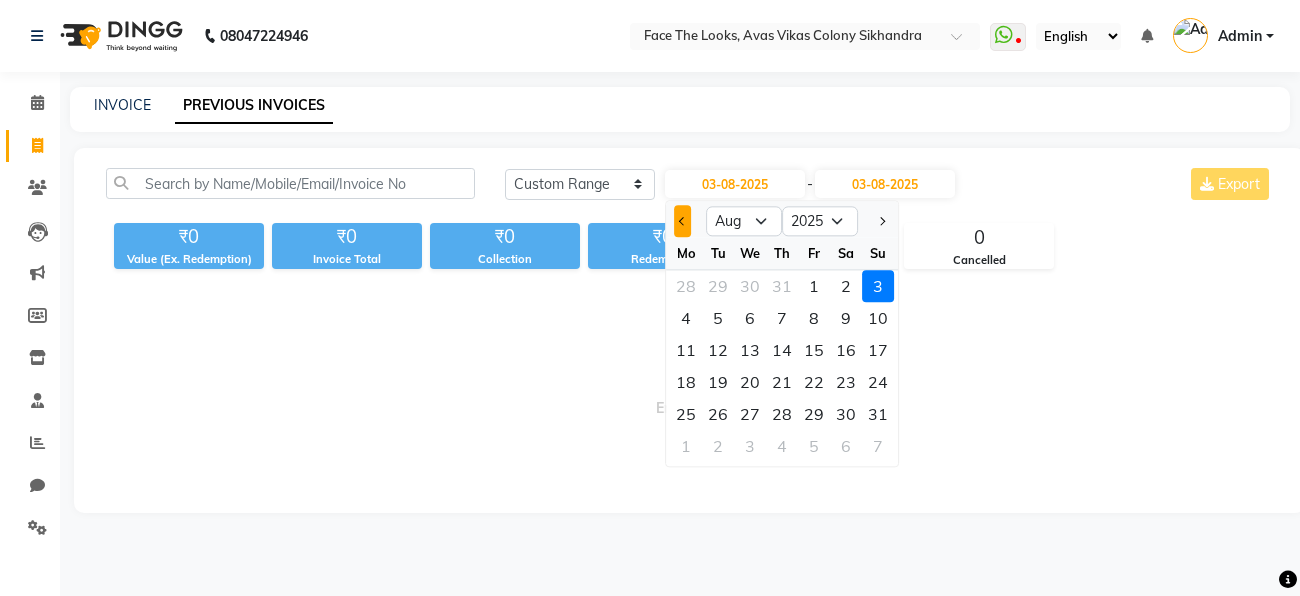 click 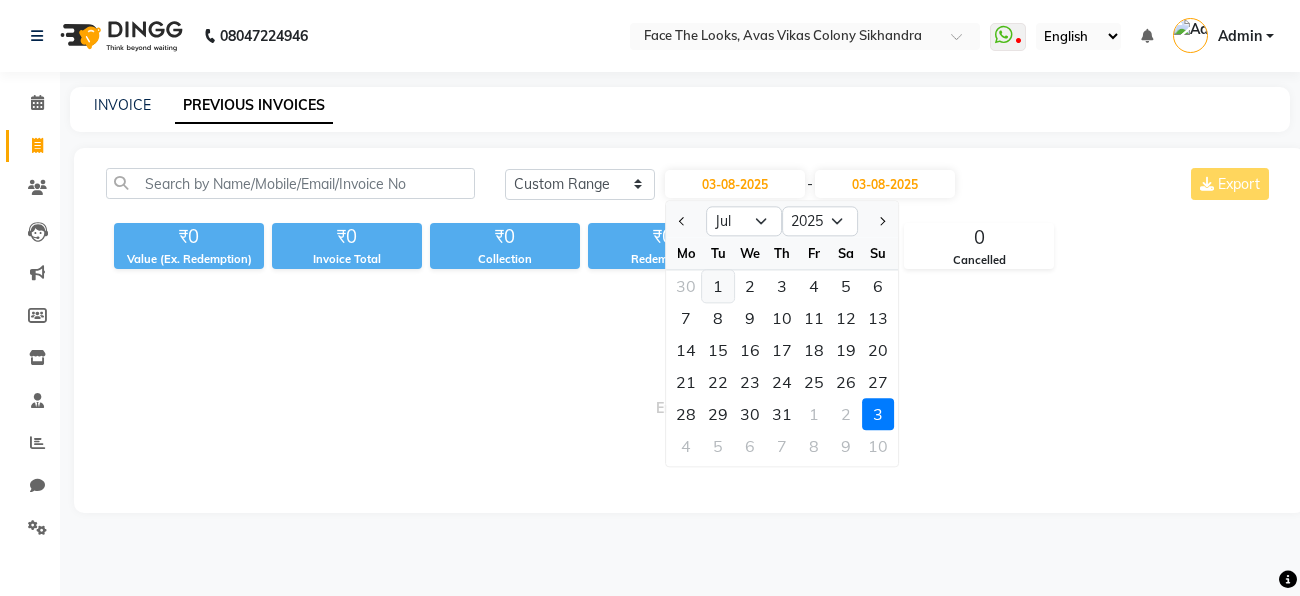click on "1" 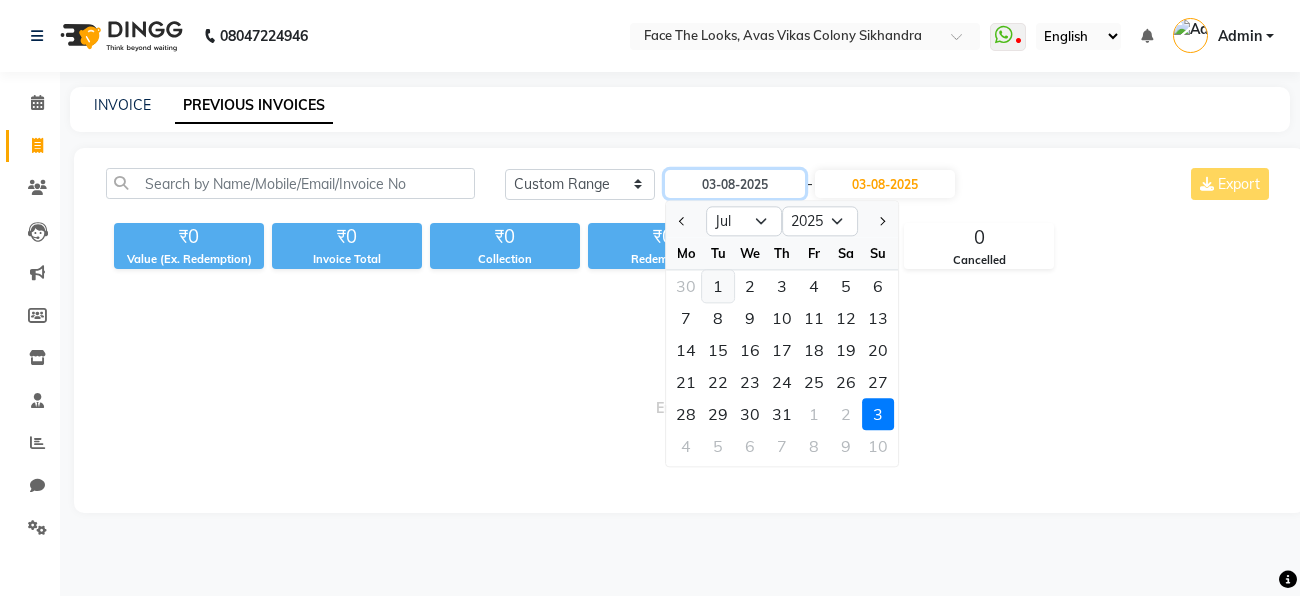 type on "01-07-2025" 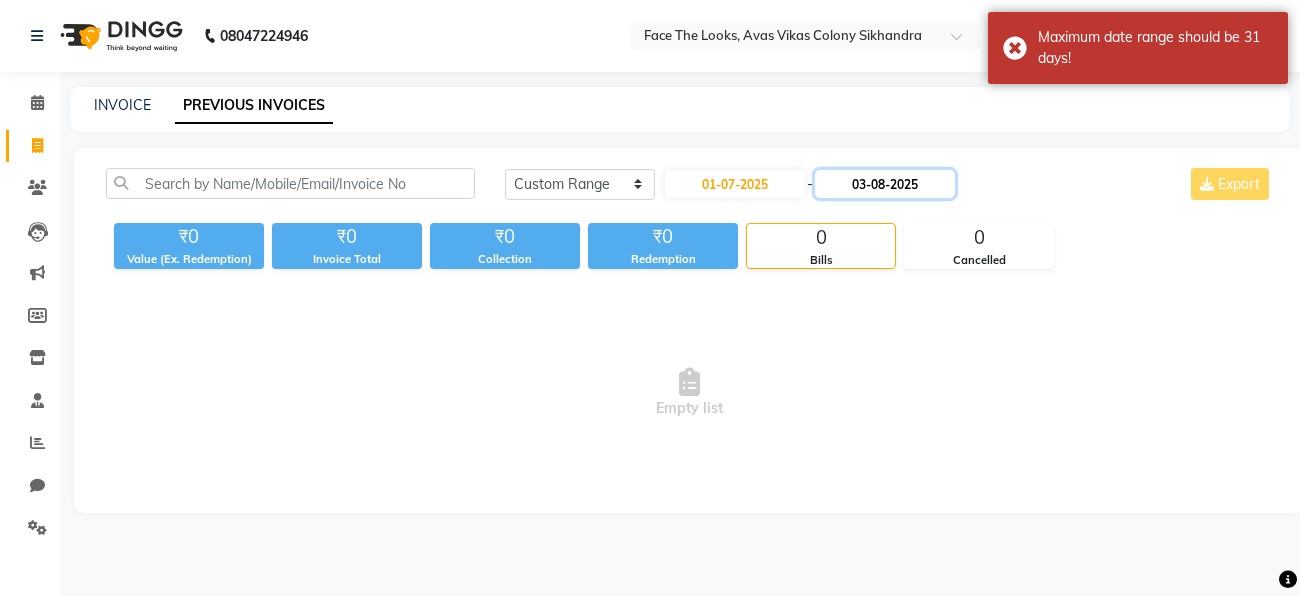 click on "03-08-2025" 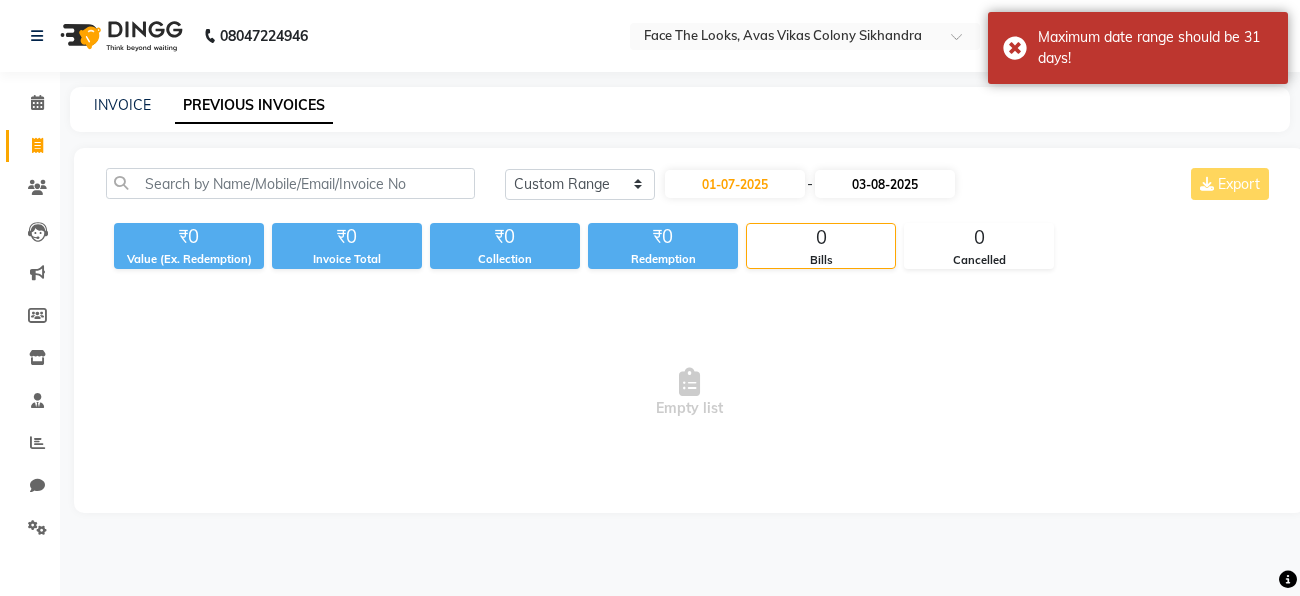 select on "8" 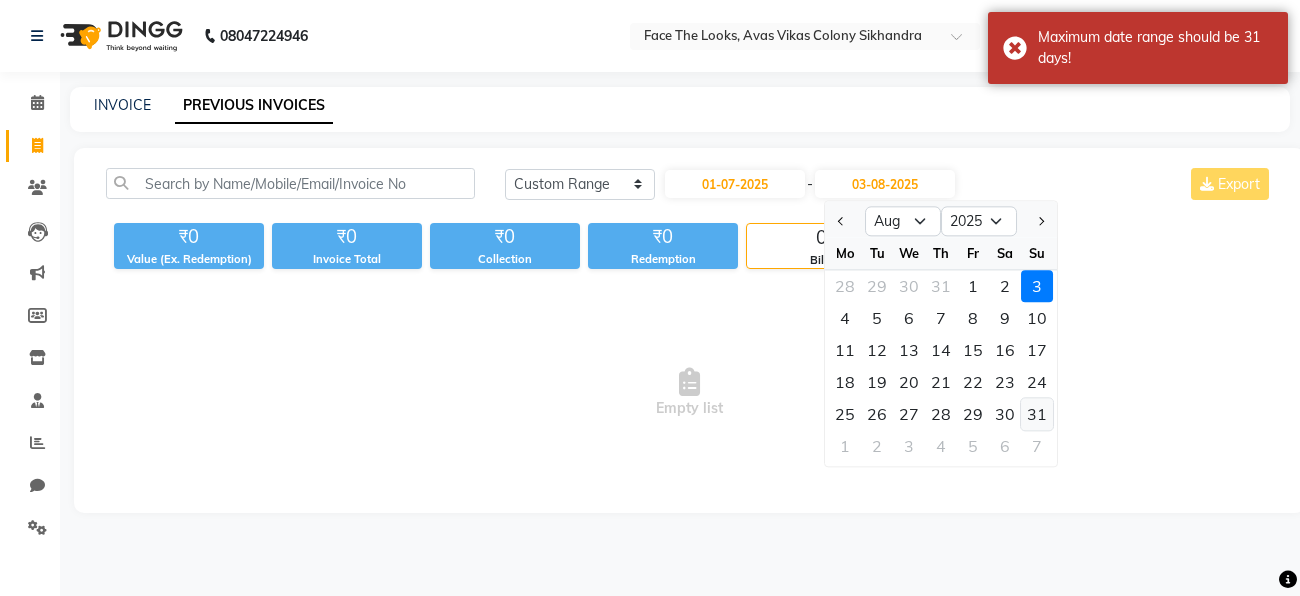 click on "31" 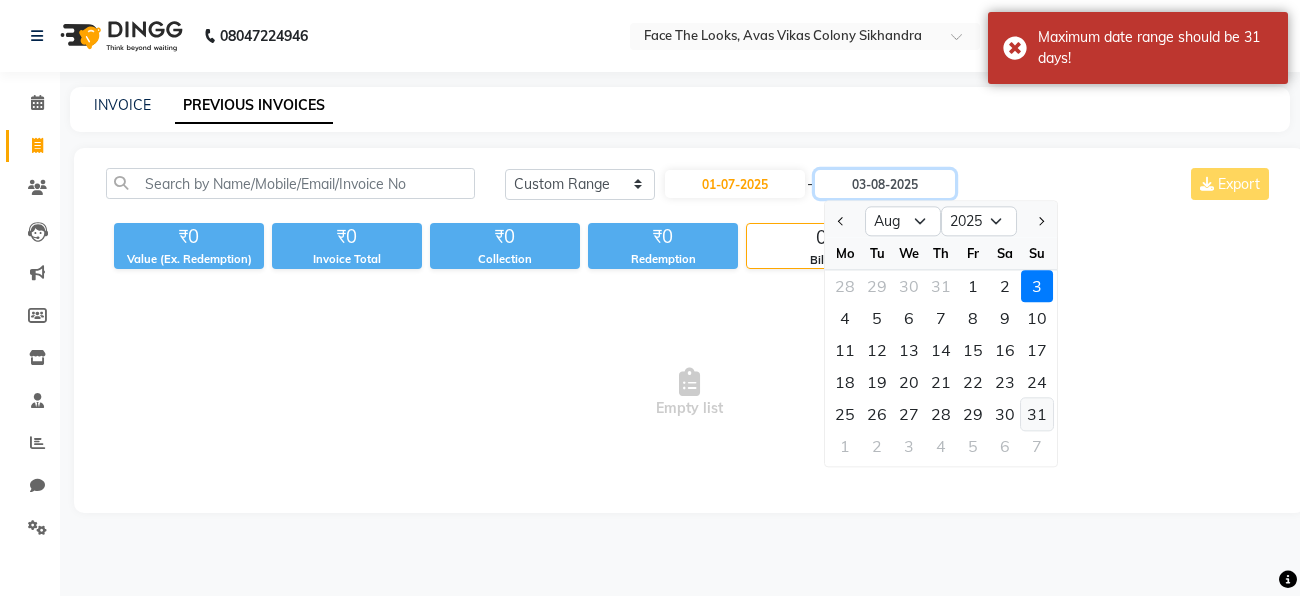 type on "31-08-2025" 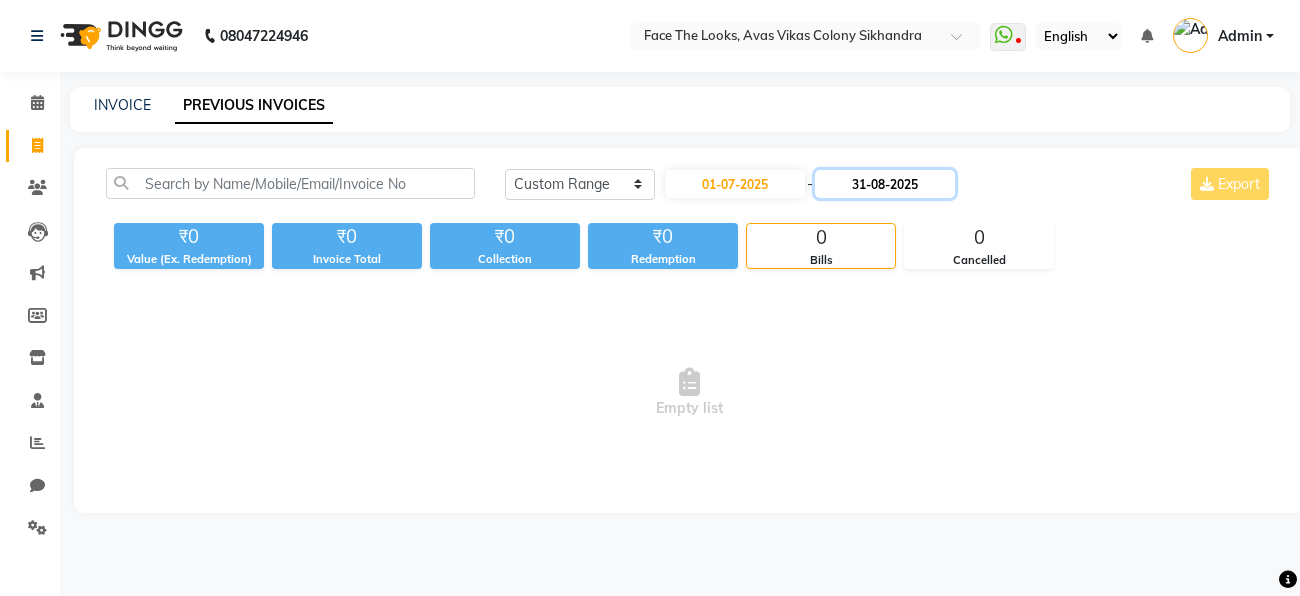 click on "31-08-2025" 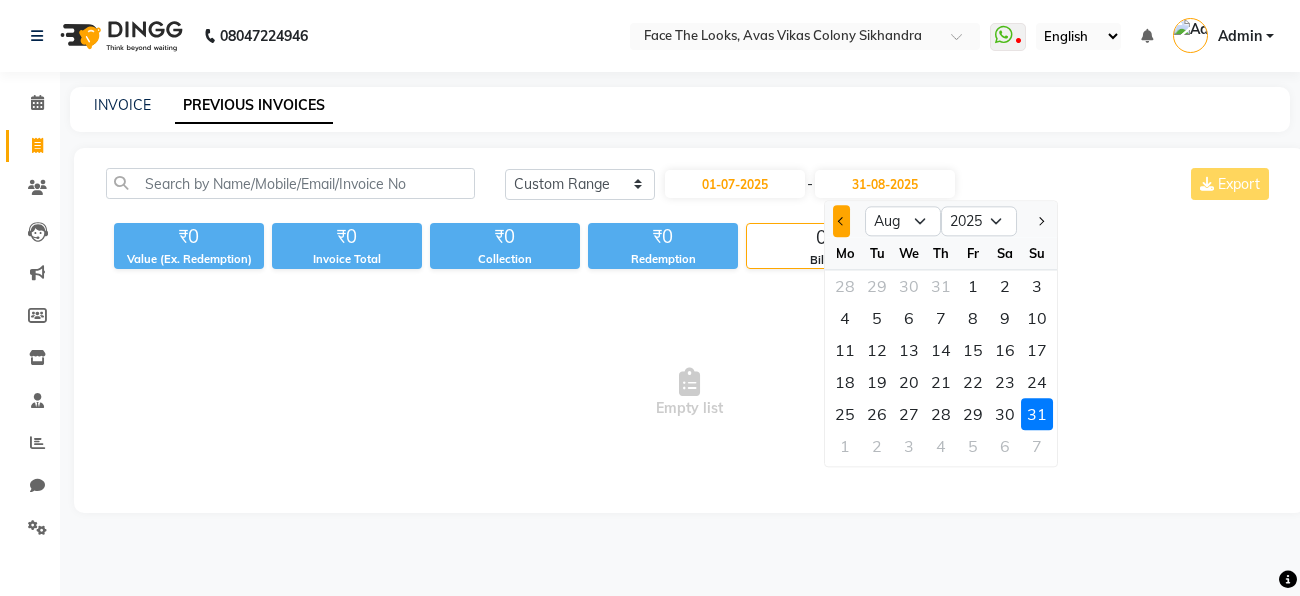click 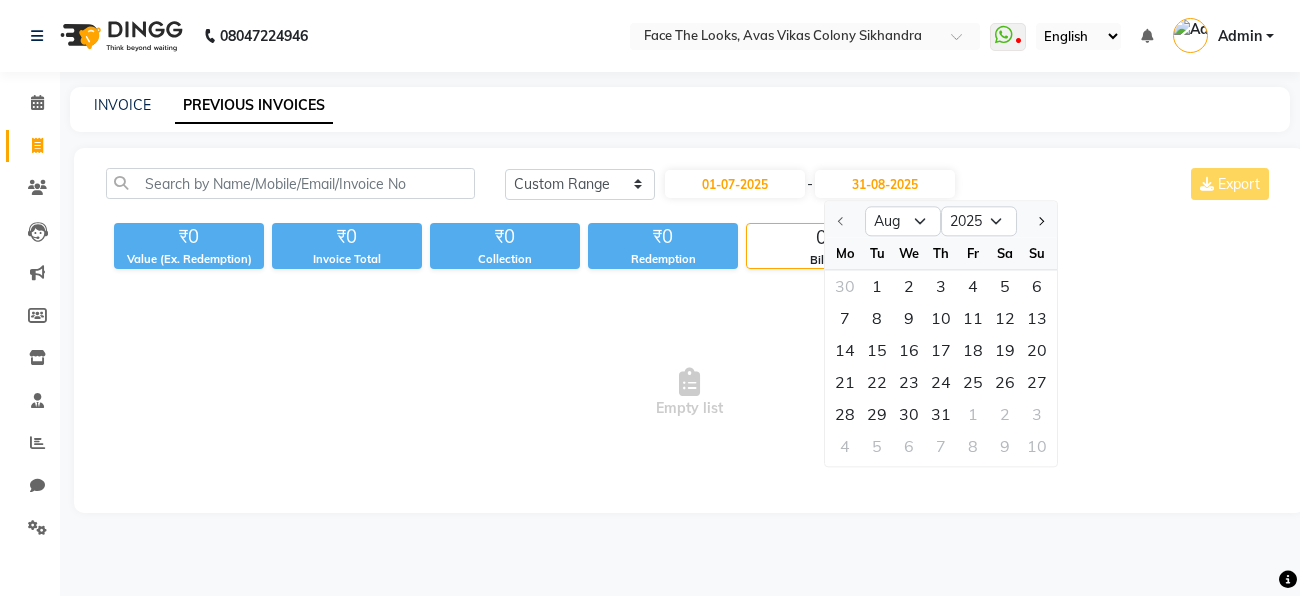 select on "7" 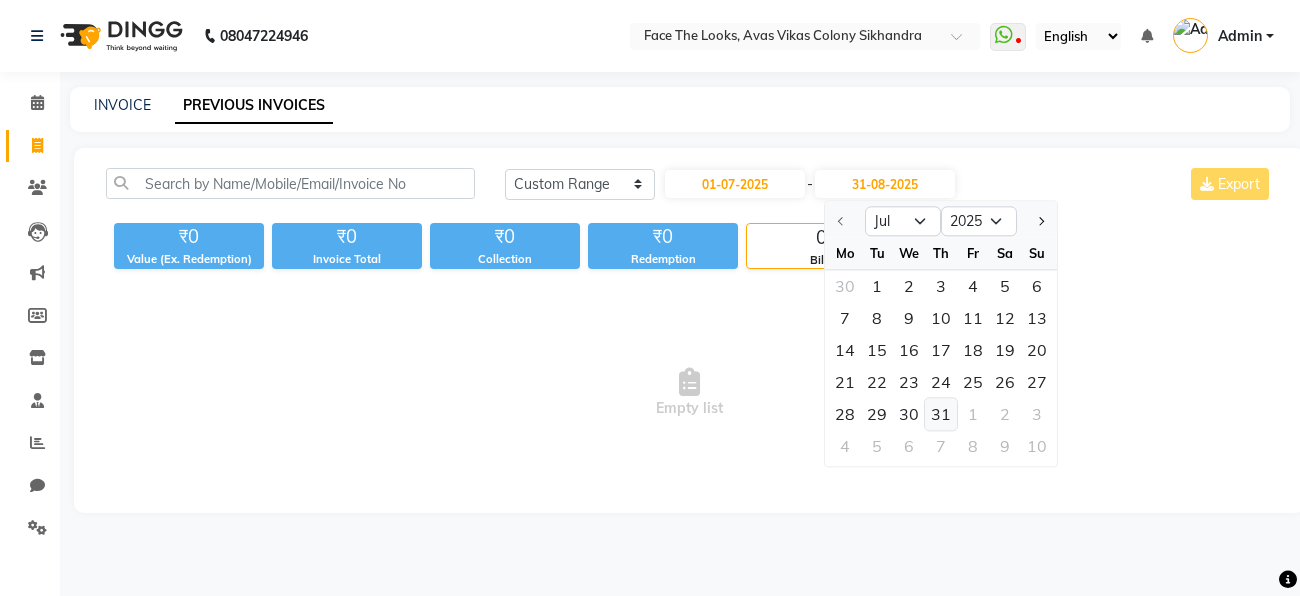 click on "31" 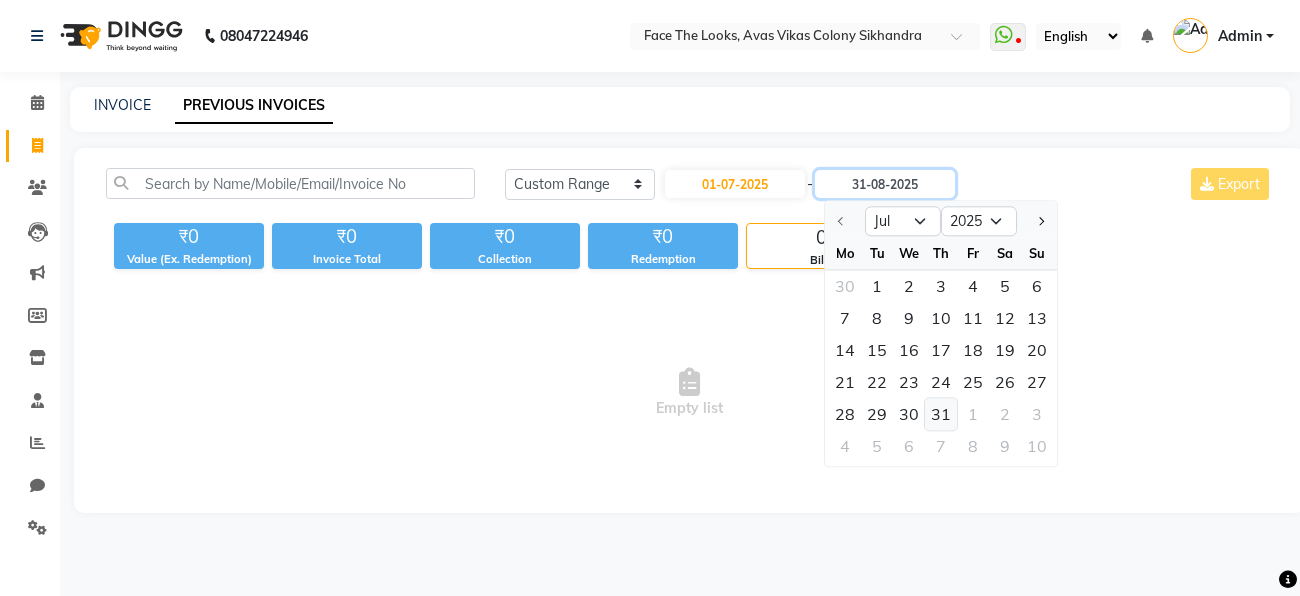 type on "31-07-2025" 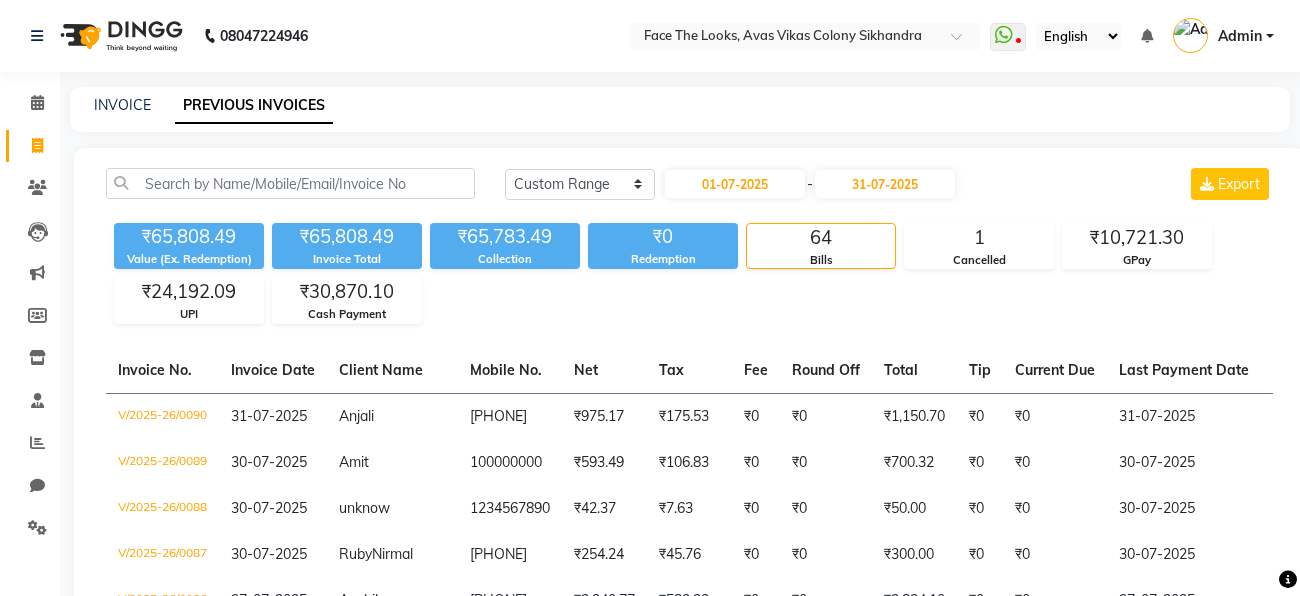 click on "₹65,808.49 Value (Ex. Redemption) ₹65,808.49 Invoice Total  ₹65,783.49 Collection ₹0 Redemption 64 Bills 1 Cancelled ₹10,721.30 GPay ₹24,192.09 UPI ₹30,870.10 Cash Payment" 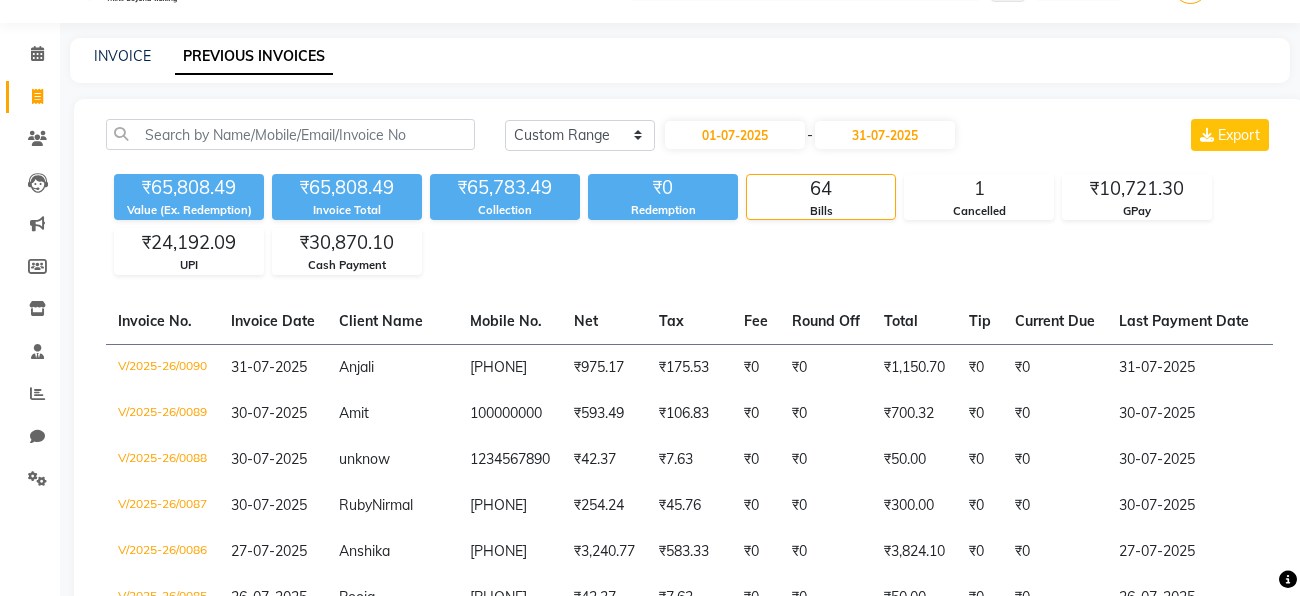 scroll, scrollTop: 0, scrollLeft: 0, axis: both 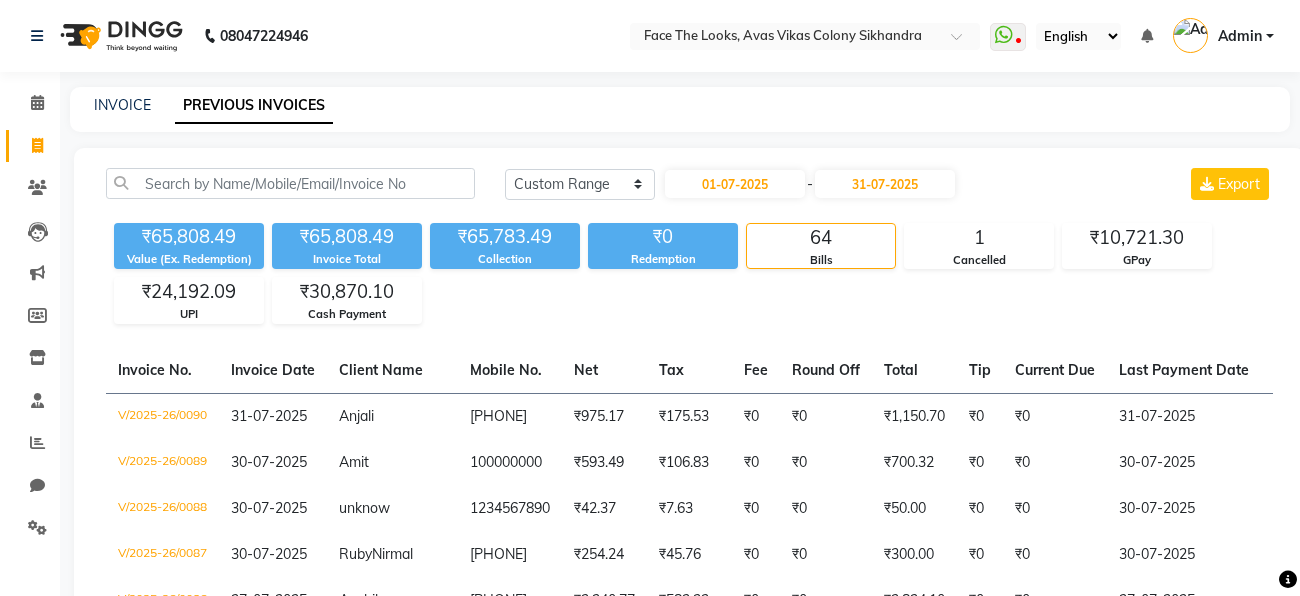 click on "Today Yesterday Custom Range 01-07-2025 - 31-07-2025 Export ₹65,808.49 Value (Ex. Redemption) ₹65,808.49 Invoice Total  ₹65,783.49 Collection ₹0 Redemption 64 Bills 1 Cancelled ₹10,721.30 GPay ₹24,192.09 UPI ₹30,870.10 Cash Payment  Invoice No.   Invoice Date   Client Name   Mobile No.   Net   Tax   Fee   Round Off   Total   Tip   Current Due   Last Payment Date   Payment Amount   Payment Methods   Cancel Reason   Status   V/2025-26/0090  31-07-2025 Anjali   8755515600 ₹975.17 ₹175.53  ₹0  ₹0 ₹1,150.70 ₹0 ₹0 31-07-2025 ₹1,150.70  Cash Payment - PAID  V/2025-26/0089  30-07-2025 Amit   100000000 ₹593.49 ₹106.83  ₹0  ₹0 ₹700.32 ₹0 ₹0 30-07-2025 ₹700.32  Cash Payment - PAID  V/2025-26/0088  30-07-2025 unknow   1234567890 ₹42.37 ₹7.63  ₹0  ₹0 ₹50.00 ₹0 ₹0 30-07-2025 ₹50.00  Cash Payment - PAID  V/2025-26/0087  30-07-2025 Ruby  Nirmal 7017523939 ₹254.24 ₹45.76  ₹0  ₹0 ₹300.00 ₹0 ₹0 30-07-2025 ₹300.00  UPI - PAID  V/2025-26/0086  Anshika" 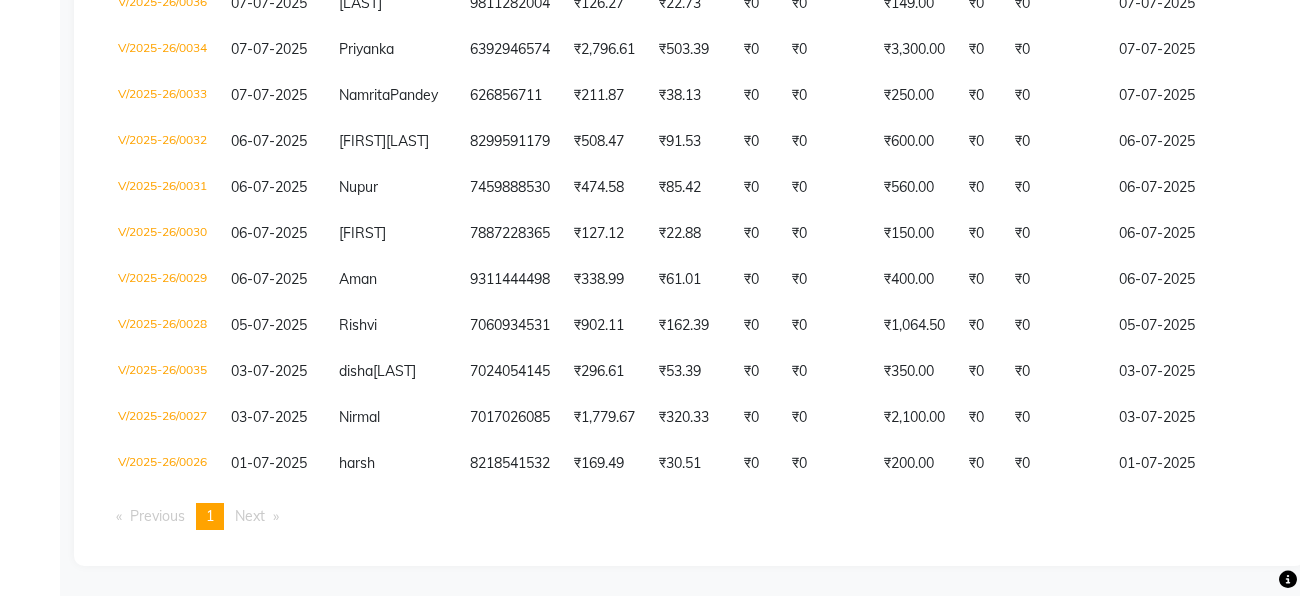 scroll, scrollTop: 3155, scrollLeft: 0, axis: vertical 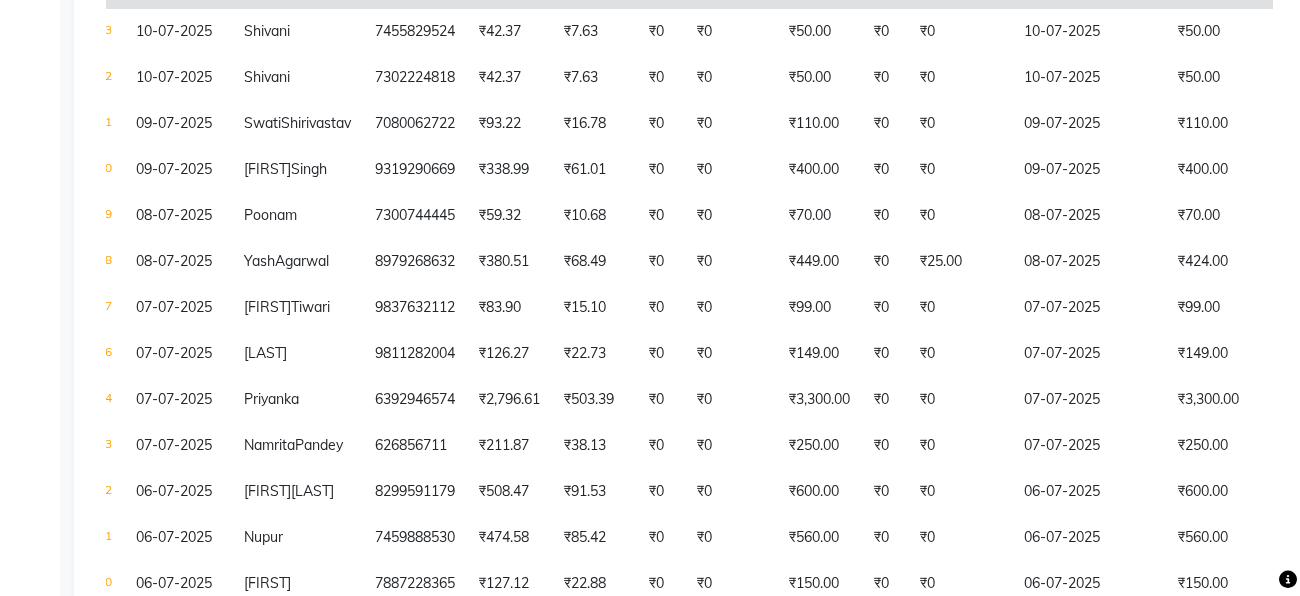click on "Shivani" 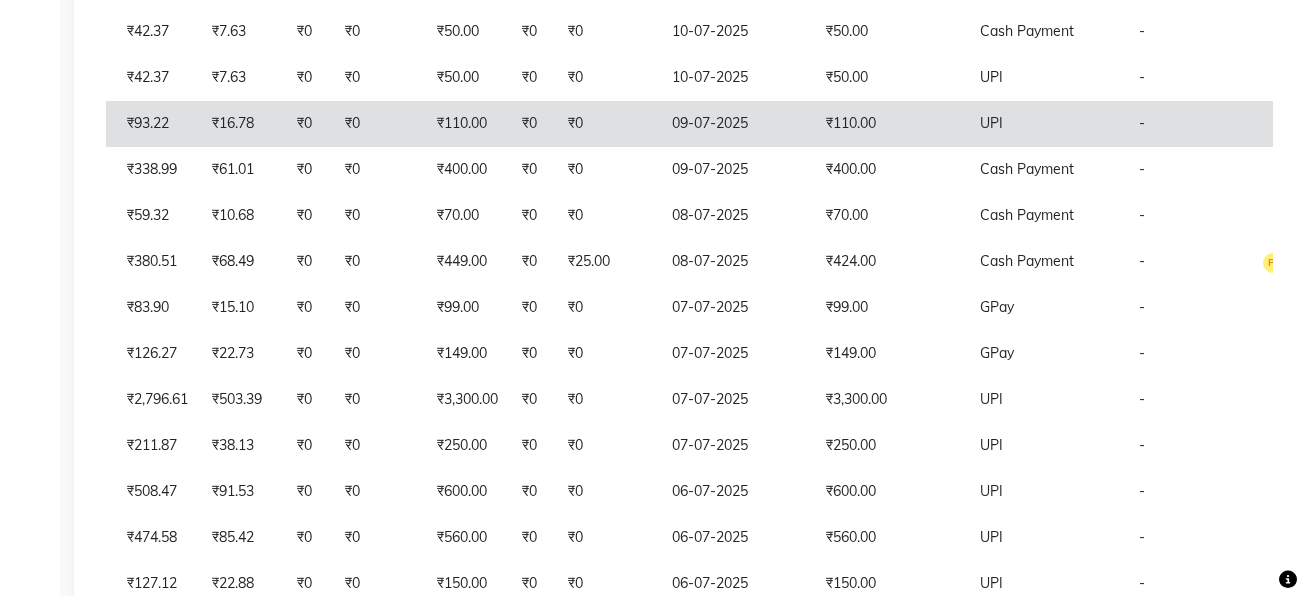 scroll, scrollTop: 0, scrollLeft: 523, axis: horizontal 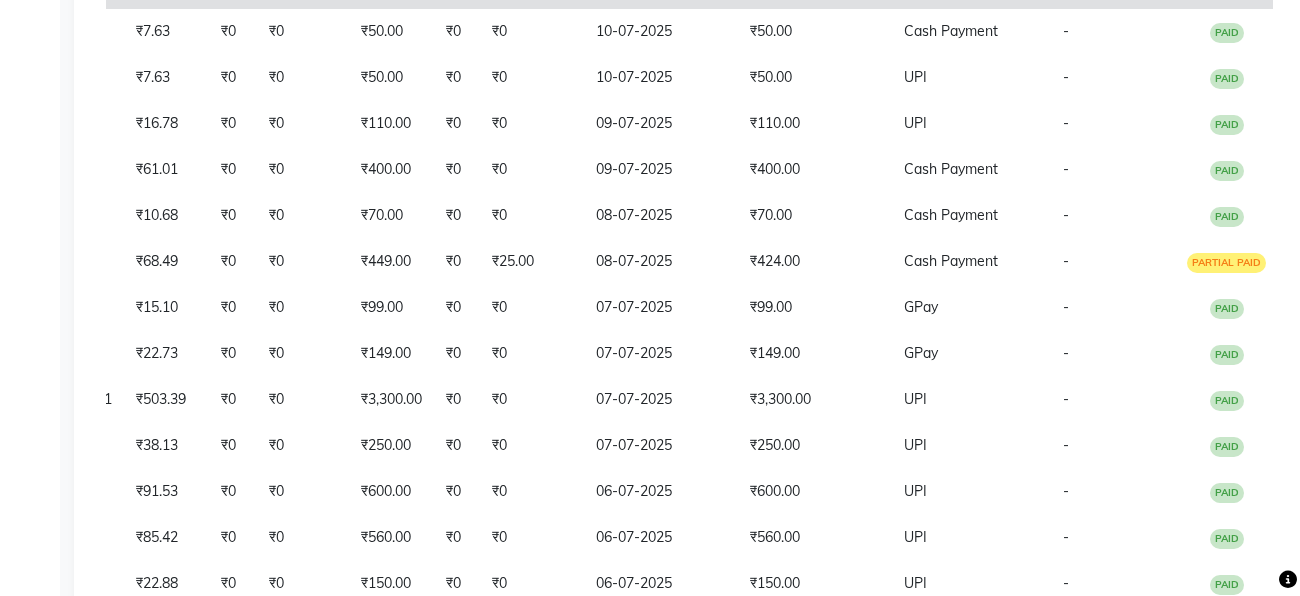 click on "₹50.00" 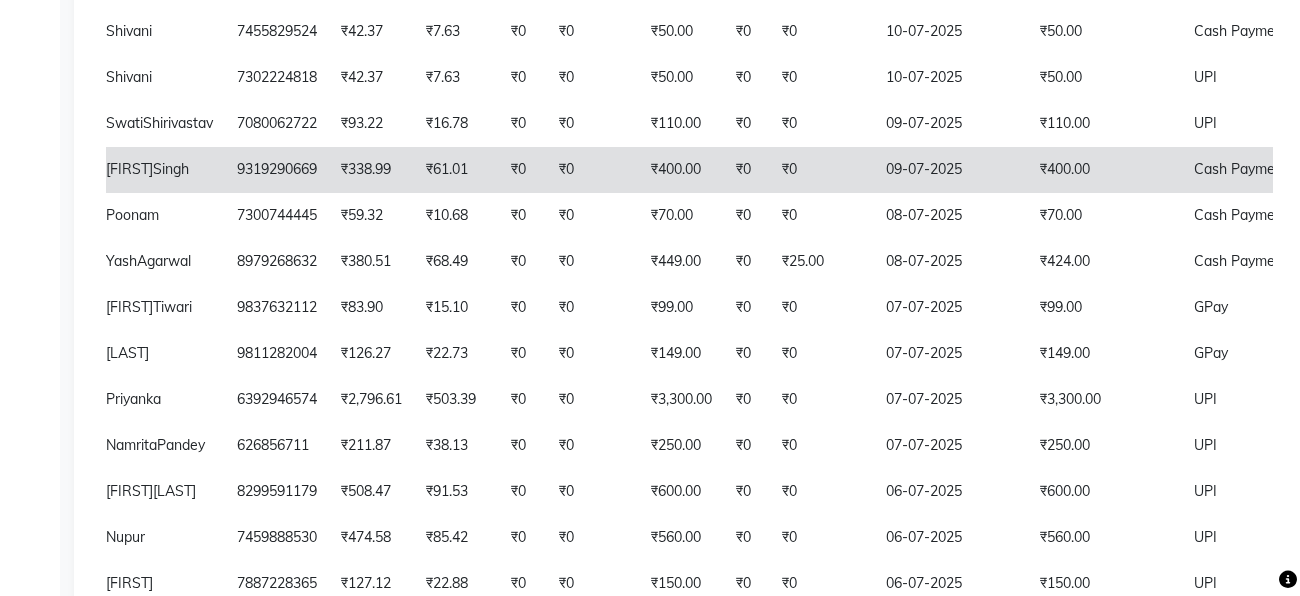 scroll, scrollTop: 0, scrollLeft: 0, axis: both 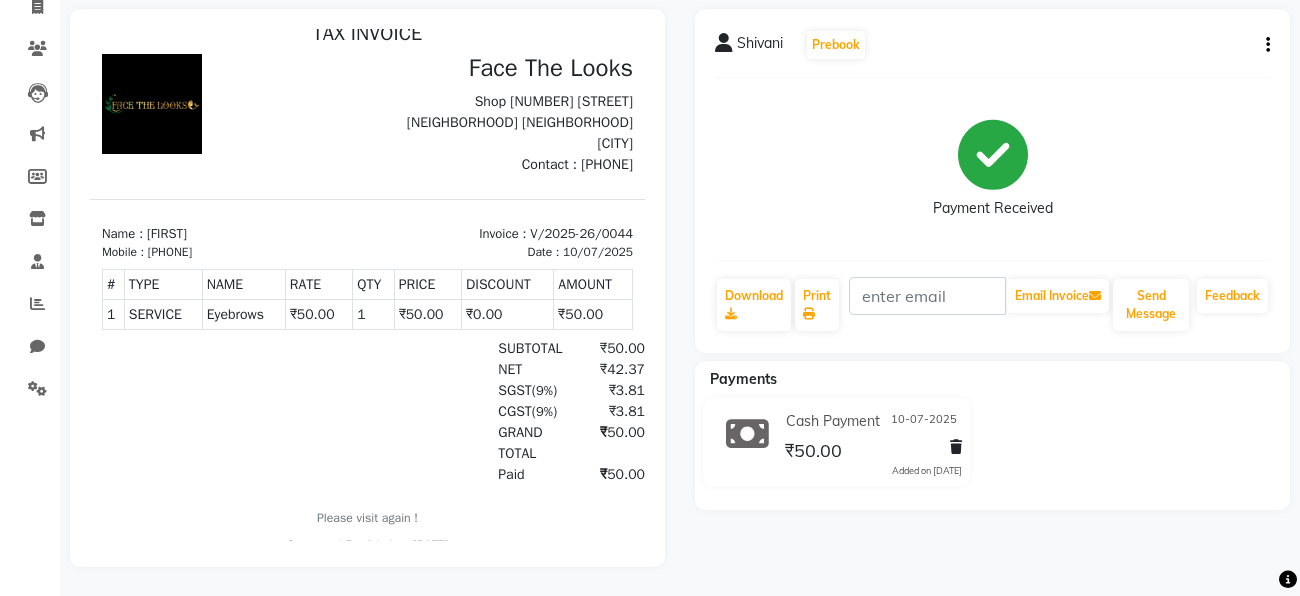 click 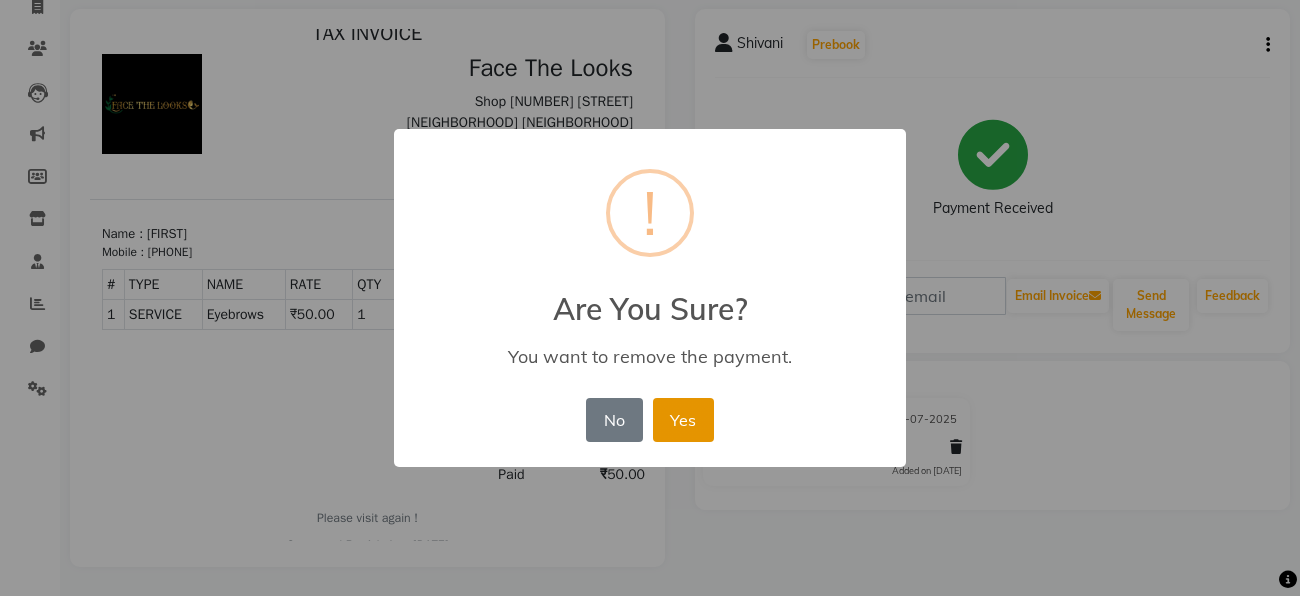 click on "Yes" at bounding box center (683, 420) 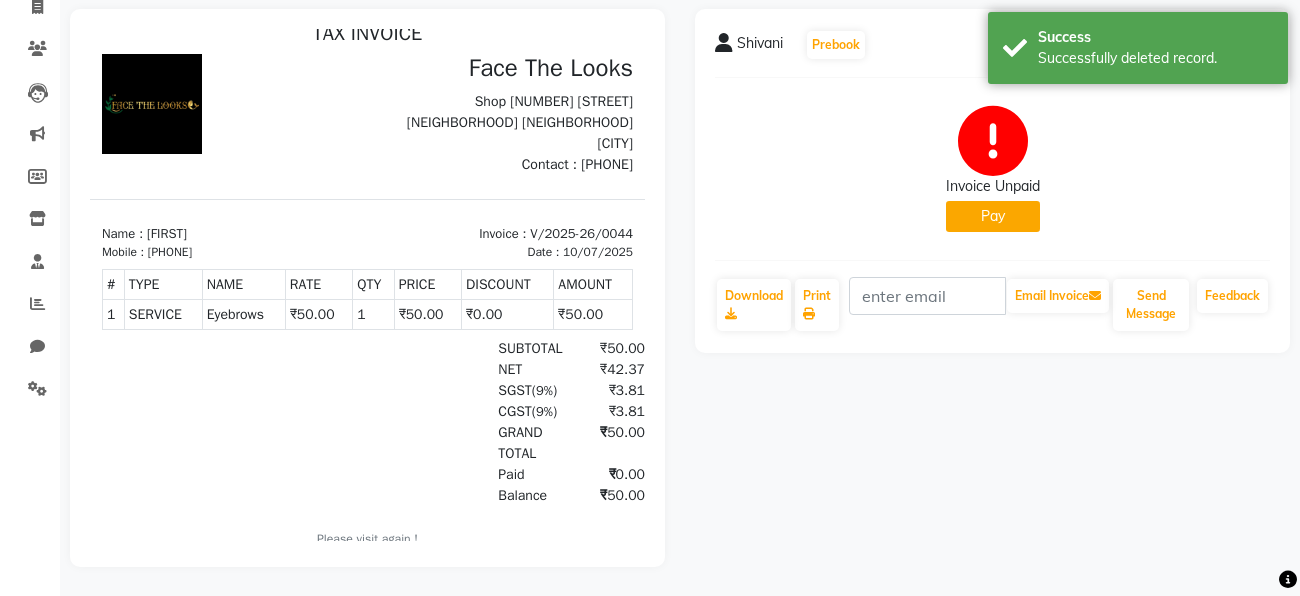 scroll, scrollTop: 15, scrollLeft: 0, axis: vertical 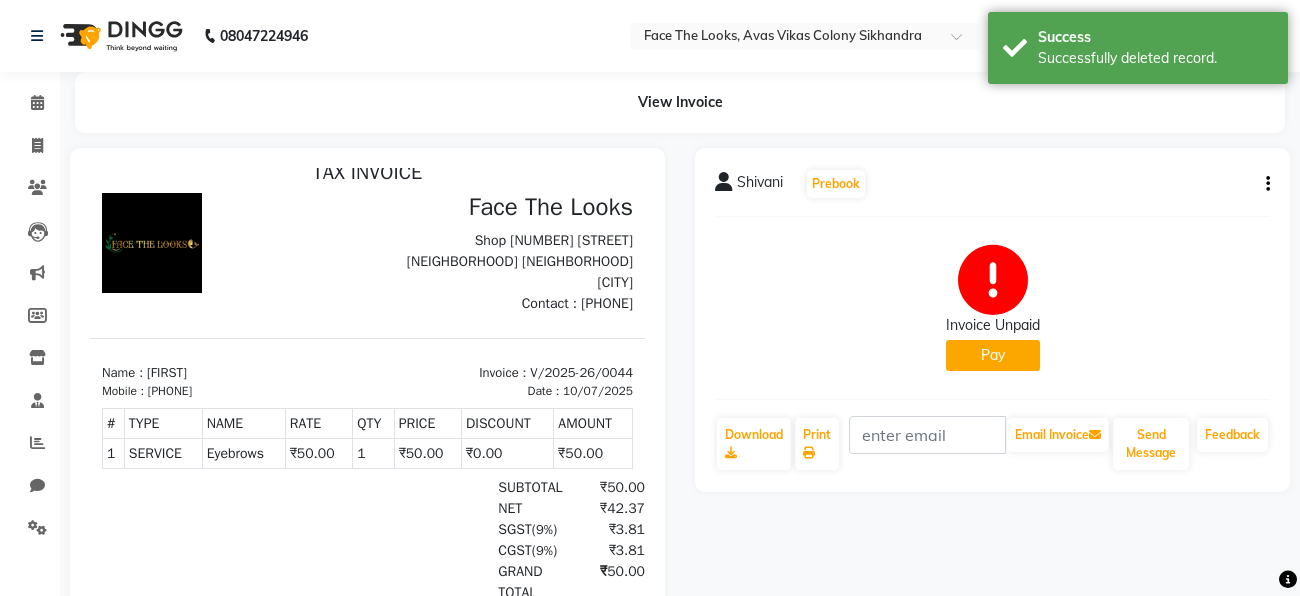 click 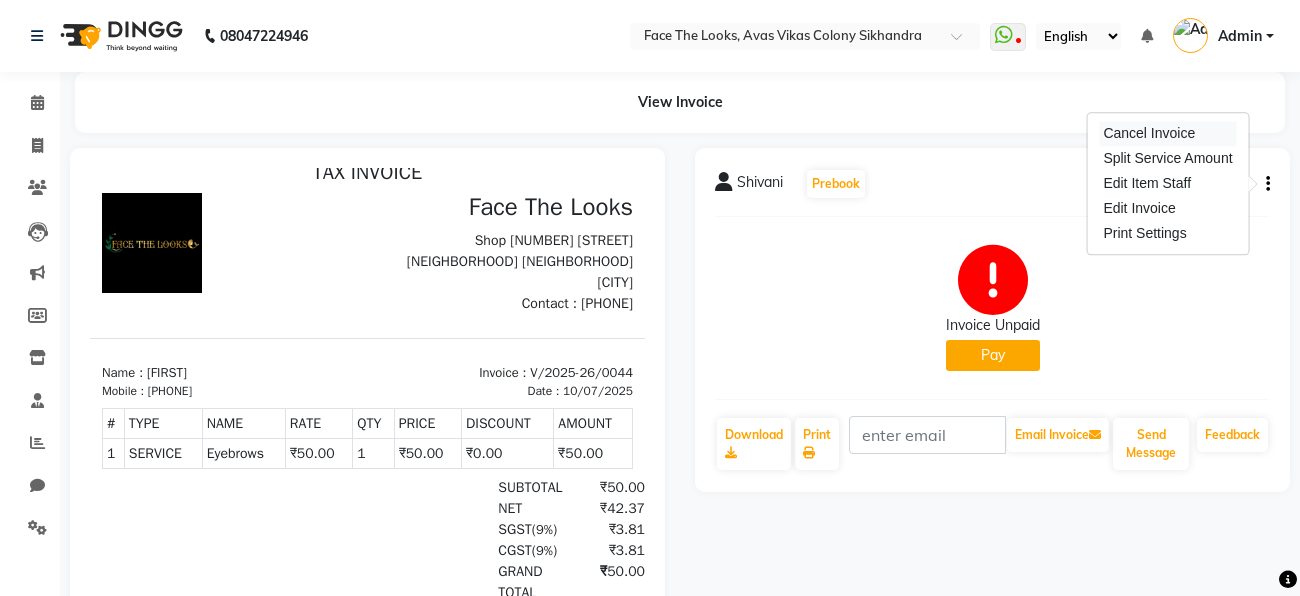 click on "Cancel Invoice" at bounding box center [1167, 133] 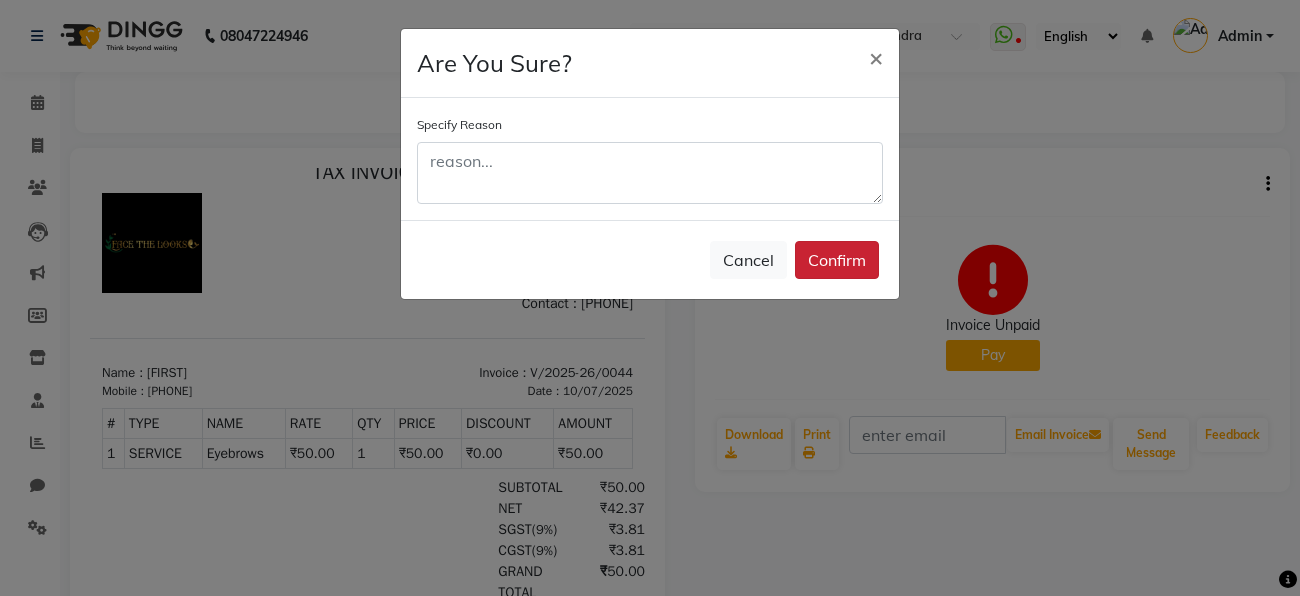 click on "Confirm" 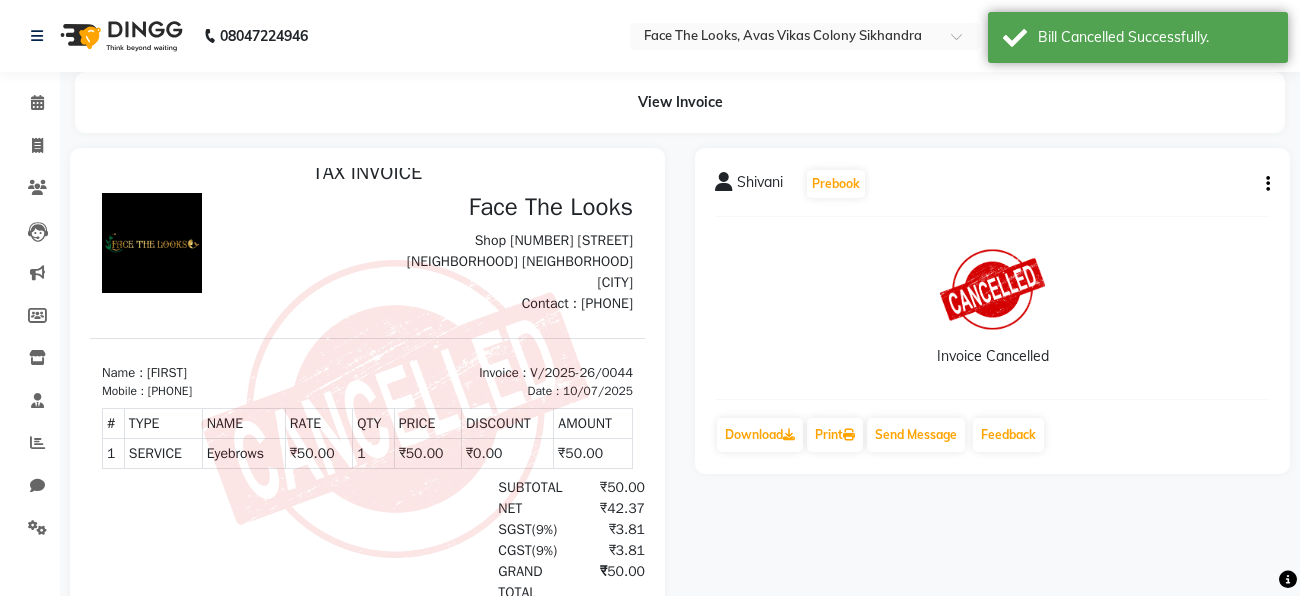 scroll, scrollTop: 15, scrollLeft: 0, axis: vertical 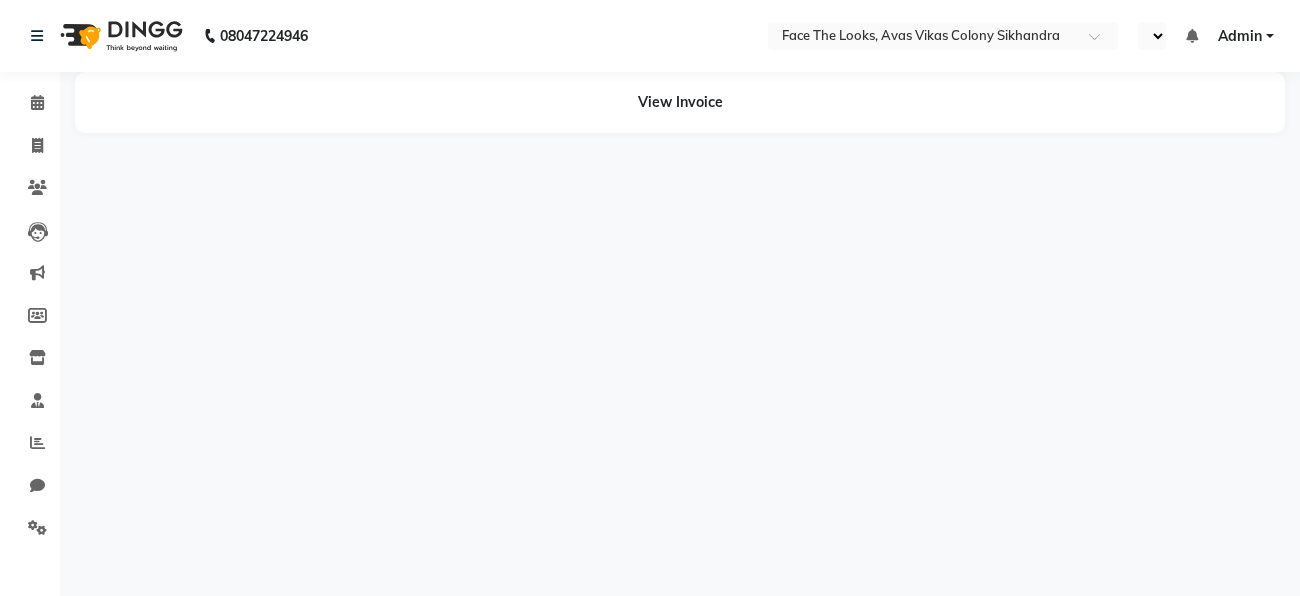 select on "en" 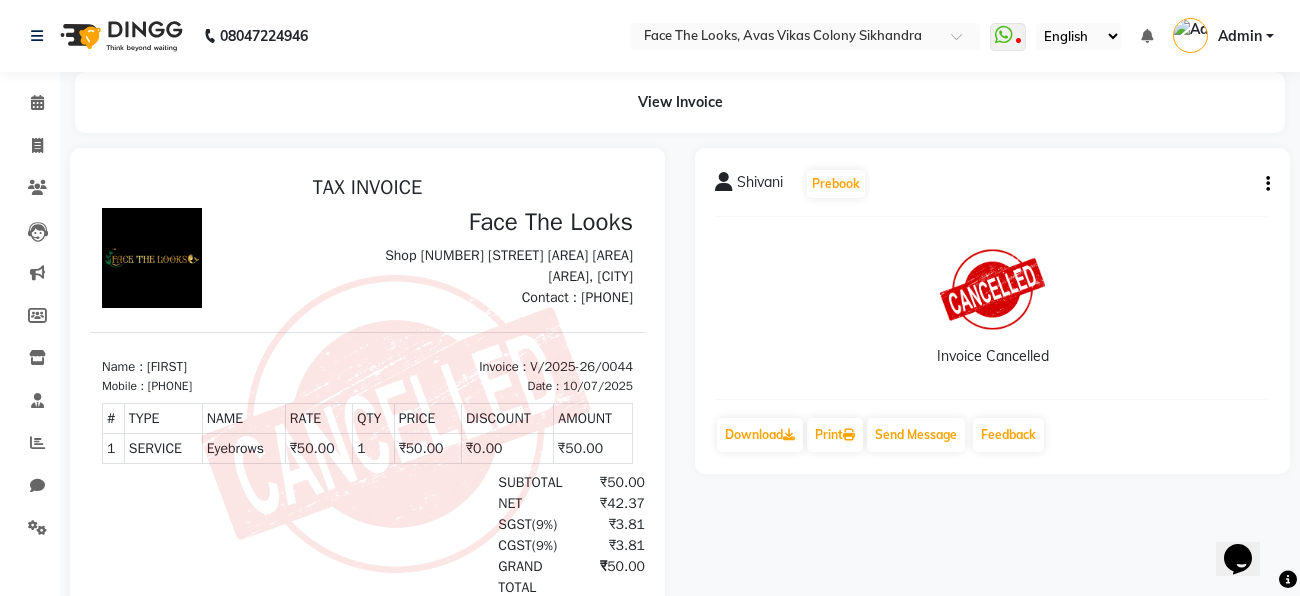 scroll, scrollTop: 0, scrollLeft: 0, axis: both 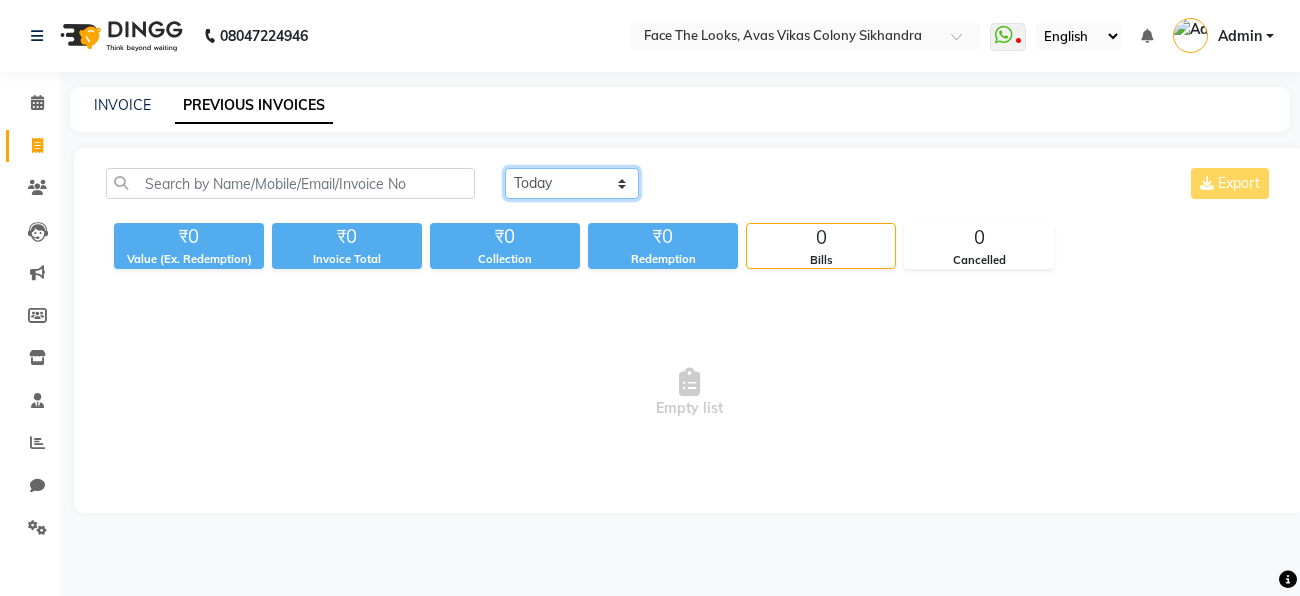 click on "Today Yesterday Custom Range" 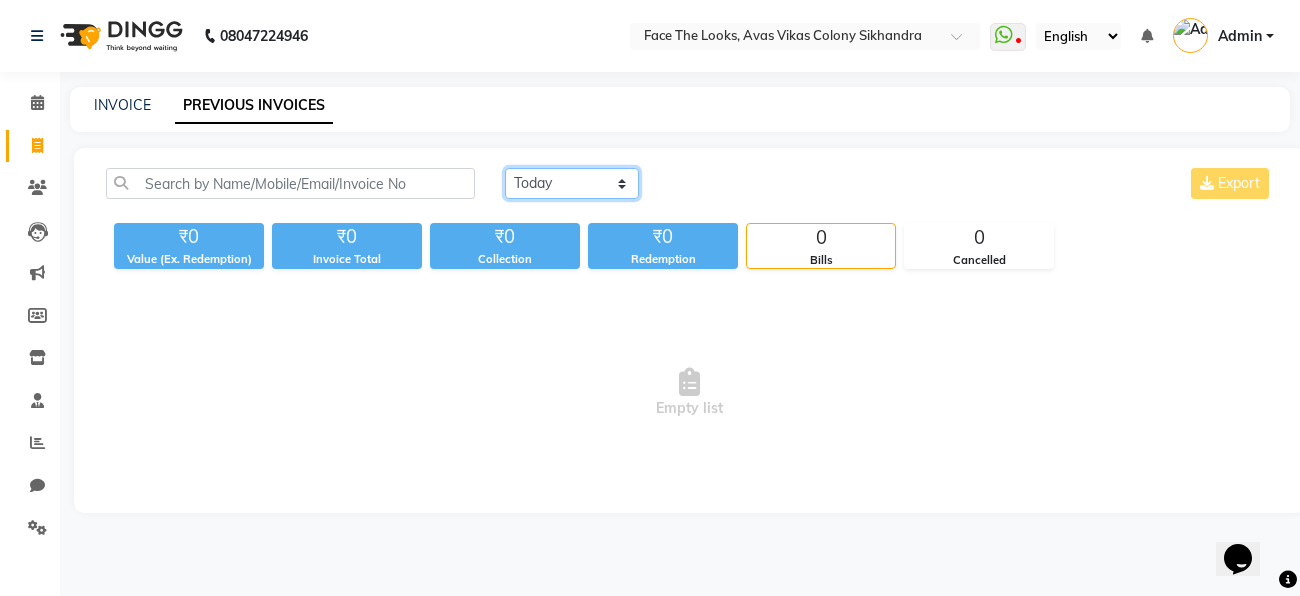 scroll, scrollTop: 0, scrollLeft: 0, axis: both 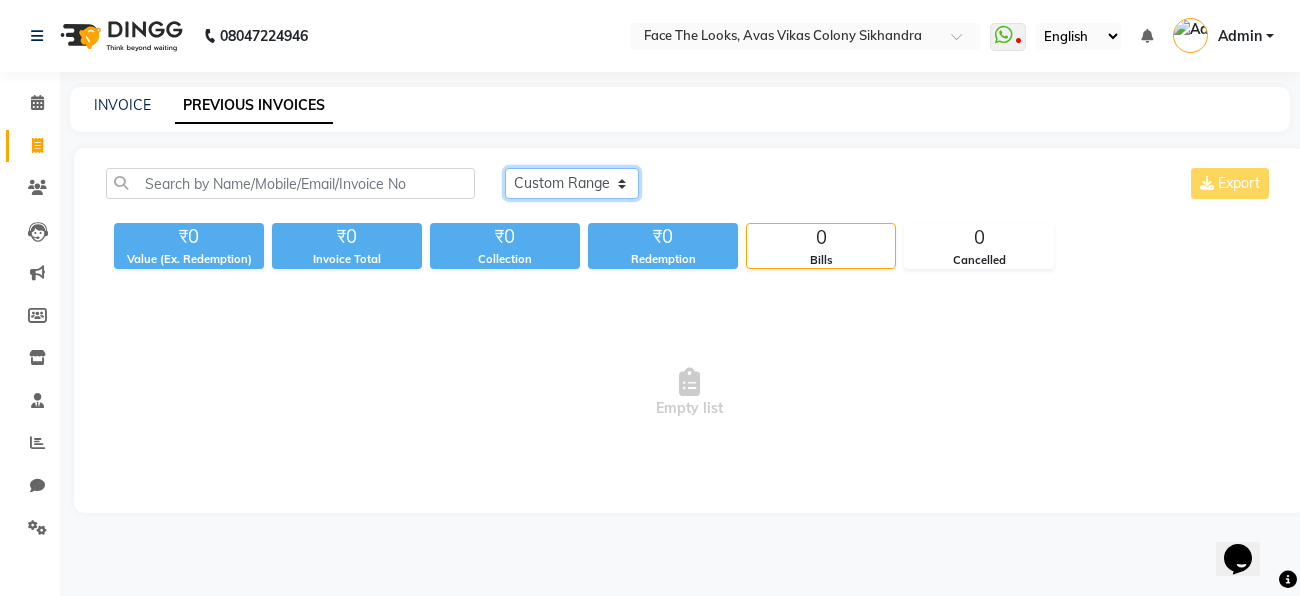 click on "Today Yesterday Custom Range" 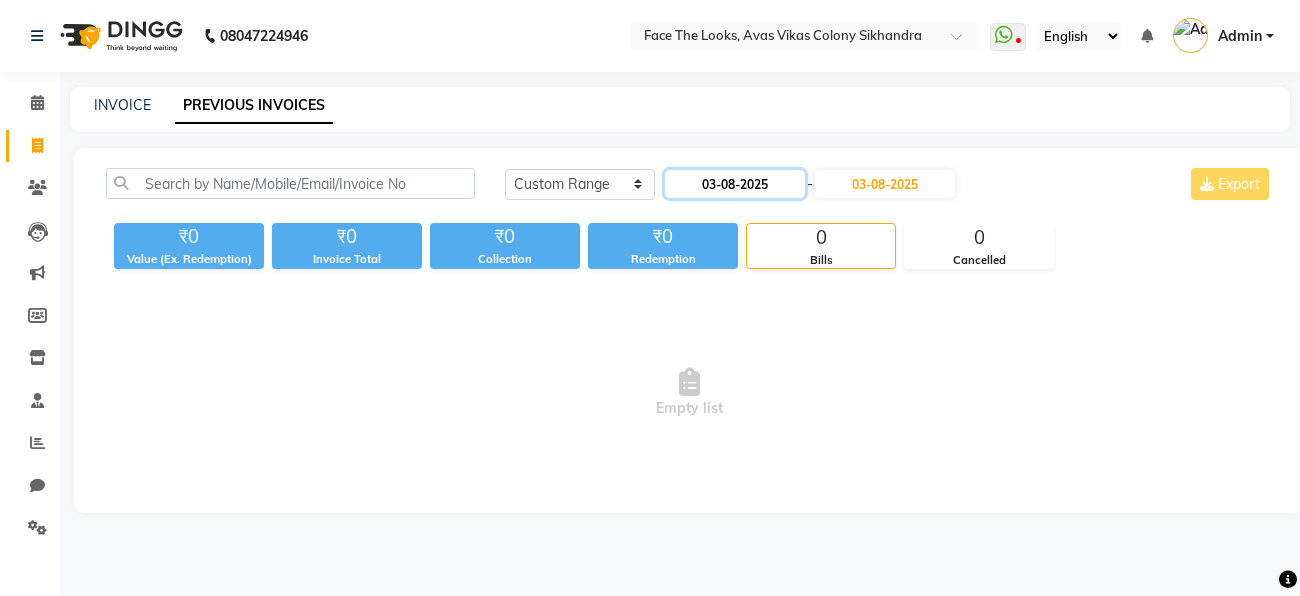 click on "03-08-2025" 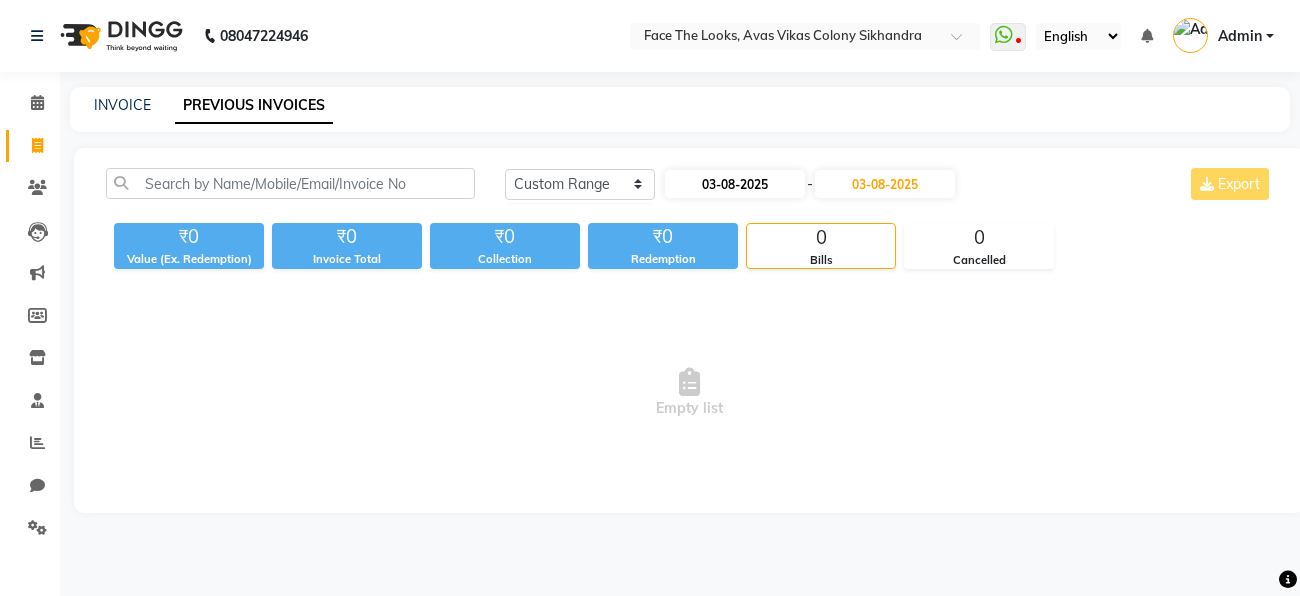 select on "8" 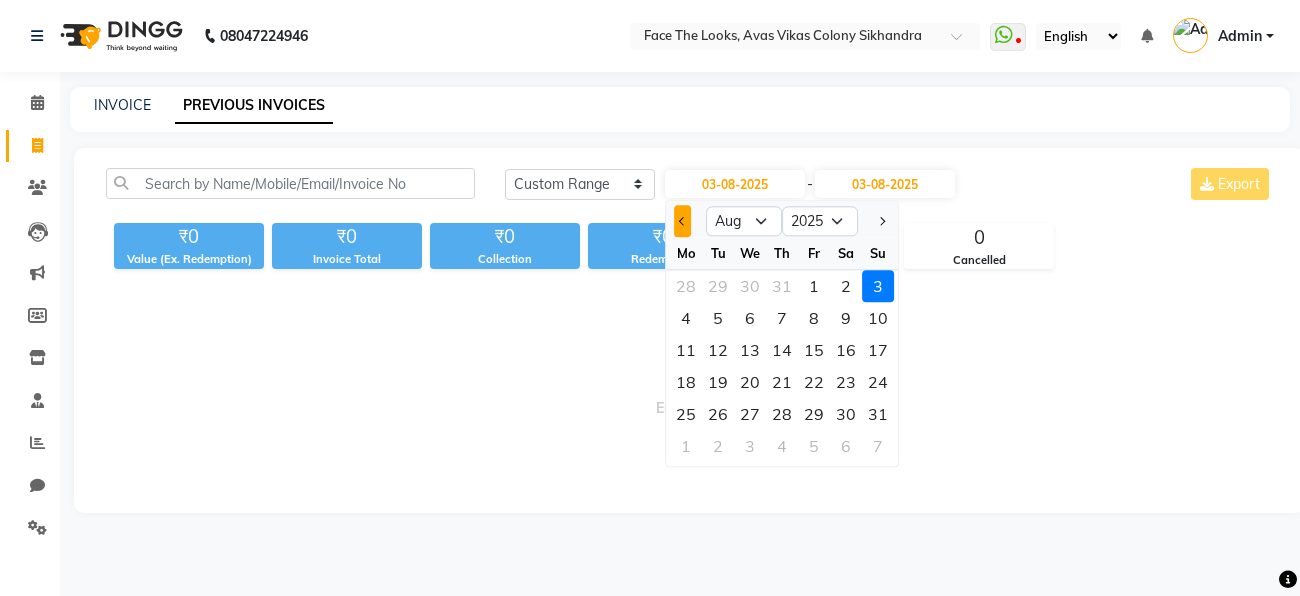 click 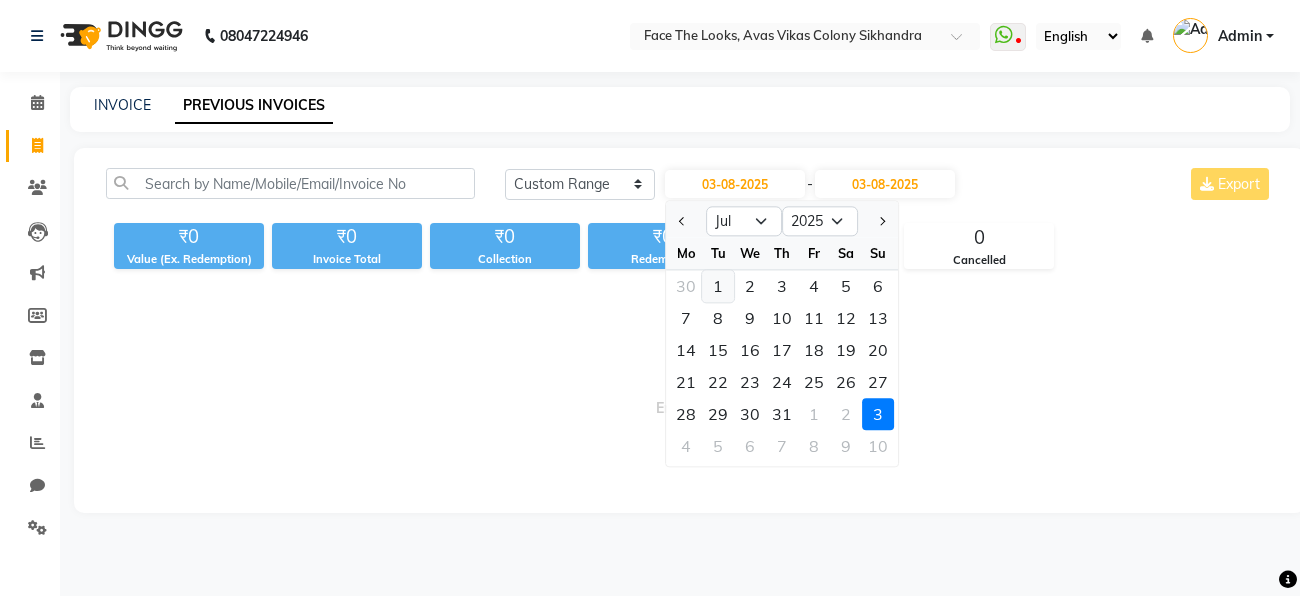 click on "1" 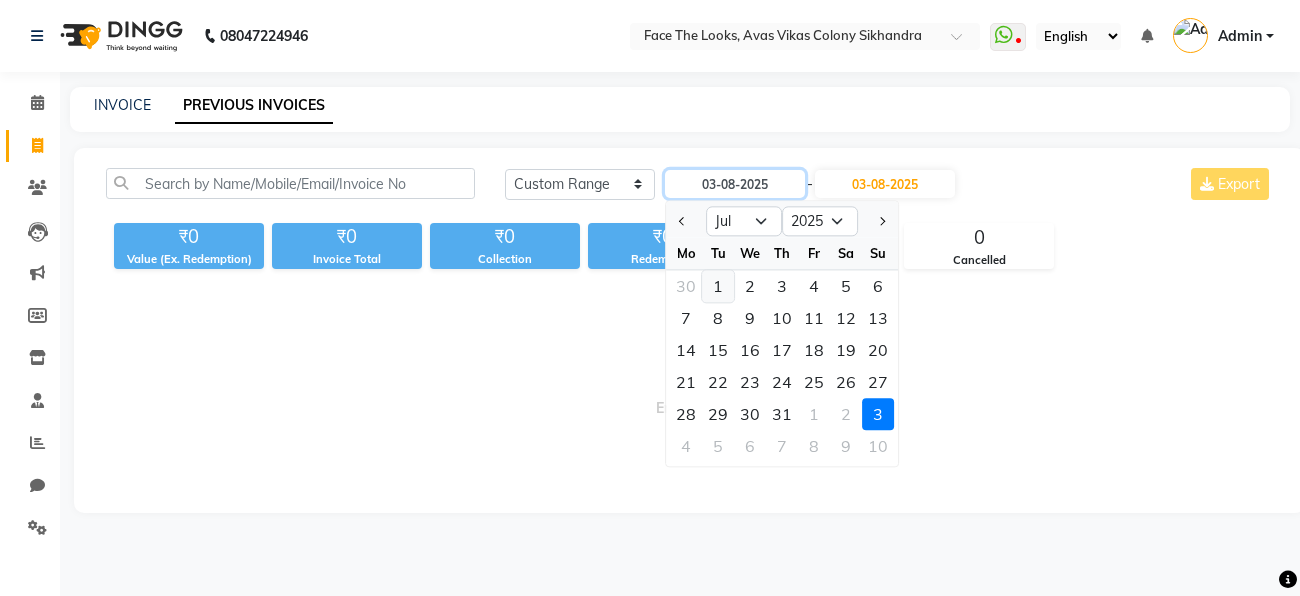 type on "01-07-2025" 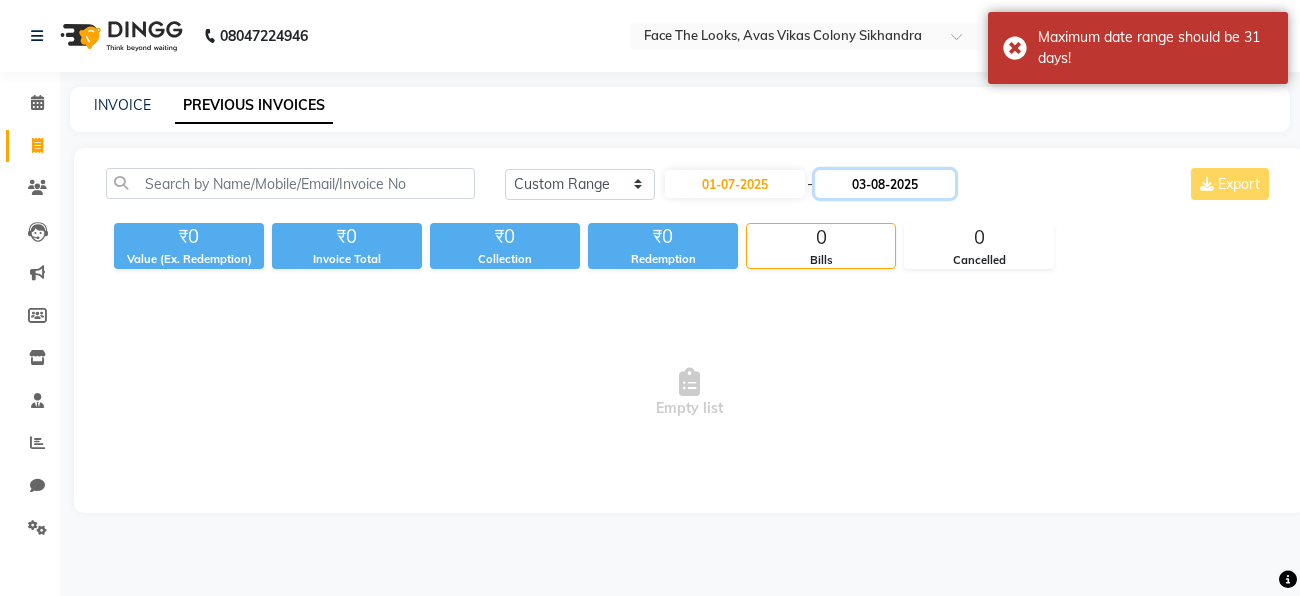 click on "03-08-2025" 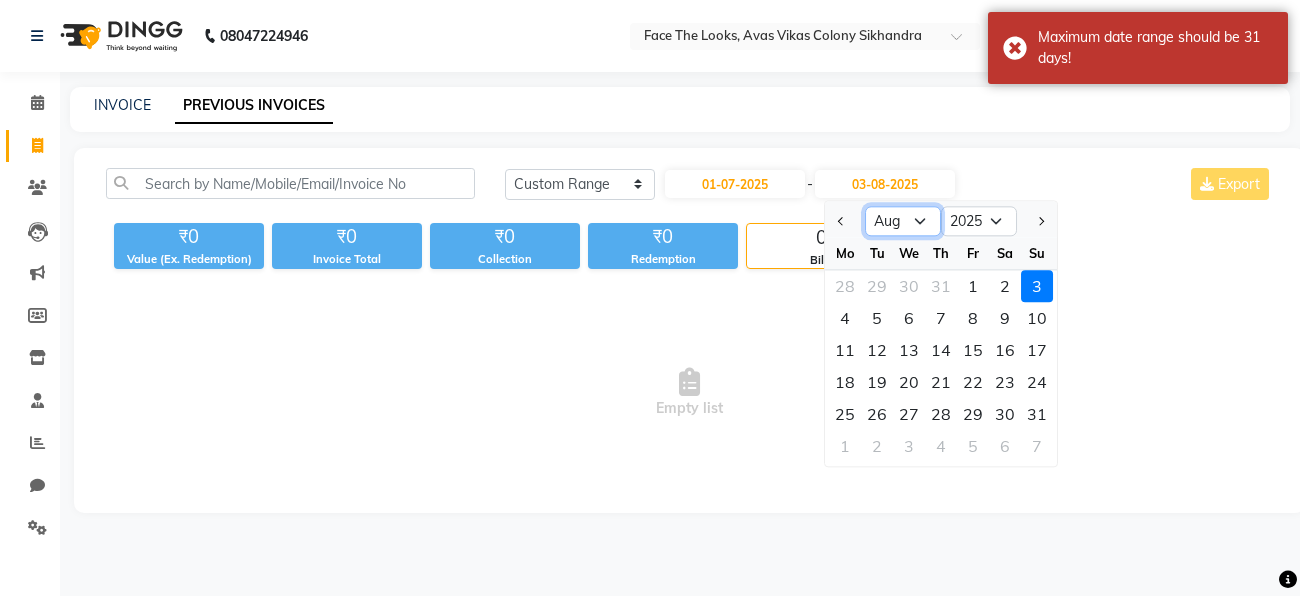 click on "Jul Aug Sep Oct Nov Dec" 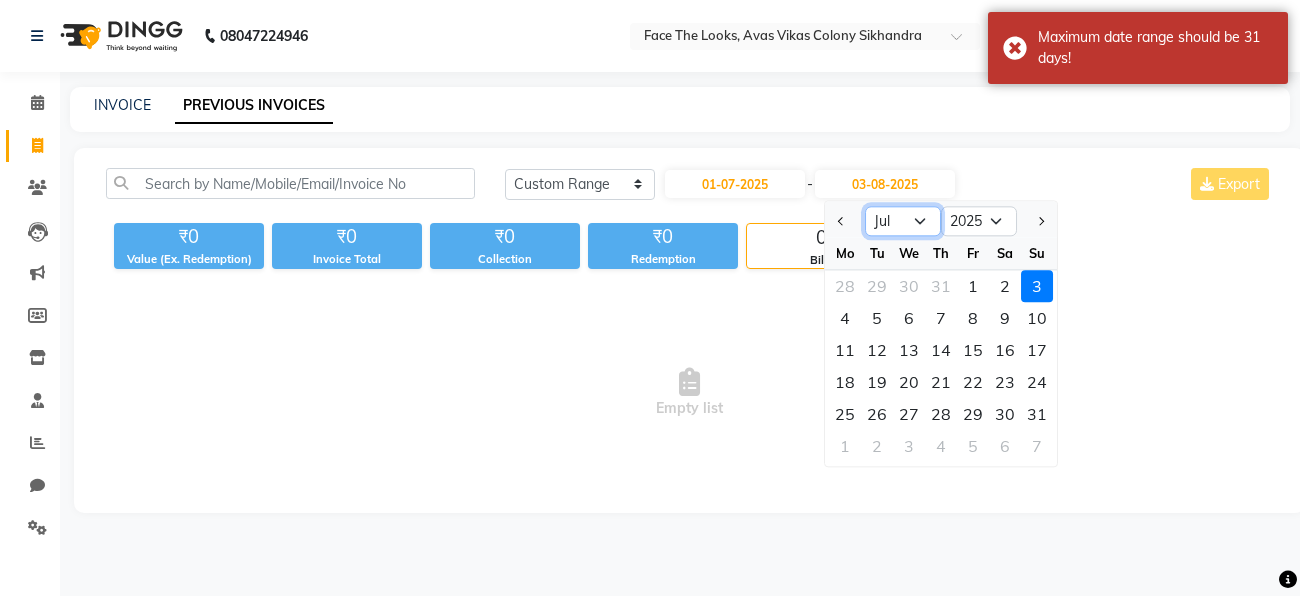 click on "Jul Aug Sep Oct Nov Dec" 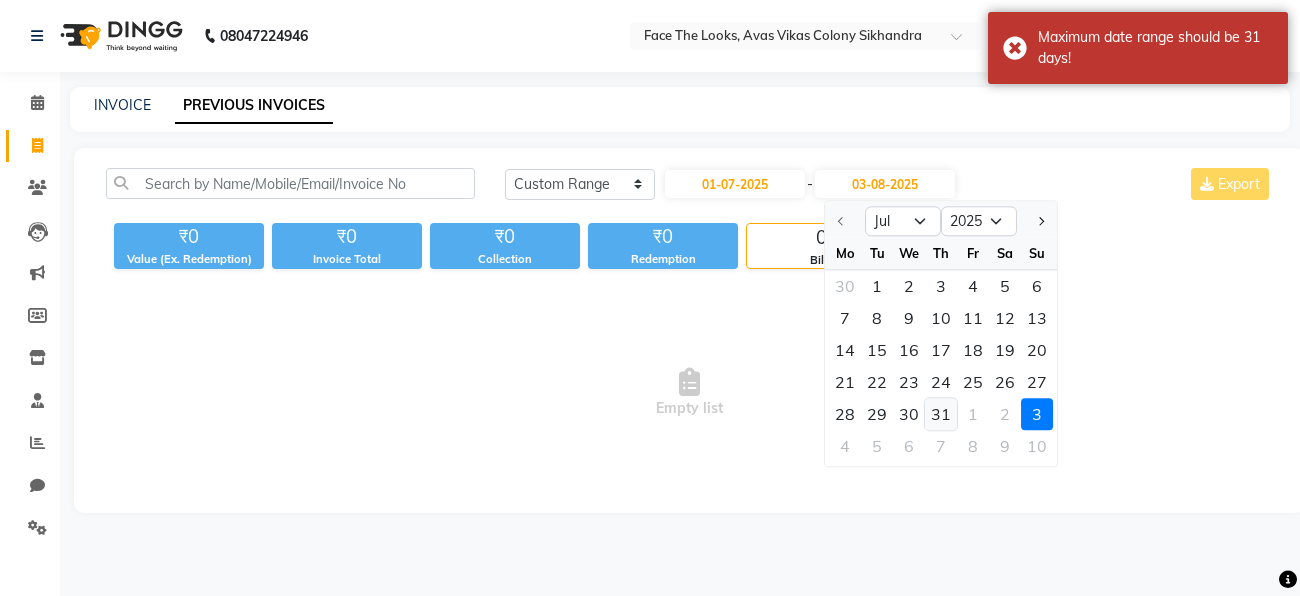 click on "31" 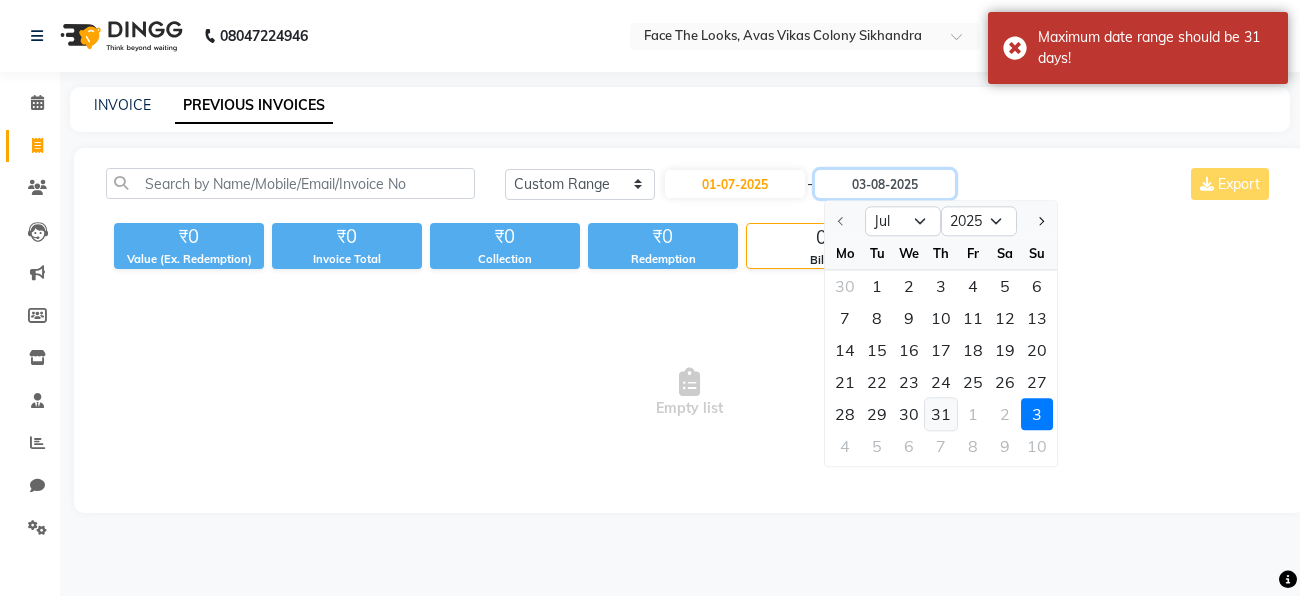 type on "31-07-2025" 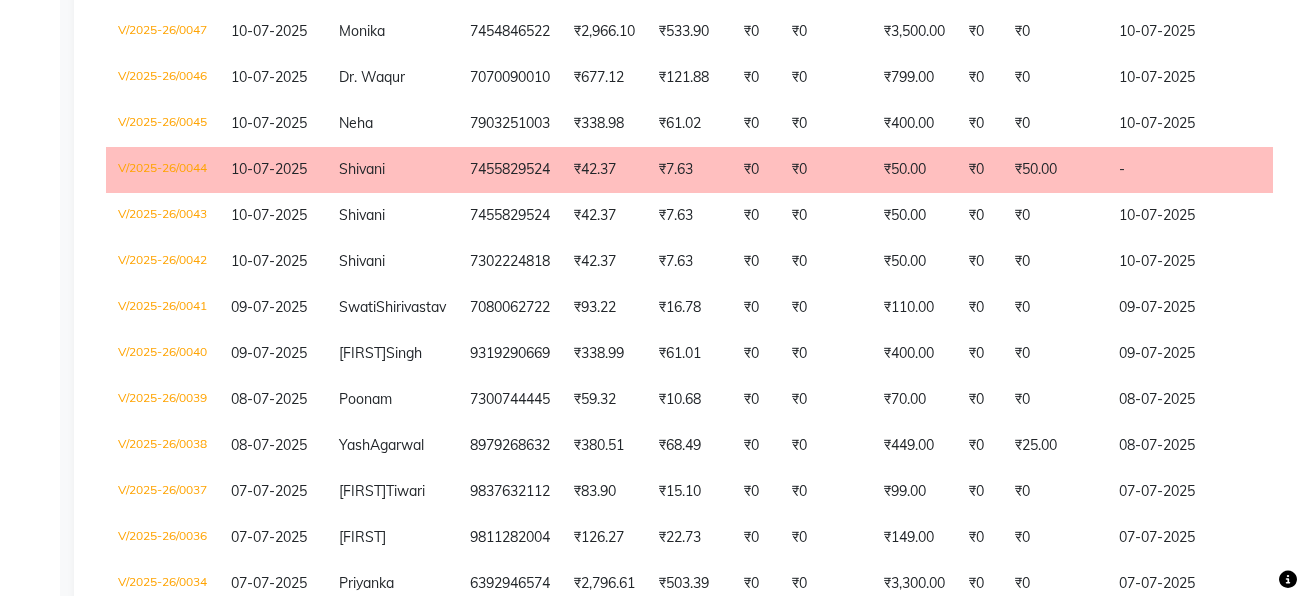 scroll, scrollTop: 2364, scrollLeft: 0, axis: vertical 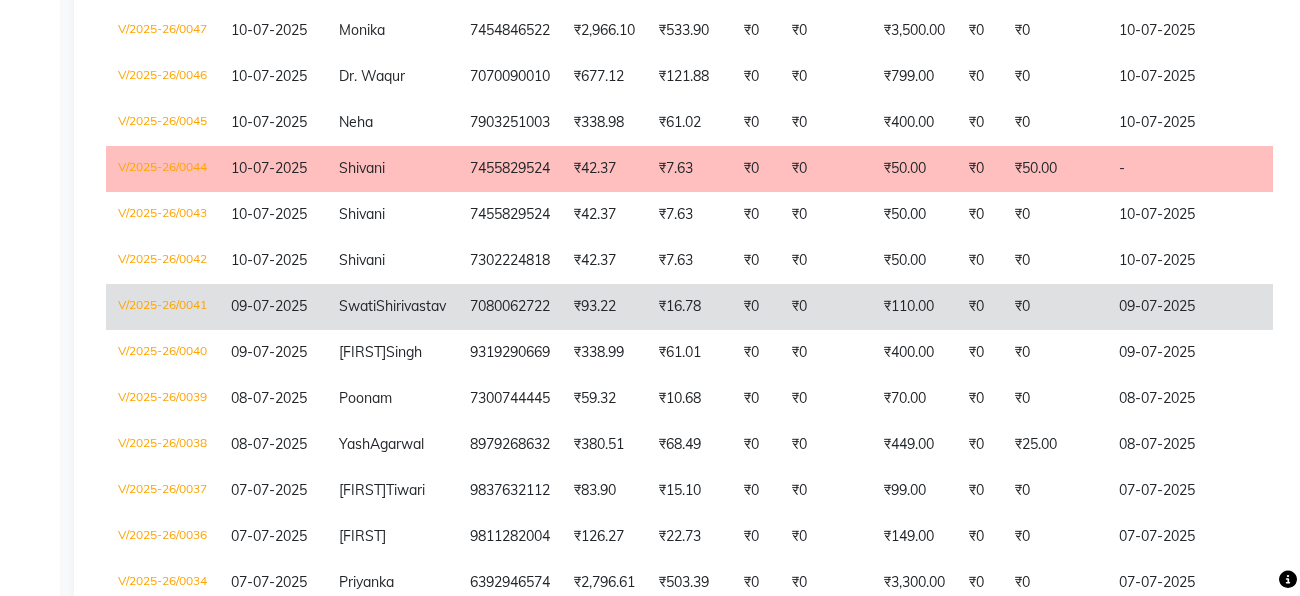 click on "₹0" 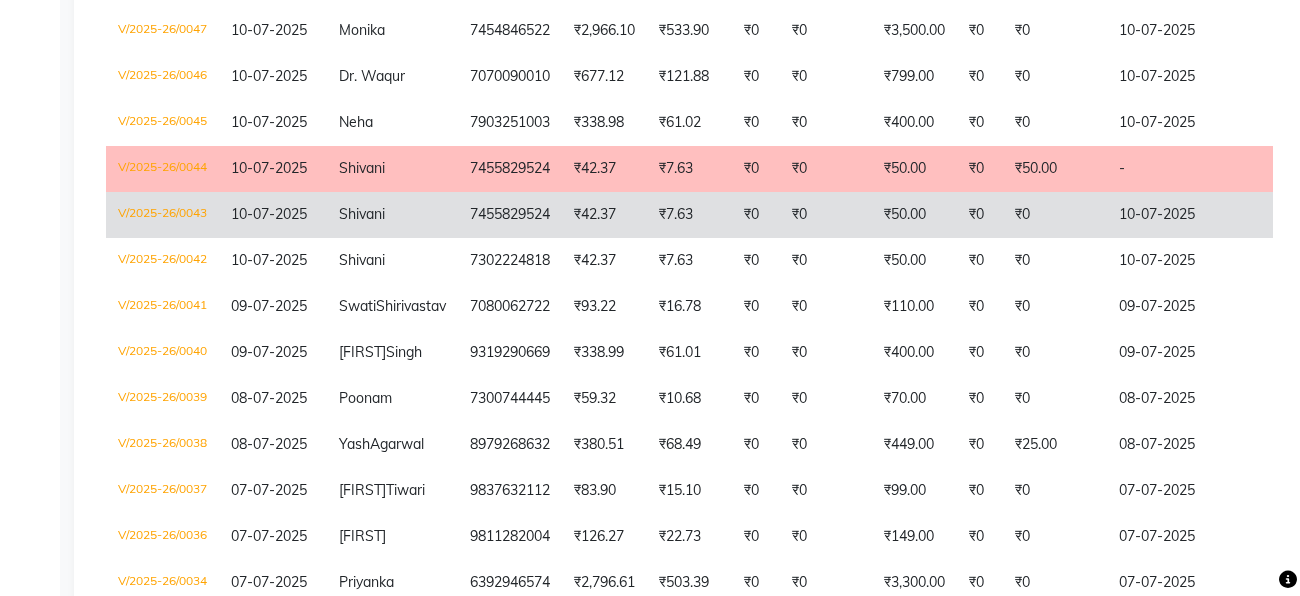 click on "₹0" 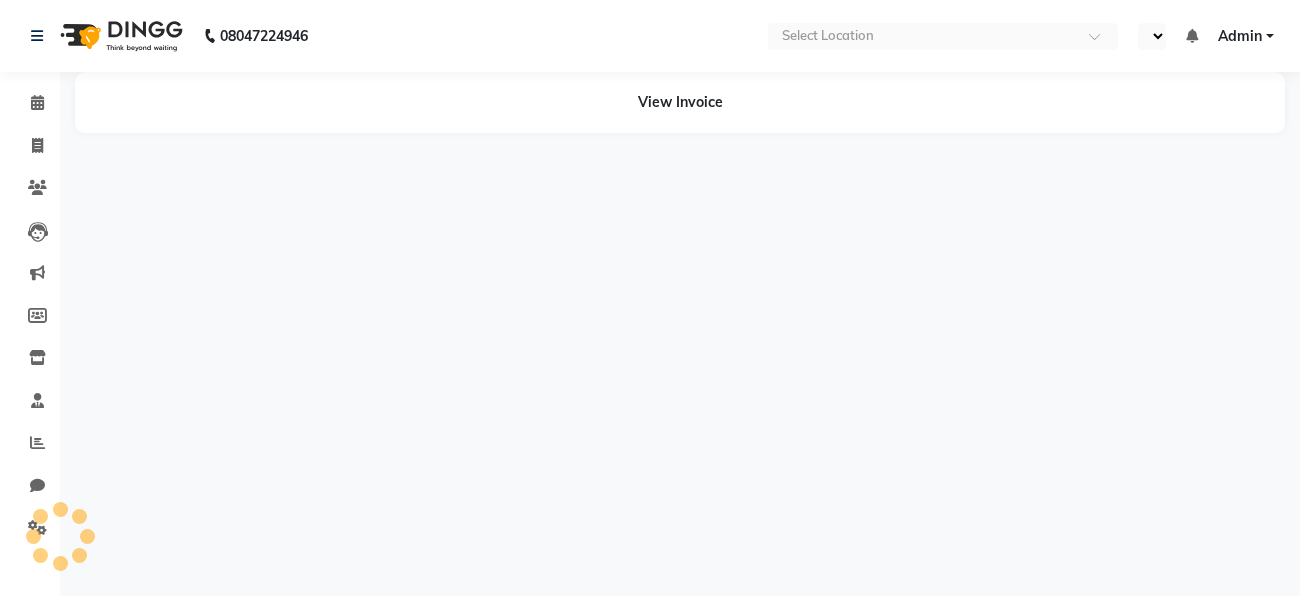 select on "en" 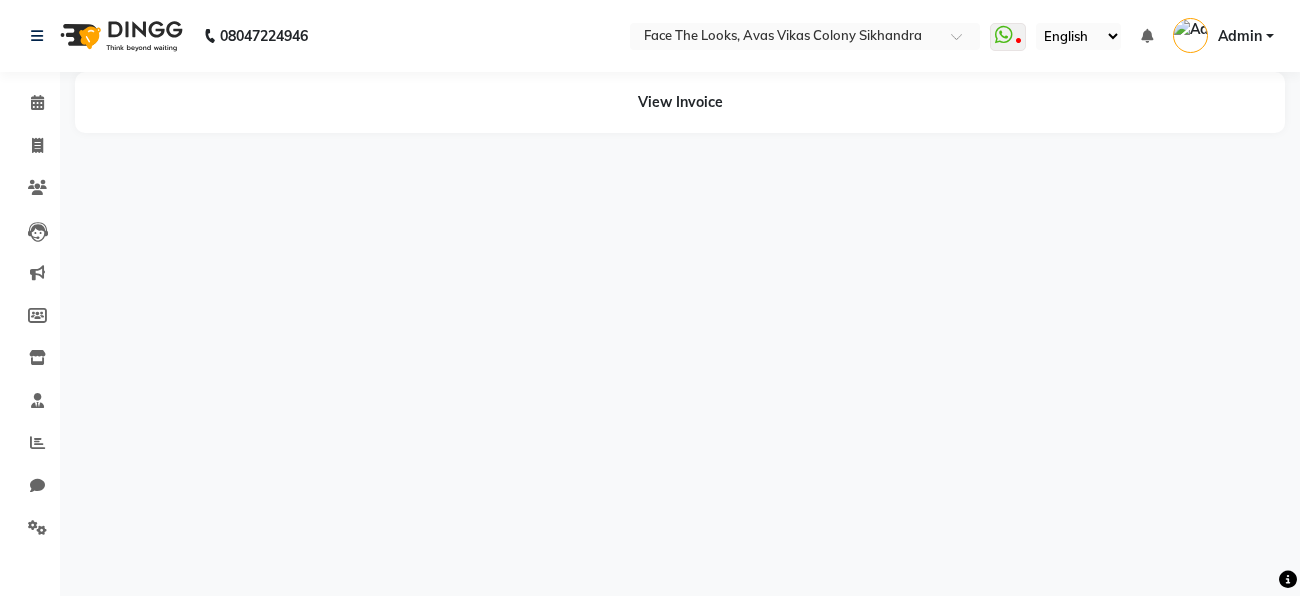 scroll, scrollTop: 0, scrollLeft: 0, axis: both 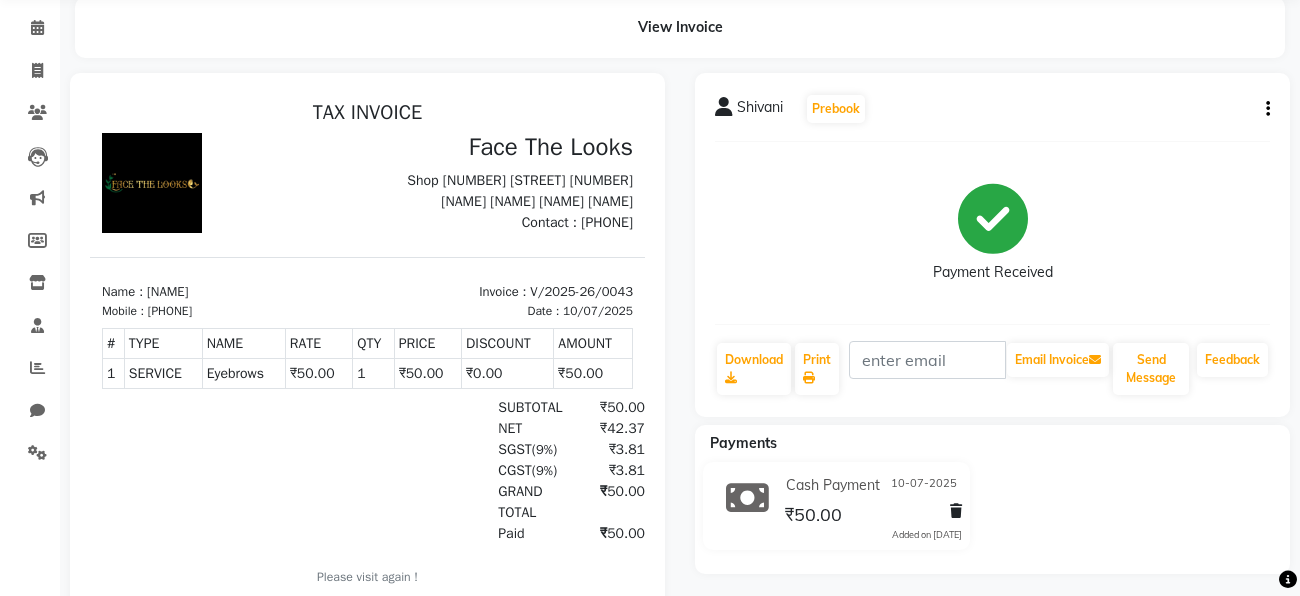 click 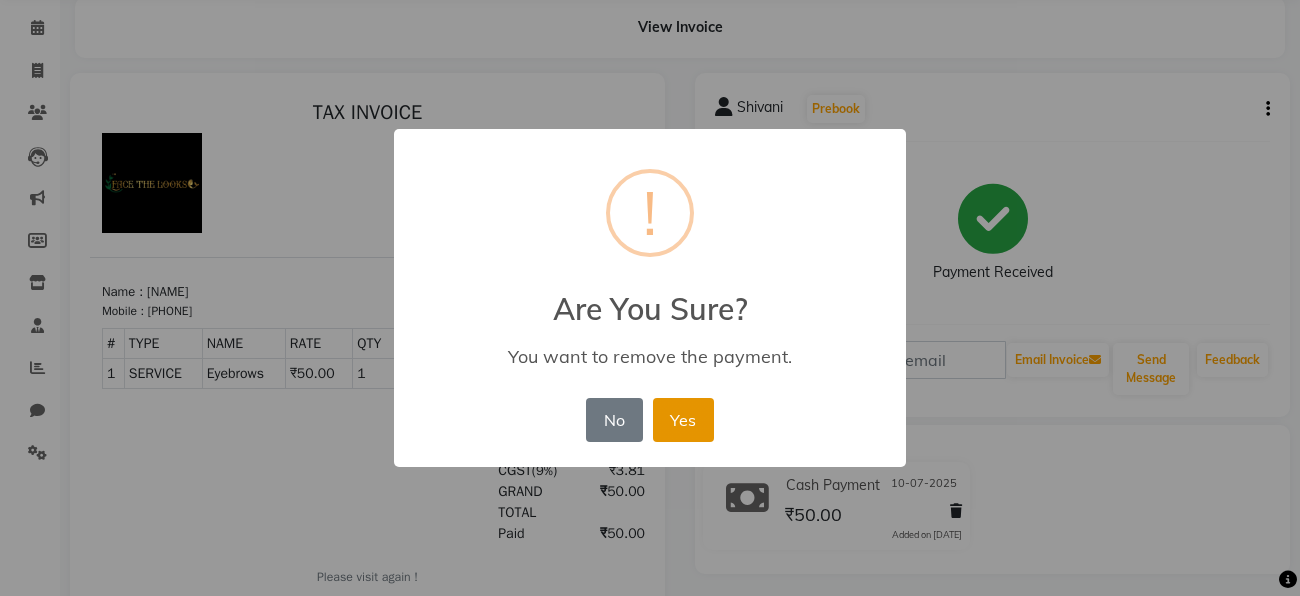 click on "Yes" at bounding box center (683, 420) 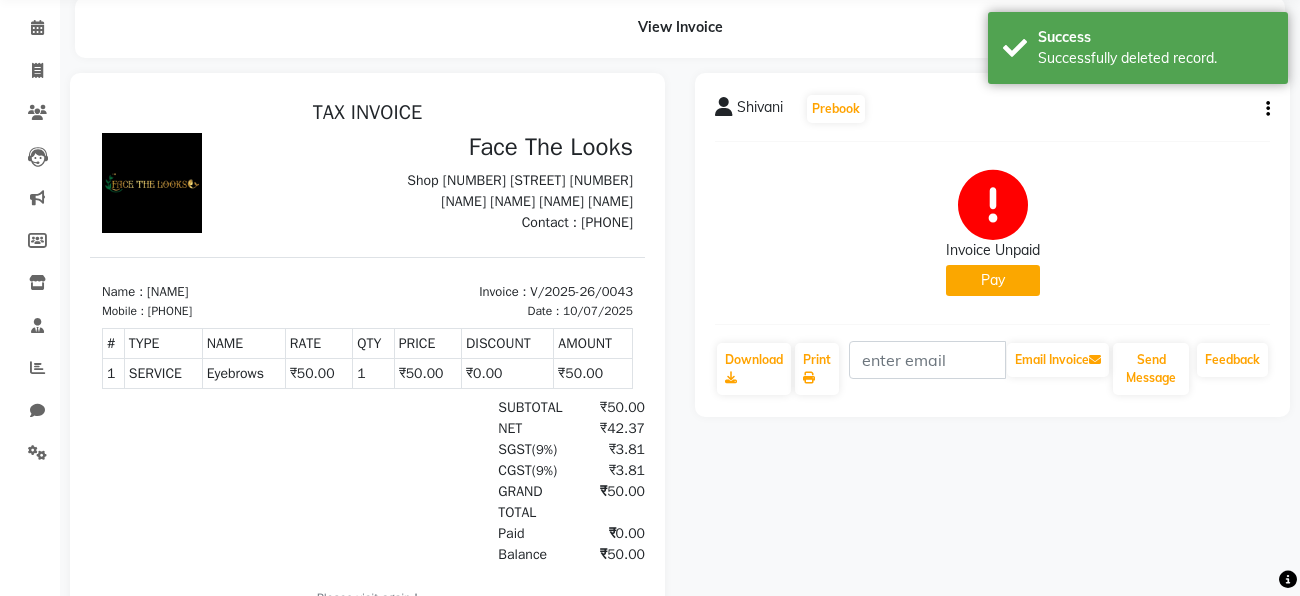 click 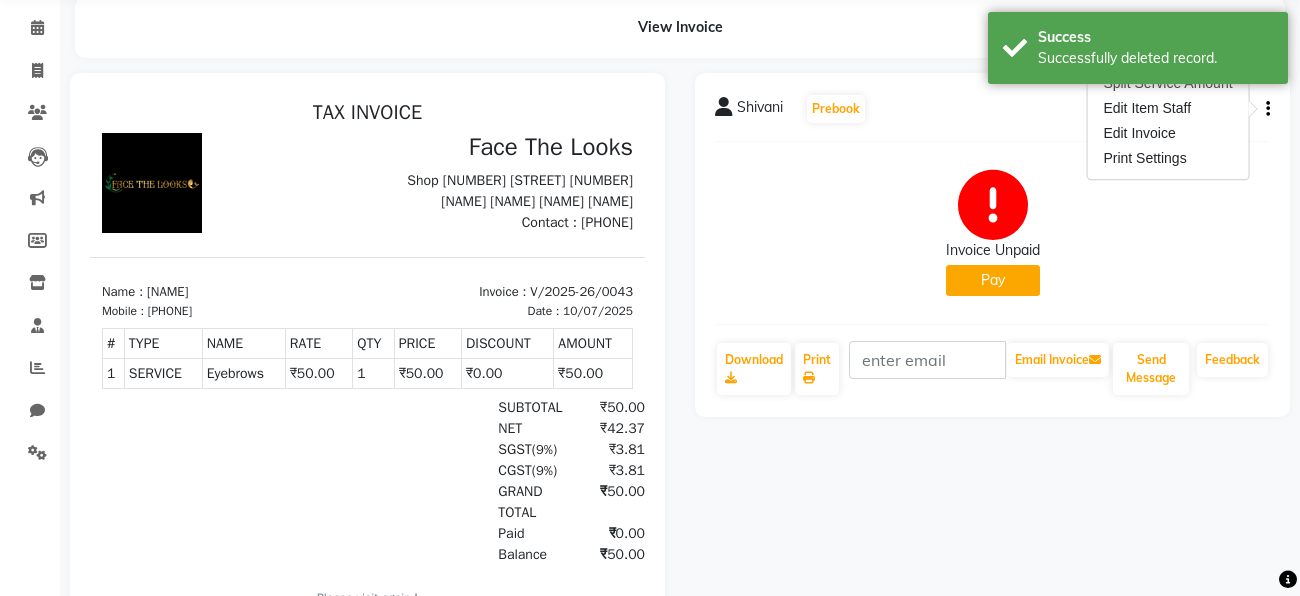 click on "Invoice Unpaid   Pay" 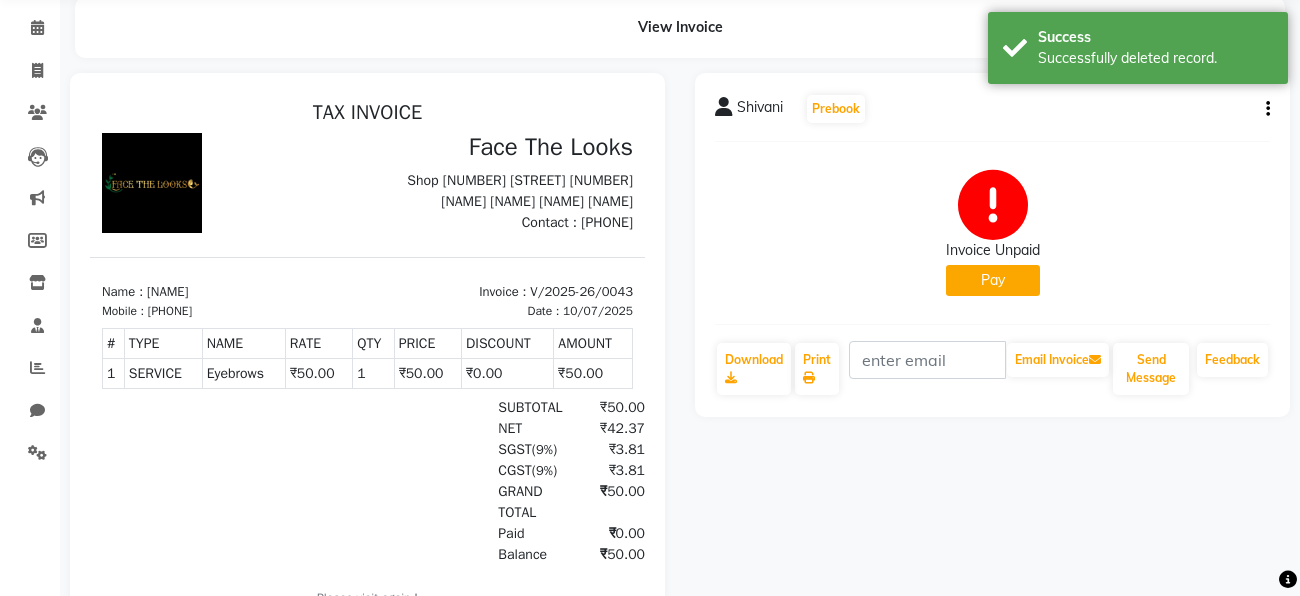 click 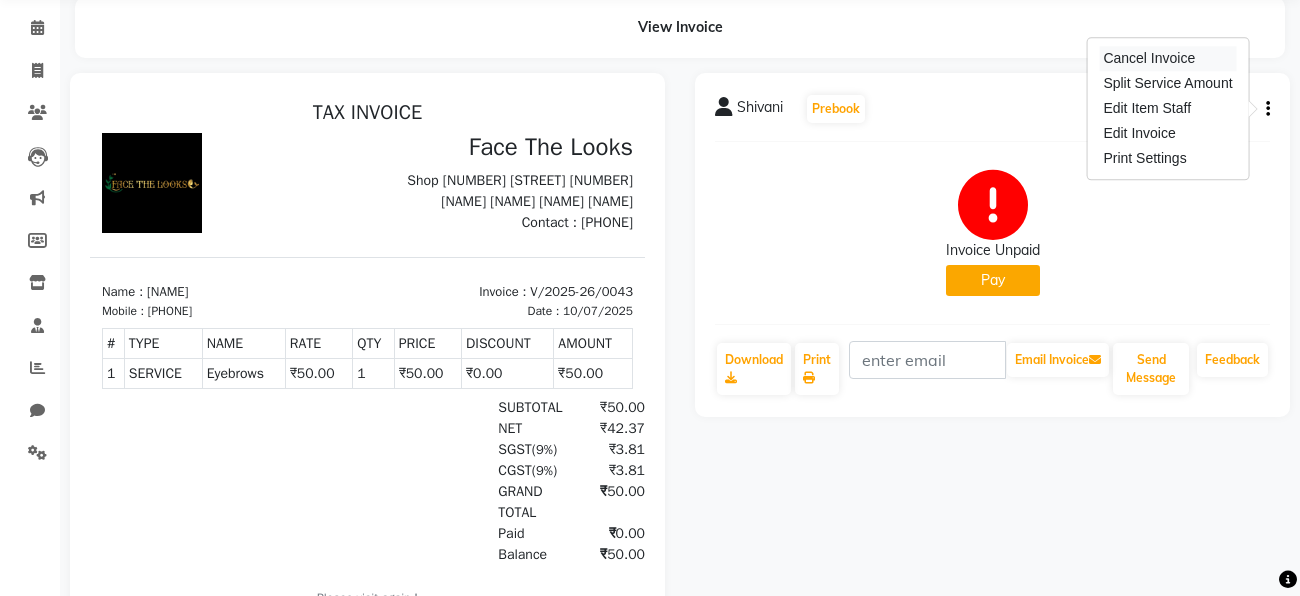 click on "Cancel Invoice" at bounding box center [1167, 58] 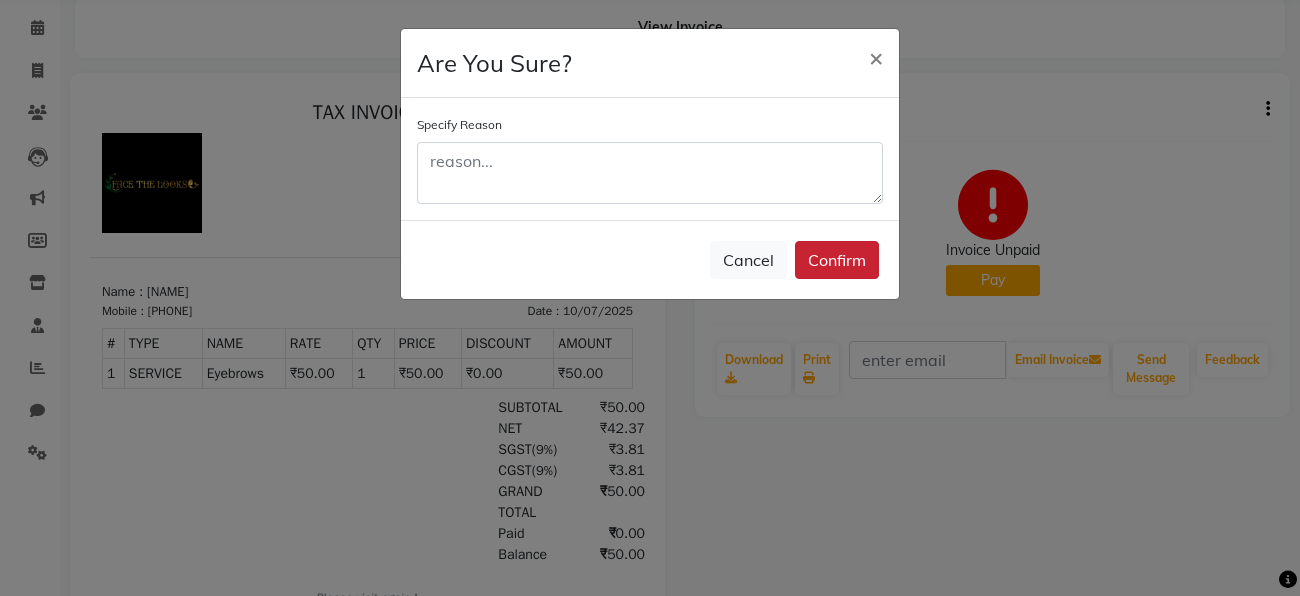 click on "Confirm" 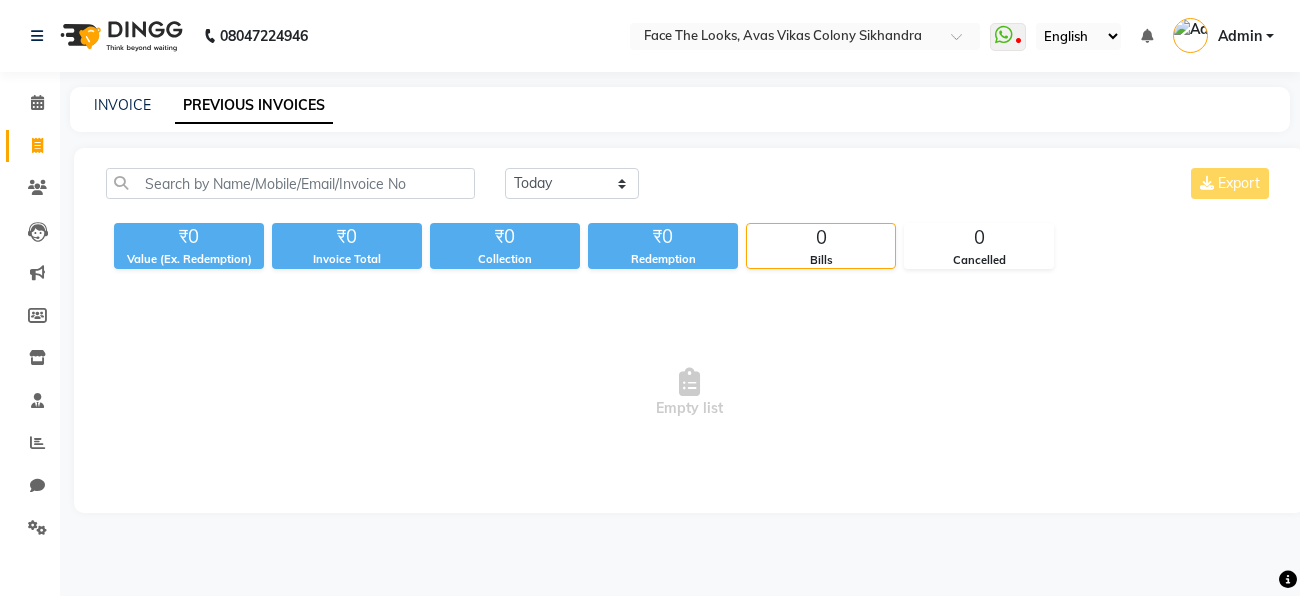 scroll, scrollTop: 0, scrollLeft: 0, axis: both 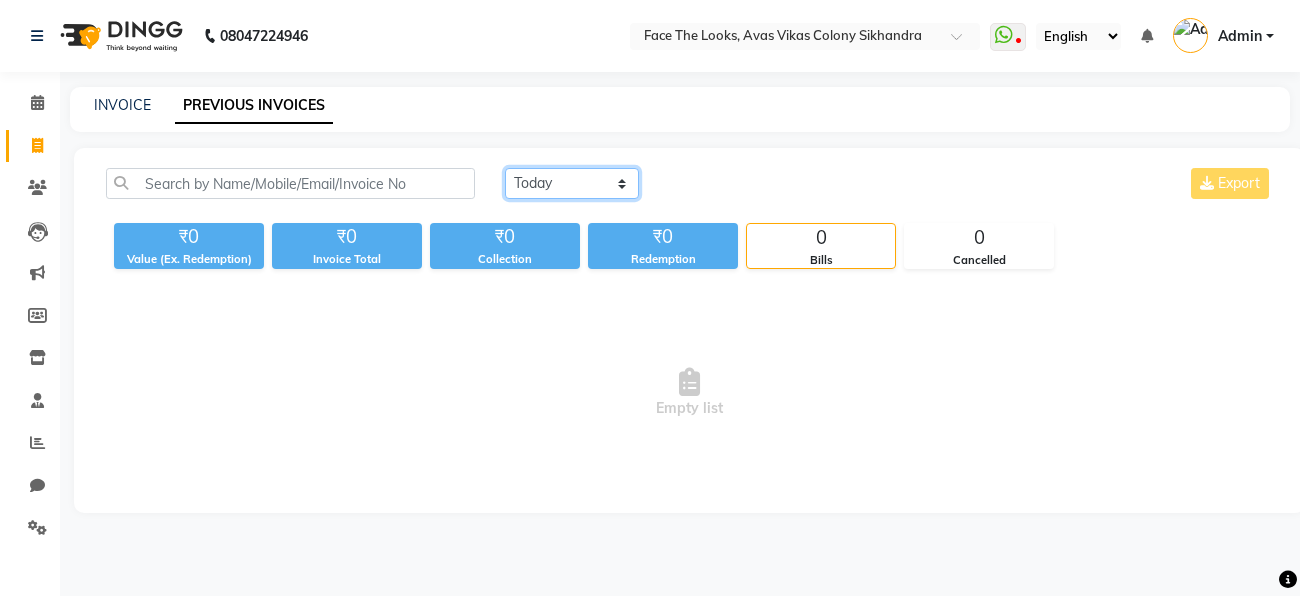 click on "Today Yesterday Custom Range" 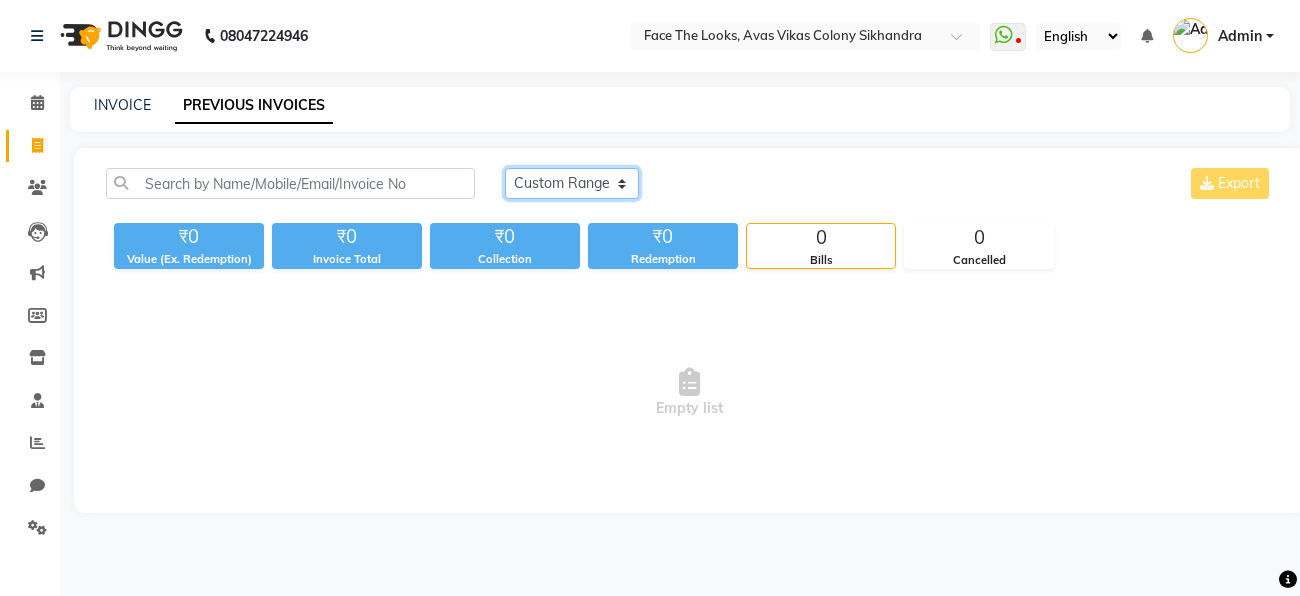 click on "Today Yesterday Custom Range" 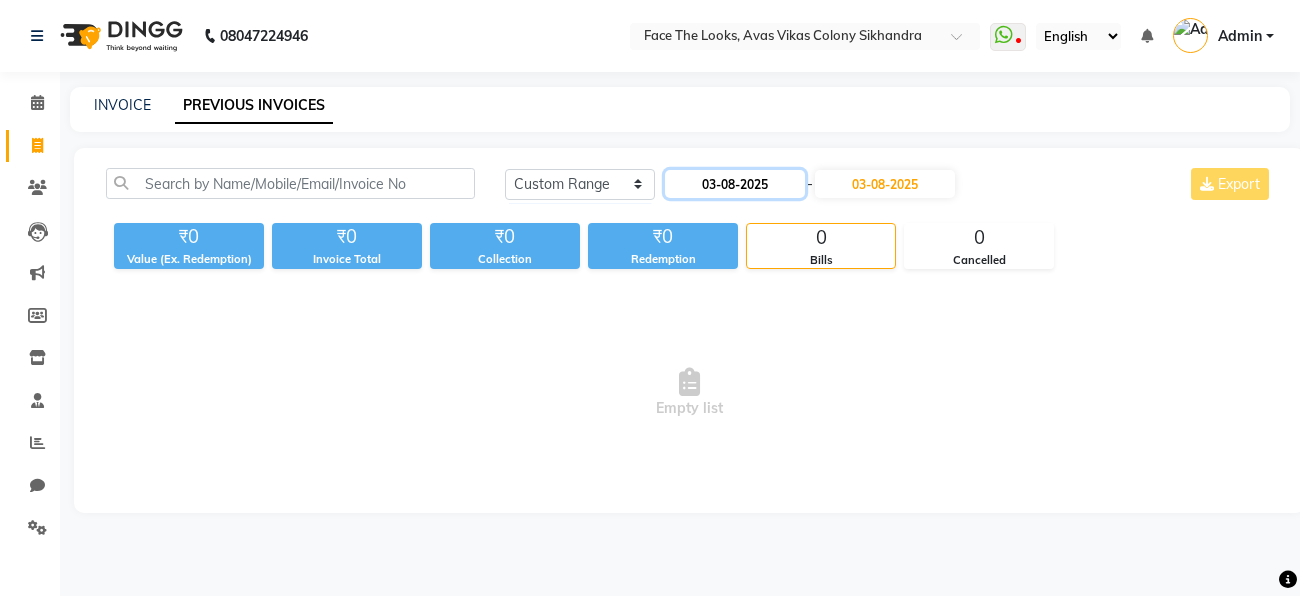 click on "03-08-2025" 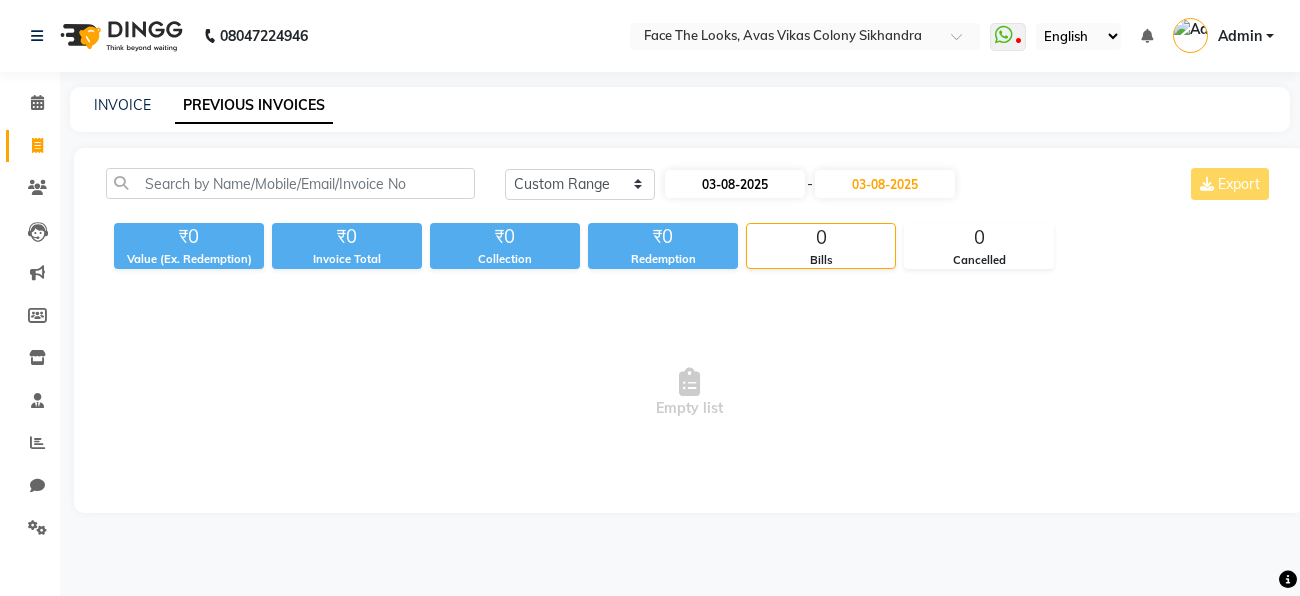select on "8" 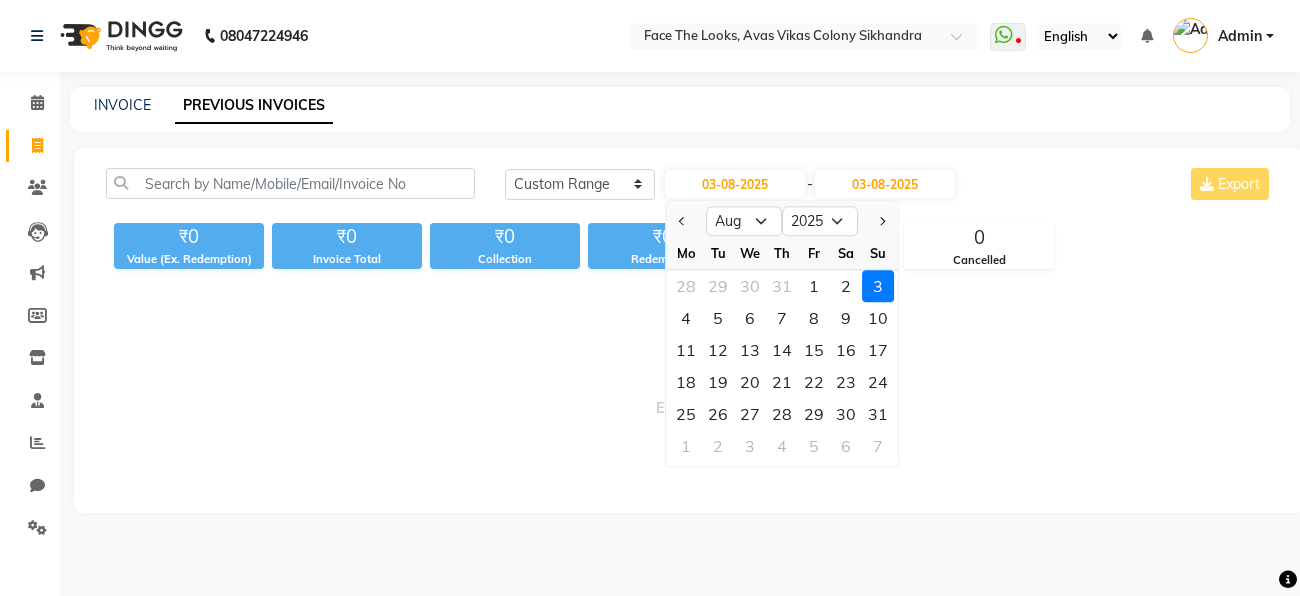 click 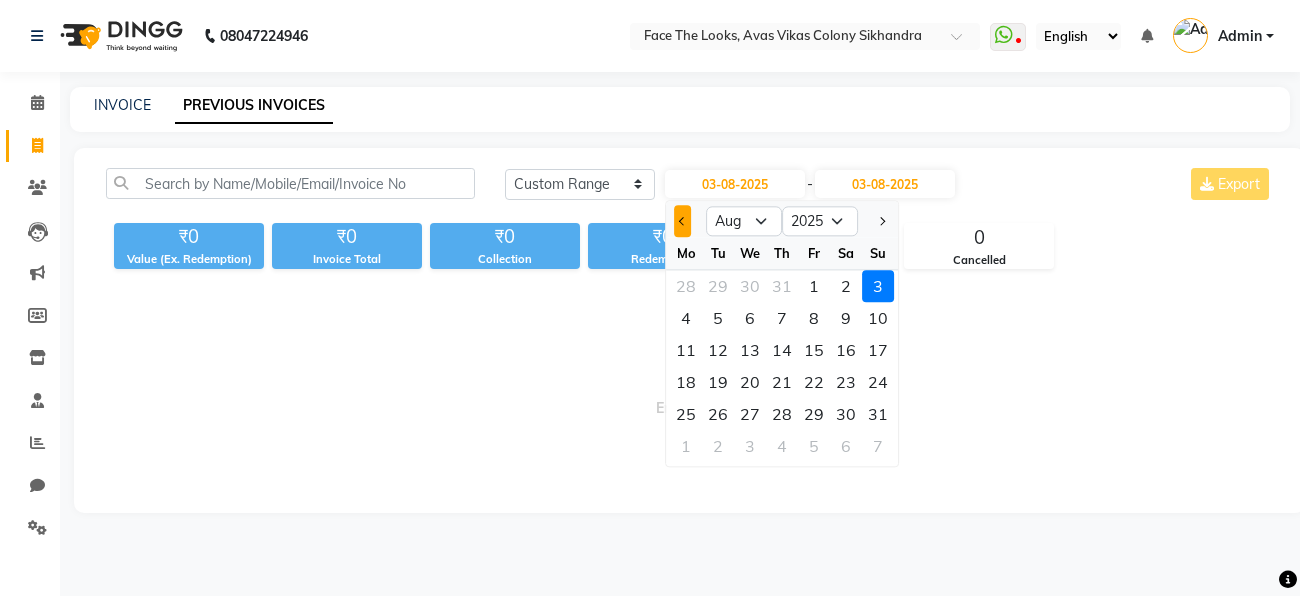 click 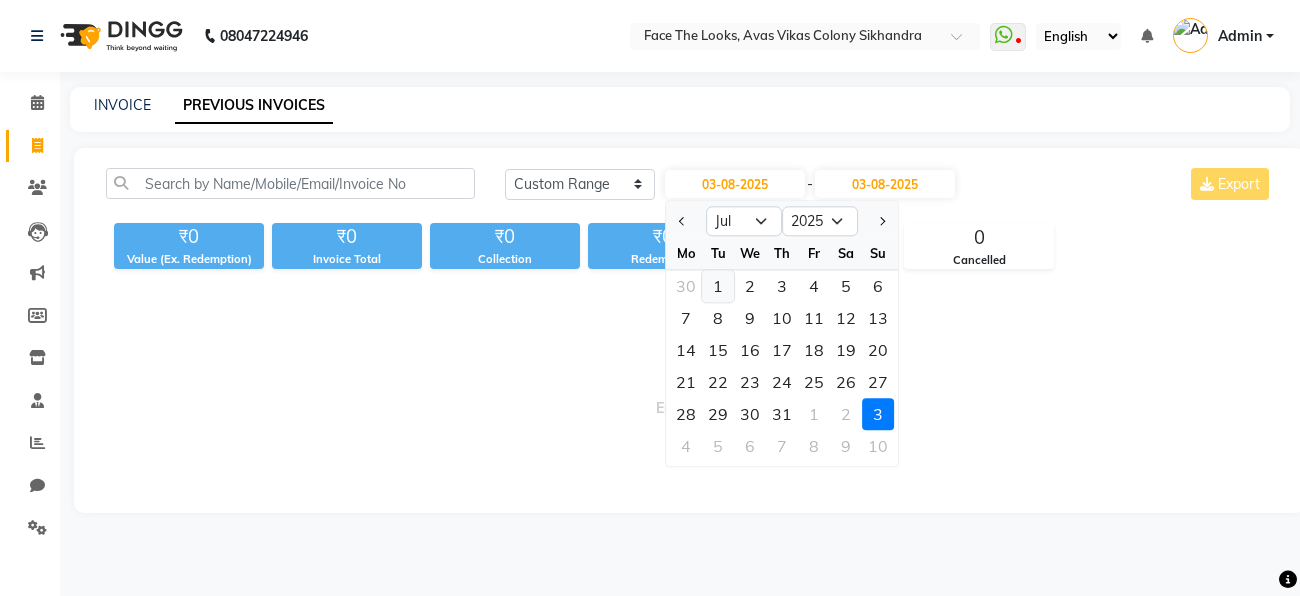 click on "1" 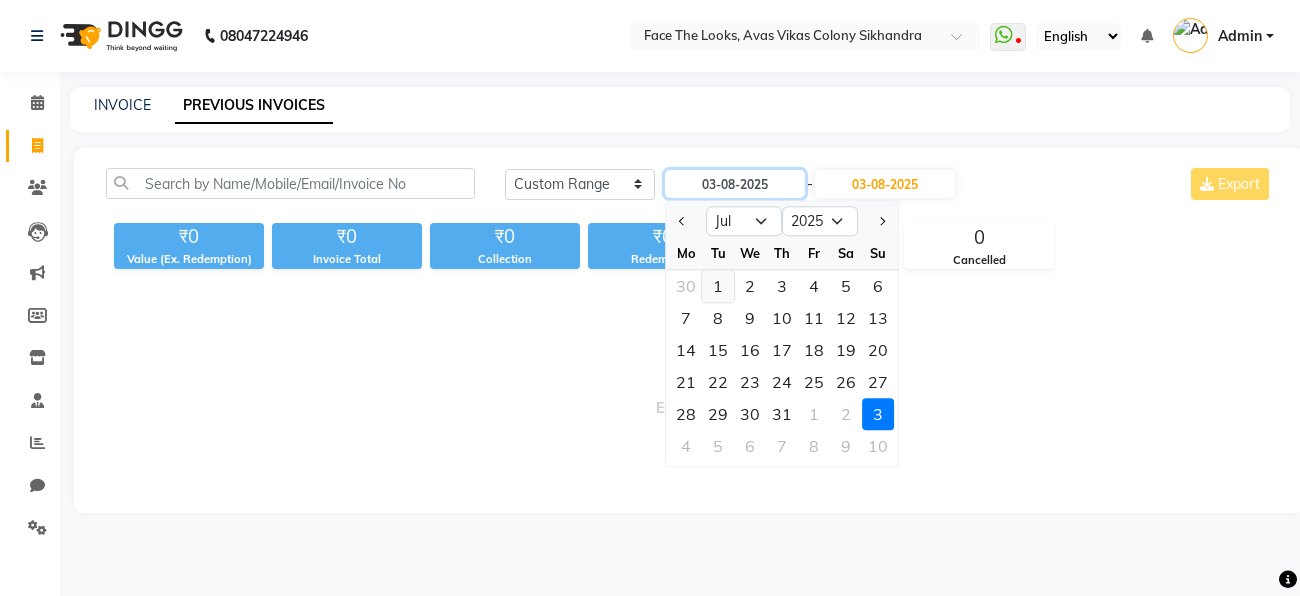 type on "01-07-2025" 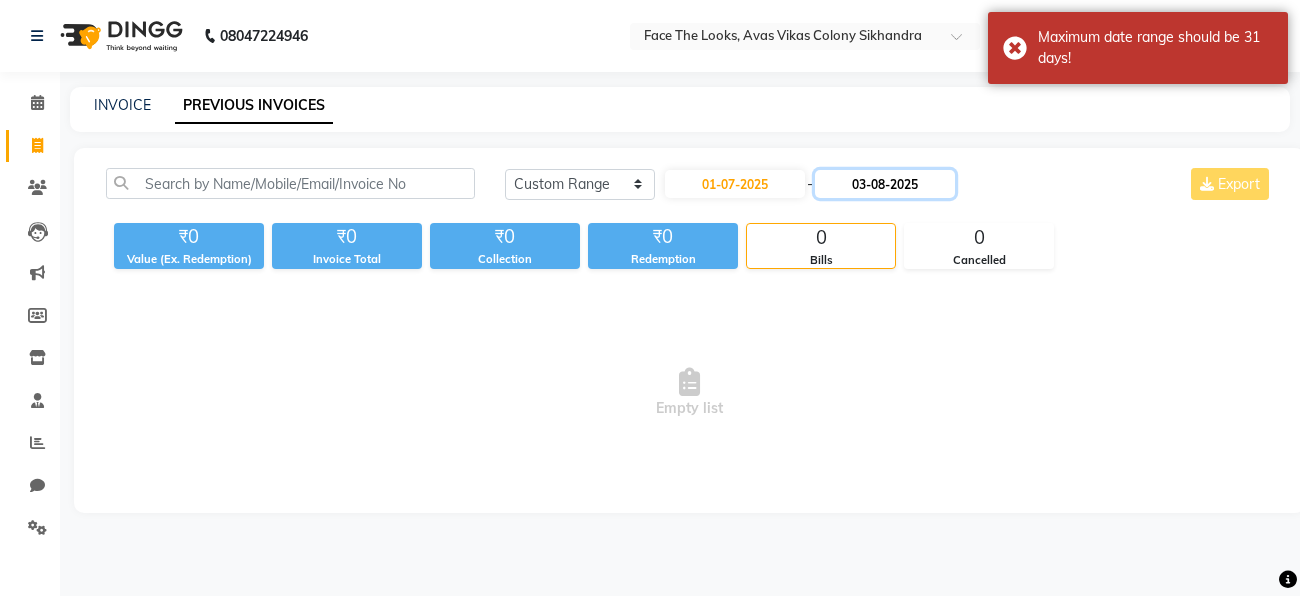 click on "03-08-2025" 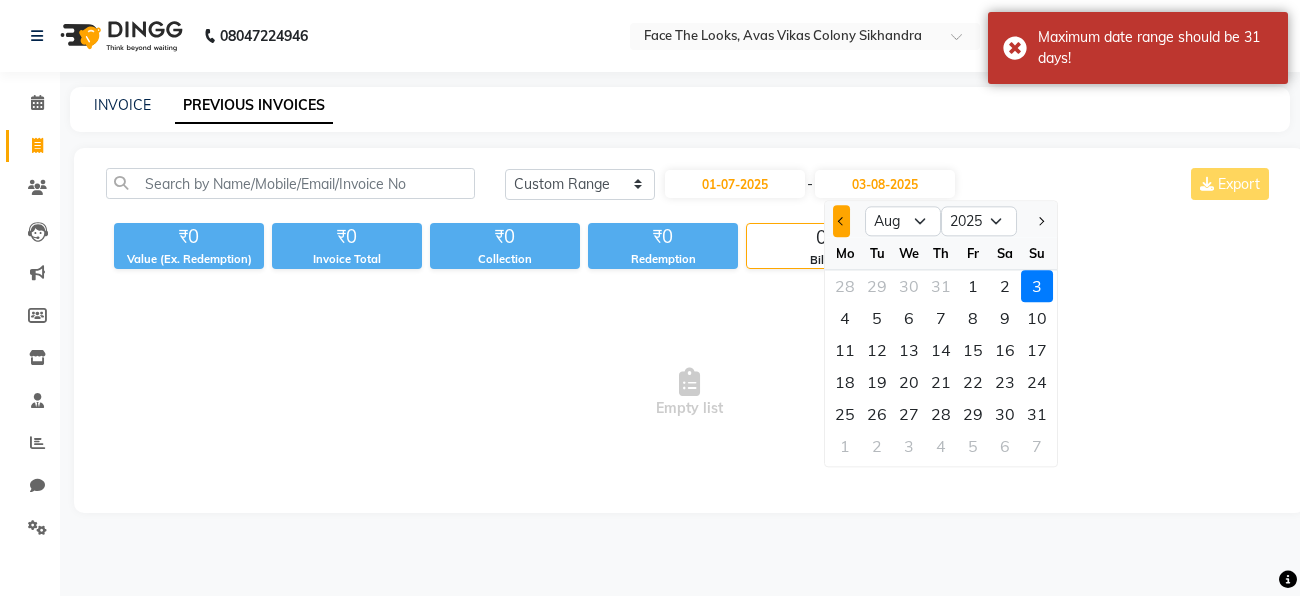 click 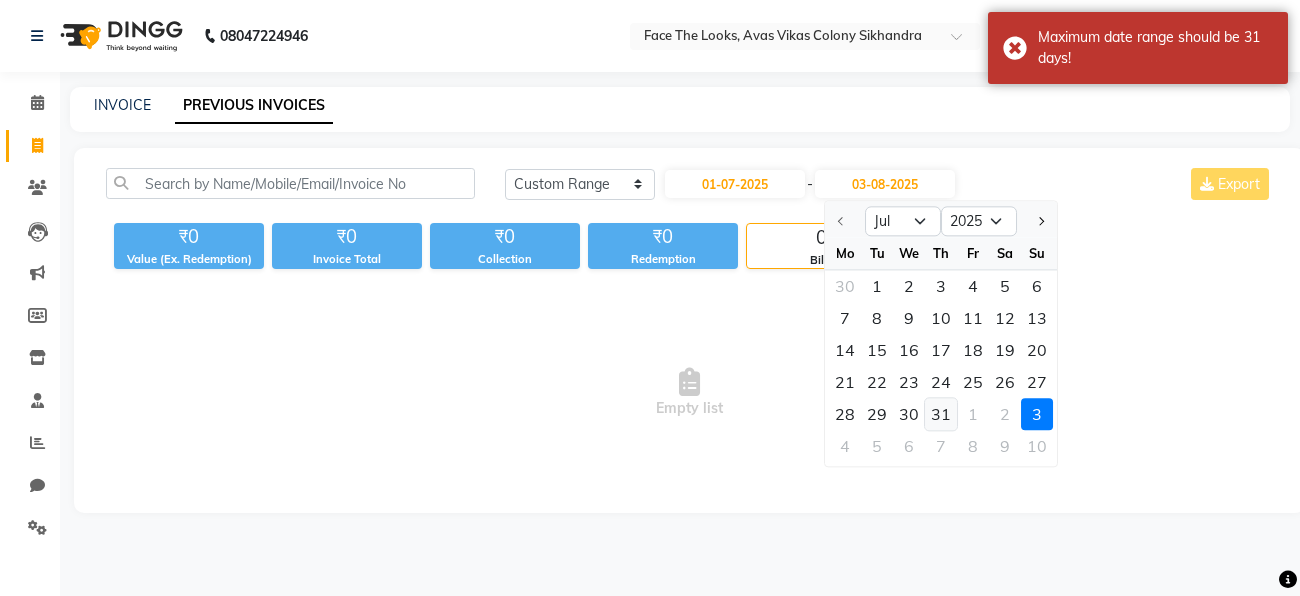 click on "31" 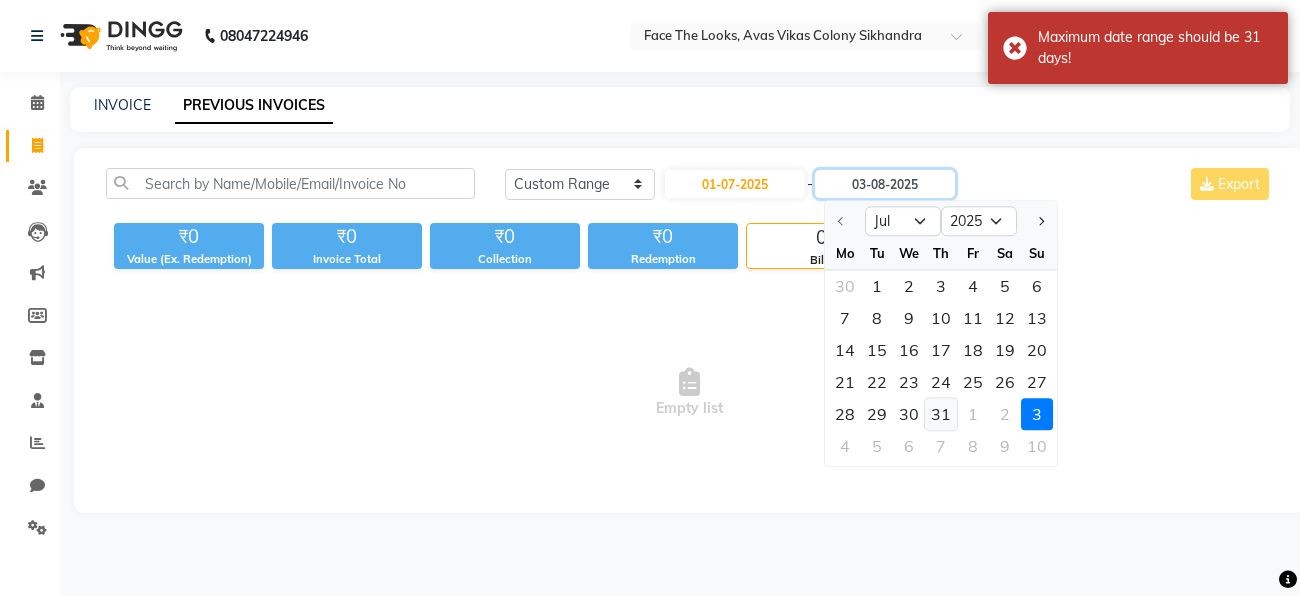 type on "31-07-2025" 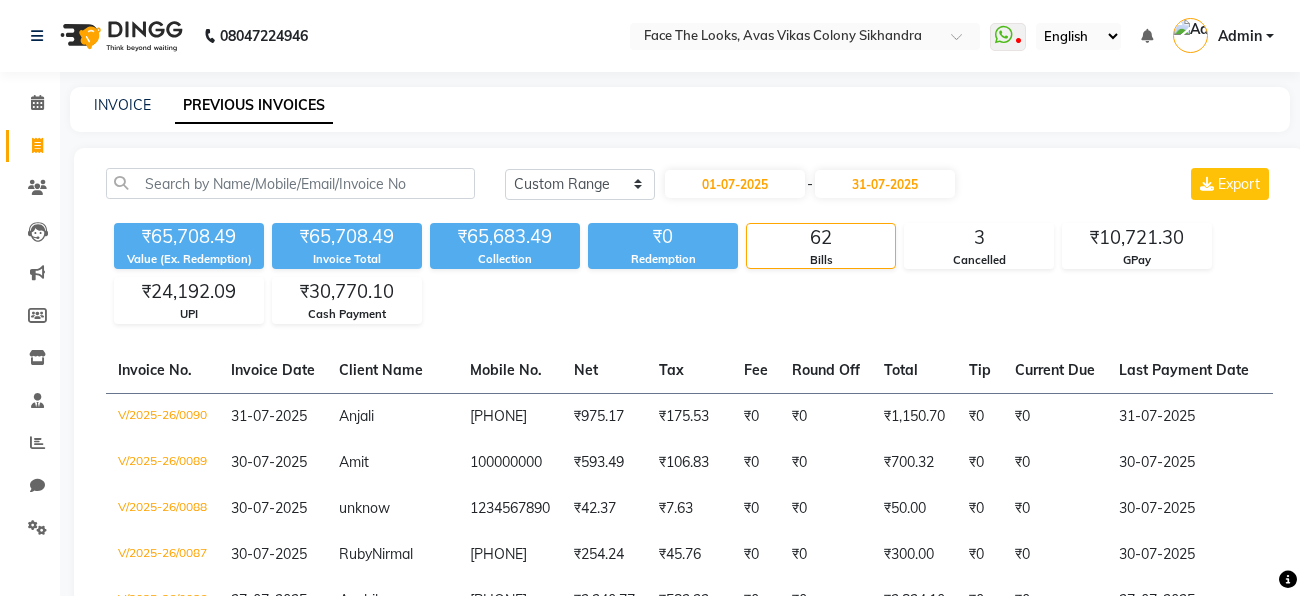 click on "Today Yesterday Custom Range 01-07-2025 - 31-07-2025 Export ₹65,708.49 Value (Ex. Redemption) ₹65,708.49 Invoice Total  ₹65,683.49 Collection ₹0 Redemption 62 Bills 3 Cancelled ₹10,721.30 GPay ₹24,192.09 UPI ₹30,770.10 Cash Payment  Invoice No.   Invoice Date   Client Name   Mobile No.   Net   Tax   Fee   Round Off   Total   Tip   Current Due   Last Payment Date   Payment Amount   Payment Methods   Cancel Reason   Status   V/2025-26/0090  31-07-2025 Anjali   8755515600 ₹975.17 ₹175.53  ₹0  ₹0 ₹1,150.70 ₹0 ₹0 31-07-2025 ₹1,150.70  Cash Payment - PAID  V/2025-26/0089  30-07-2025 Amit   100000000 ₹593.49 ₹106.83  ₹0  ₹0 ₹700.32 ₹0 ₹0 30-07-2025 ₹700.32  Cash Payment - PAID  V/2025-26/0088  30-07-2025 unknow   1234567890 ₹42.37 ₹7.63  ₹0  ₹0 ₹50.00 ₹0 ₹0 30-07-2025 ₹50.00  Cash Payment - PAID  V/2025-26/0087  30-07-2025 Ruby  Nirmal 7017523939 ₹254.24 ₹45.76  ₹0  ₹0 ₹300.00 ₹0 ₹0 30-07-2025 ₹300.00  UPI - PAID  V/2025-26/0086  Anshika" 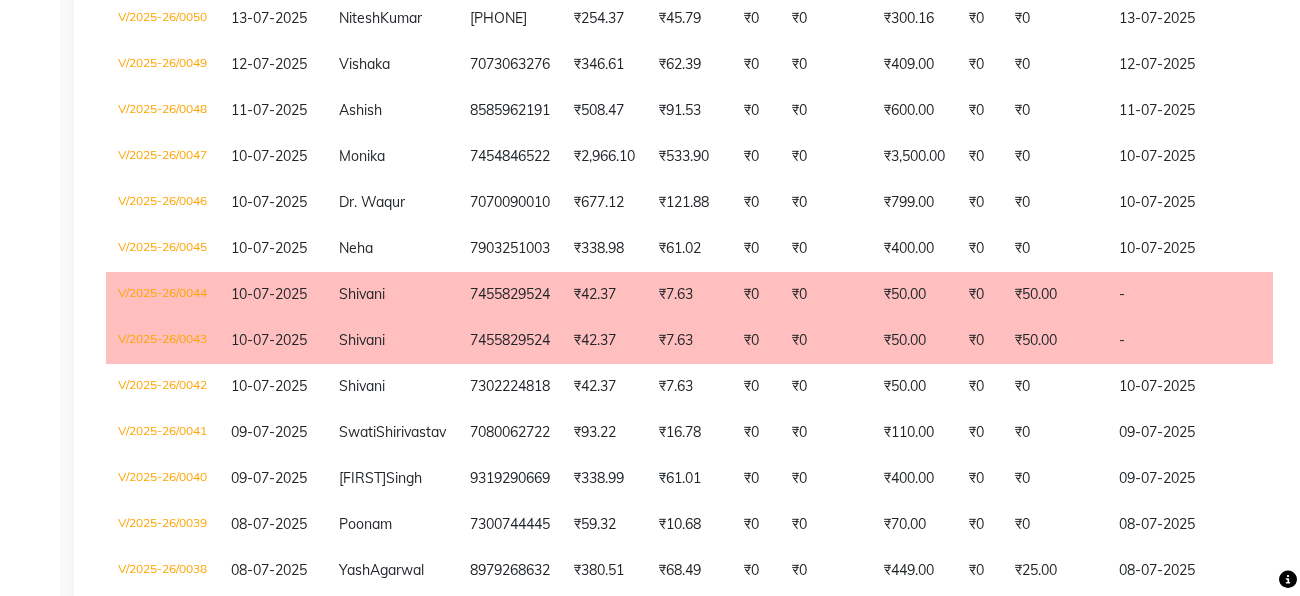 scroll, scrollTop: 2278, scrollLeft: 0, axis: vertical 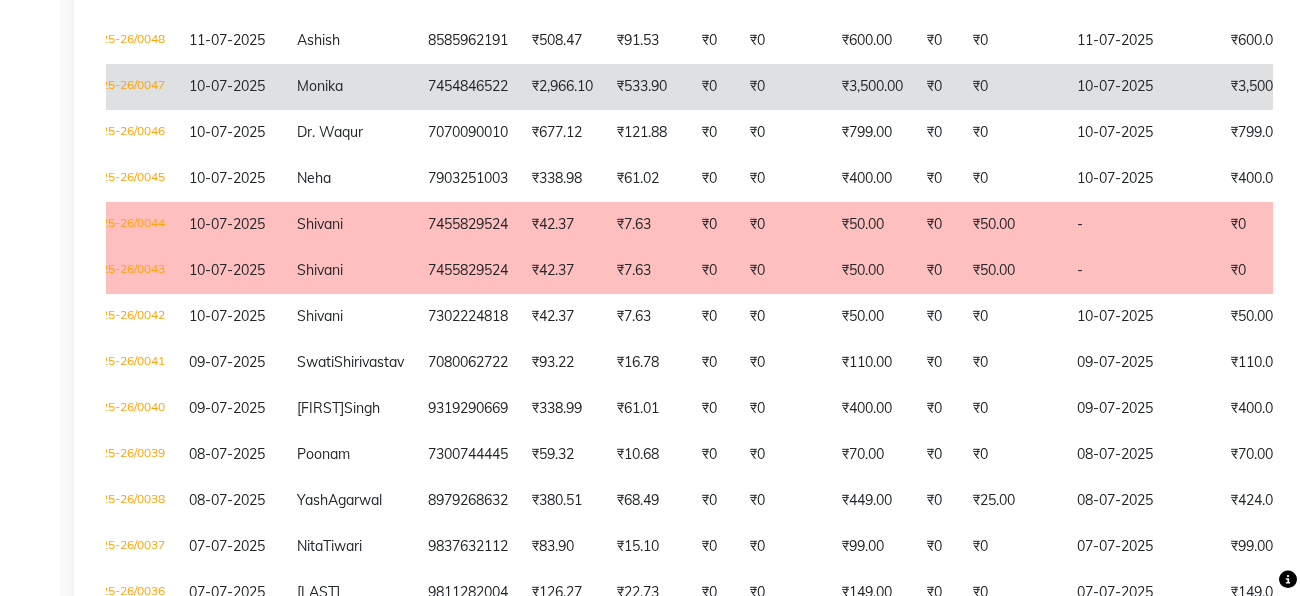 click on "10-07-2025" 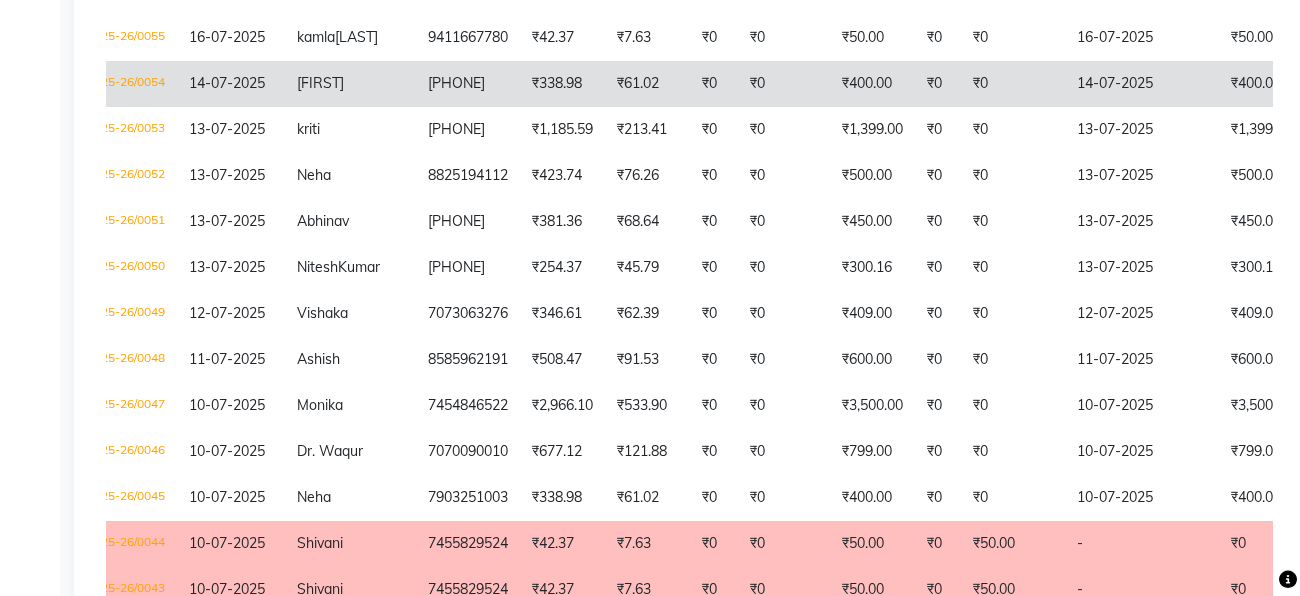 scroll, scrollTop: 1988, scrollLeft: 0, axis: vertical 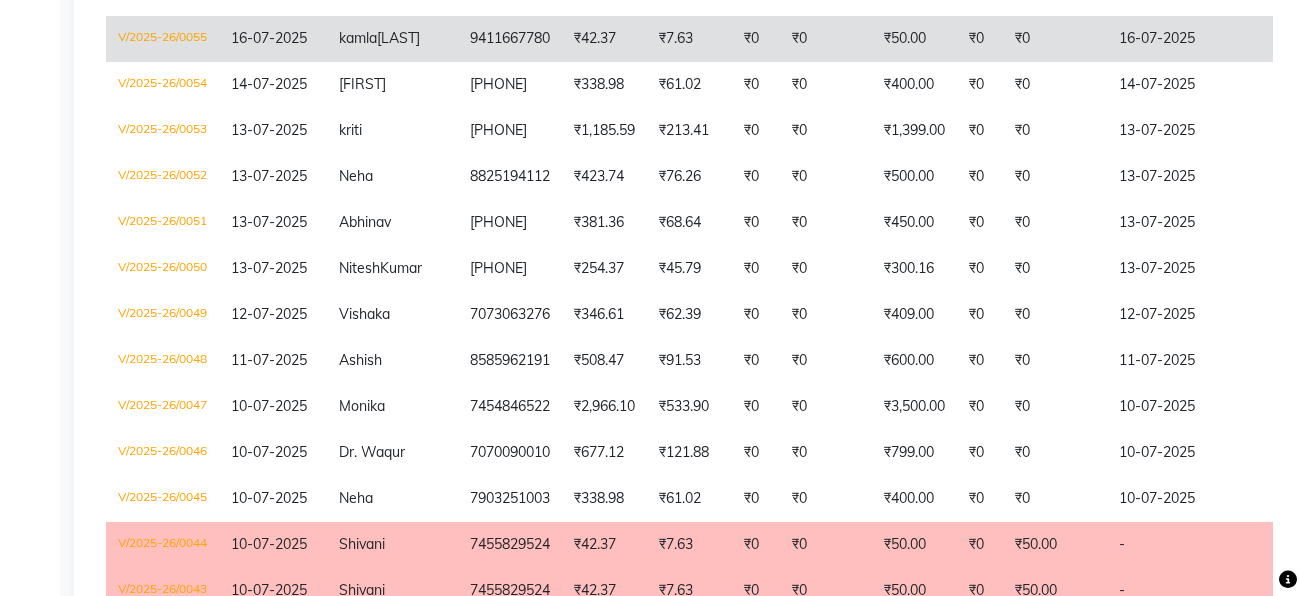 click on "₹50.00" 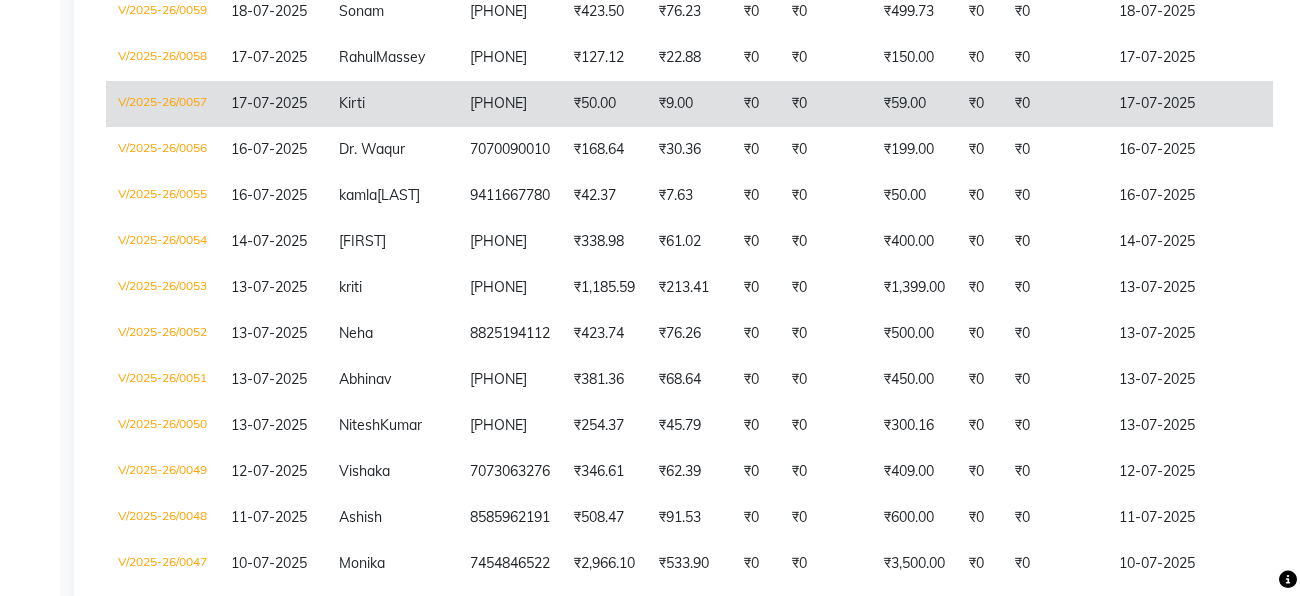 scroll, scrollTop: 1828, scrollLeft: 0, axis: vertical 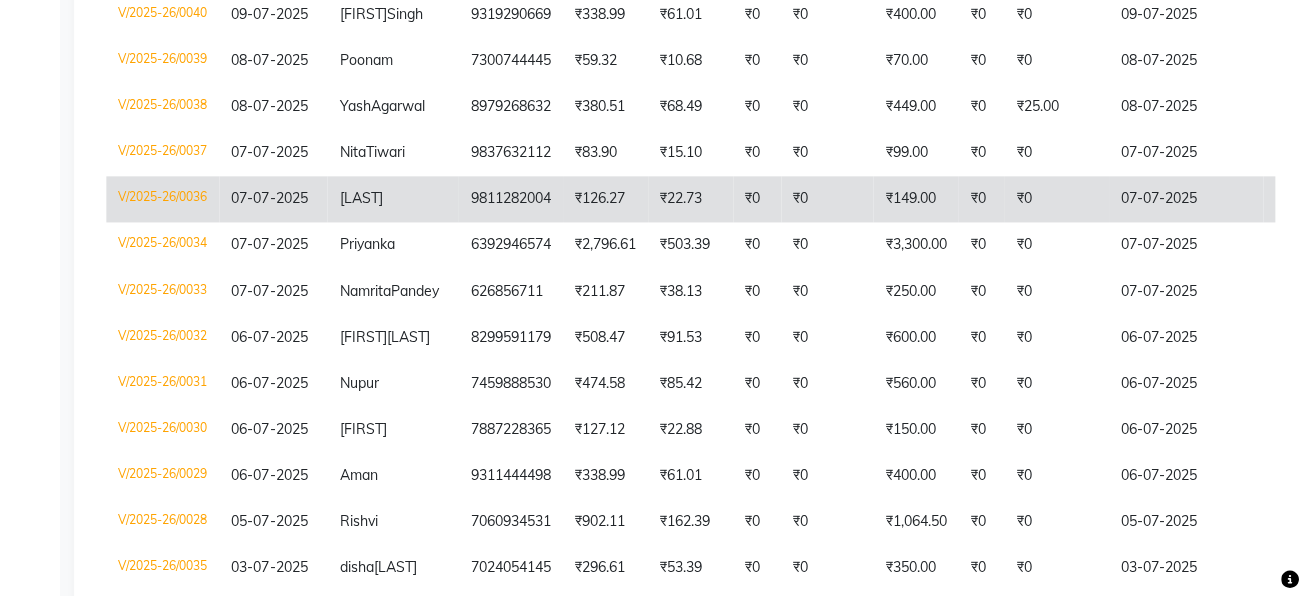 click on "₹126.27" 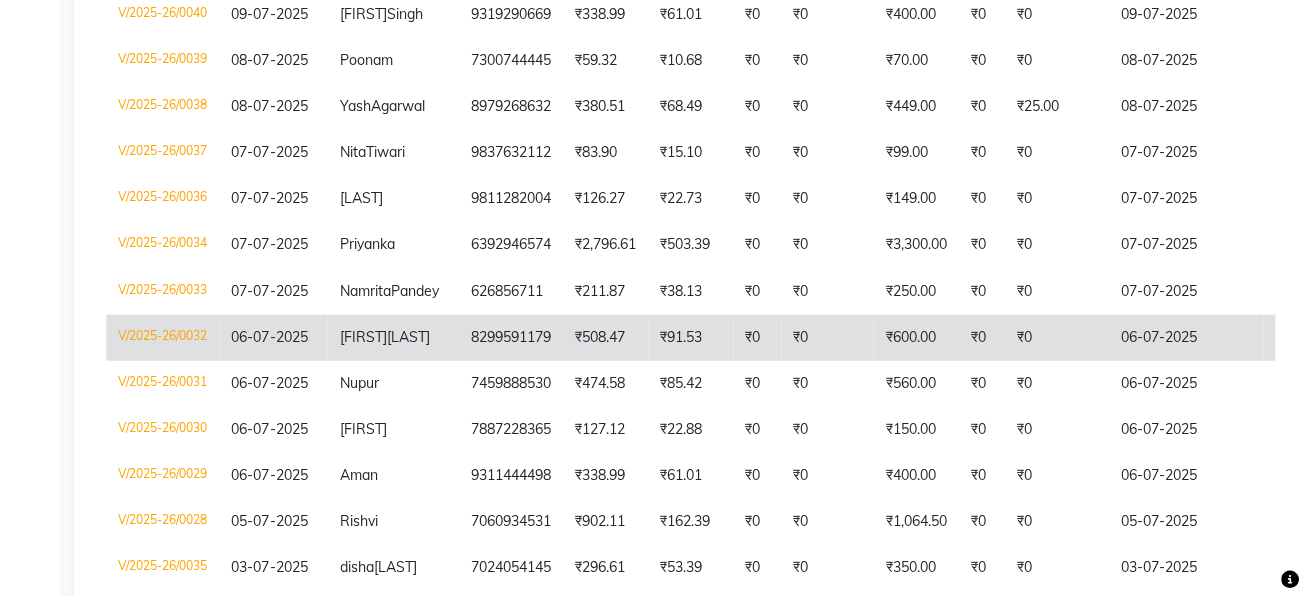 click on "8299591179" 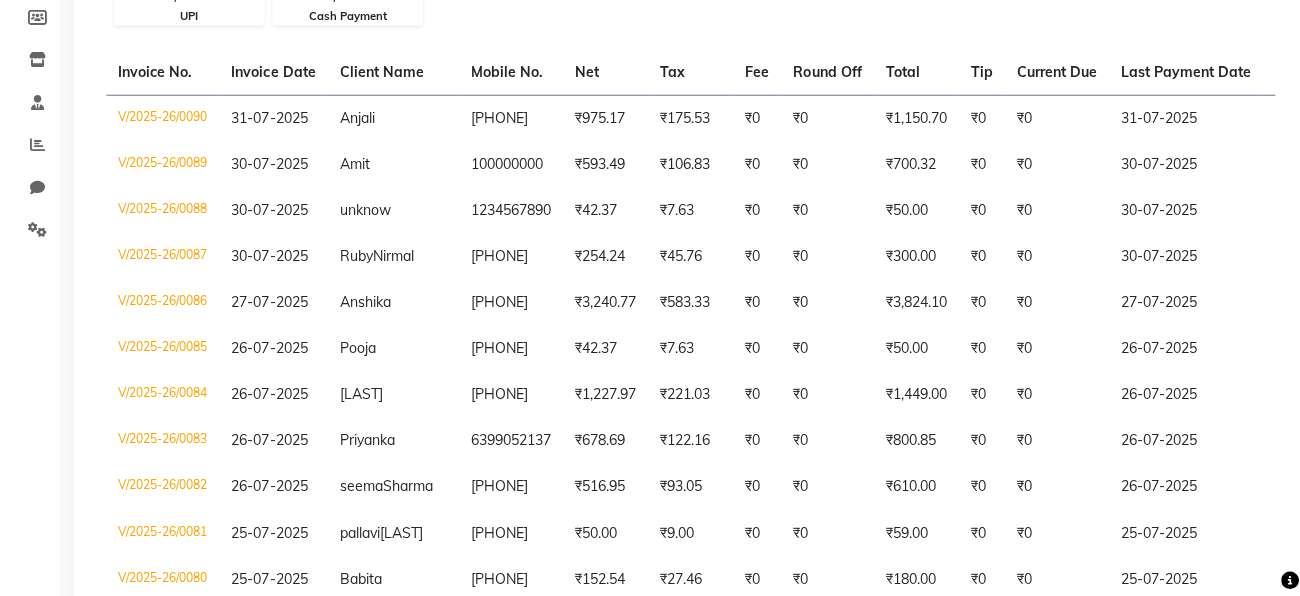 scroll, scrollTop: 0, scrollLeft: 0, axis: both 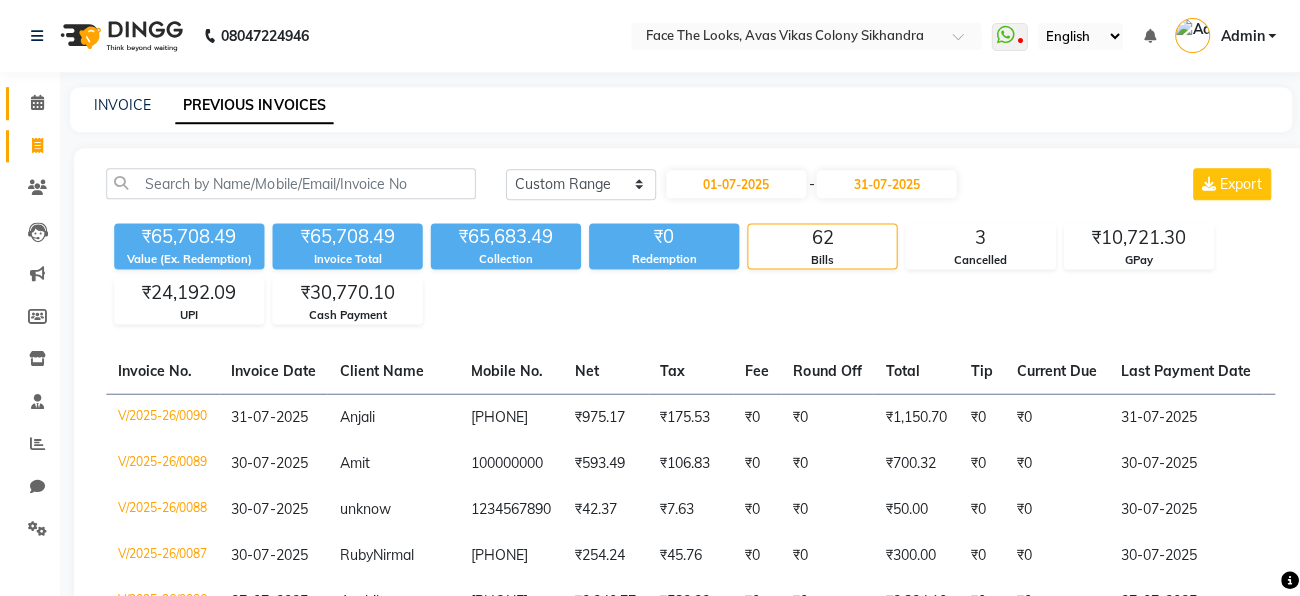click 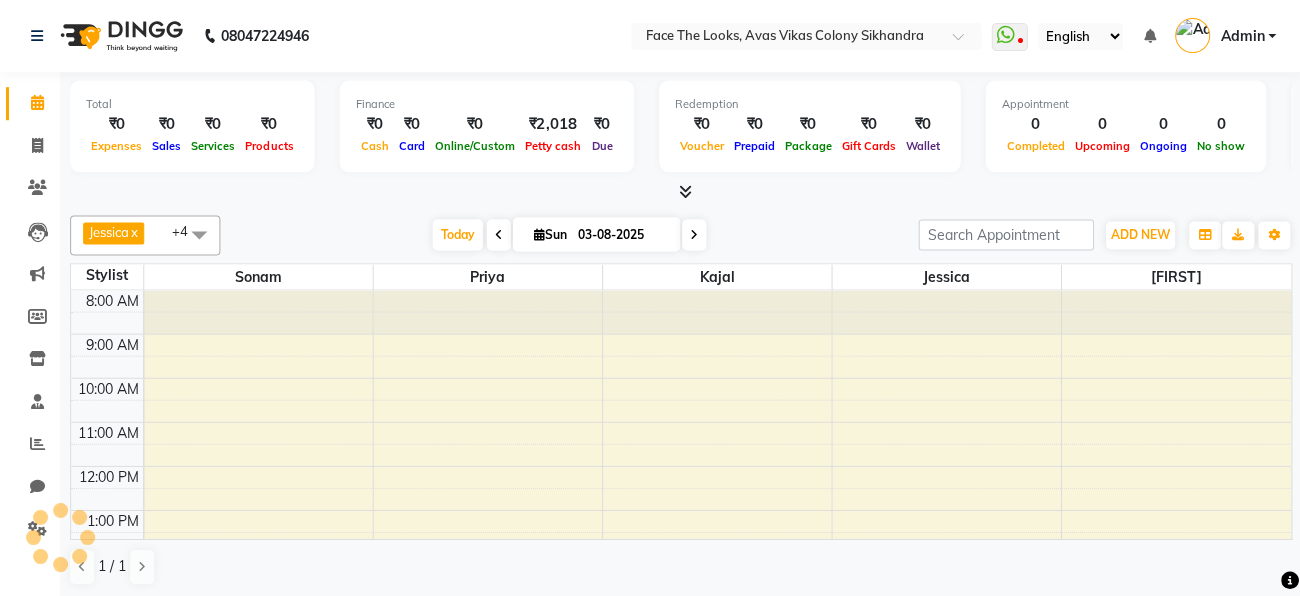 scroll, scrollTop: 283, scrollLeft: 0, axis: vertical 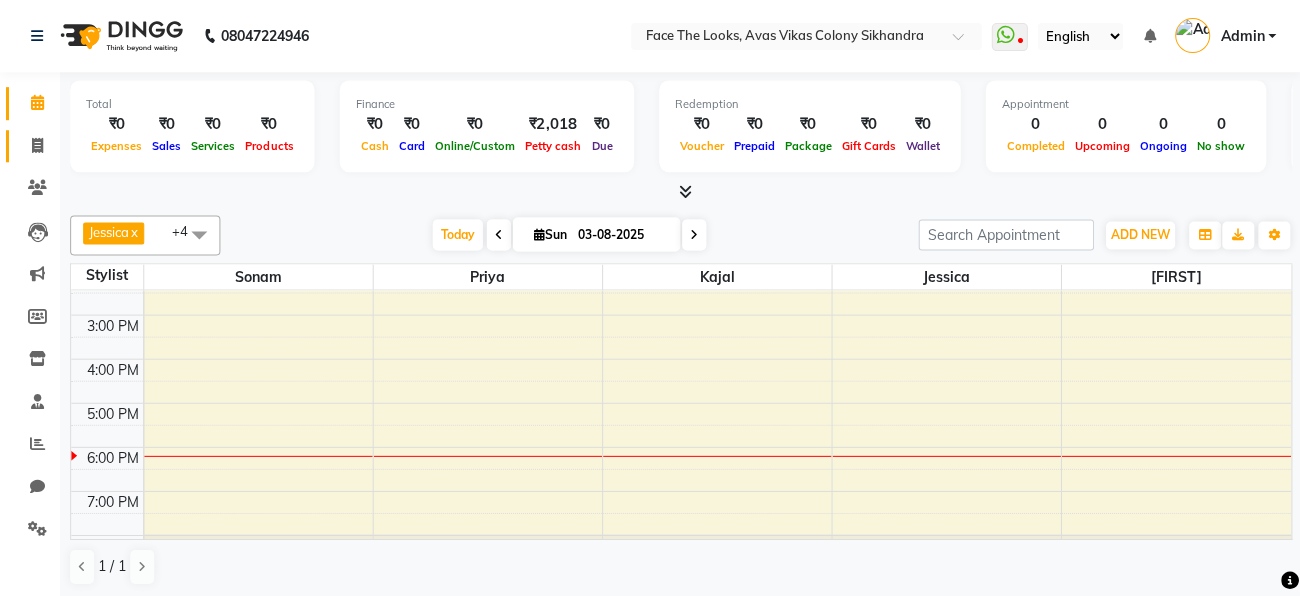 click 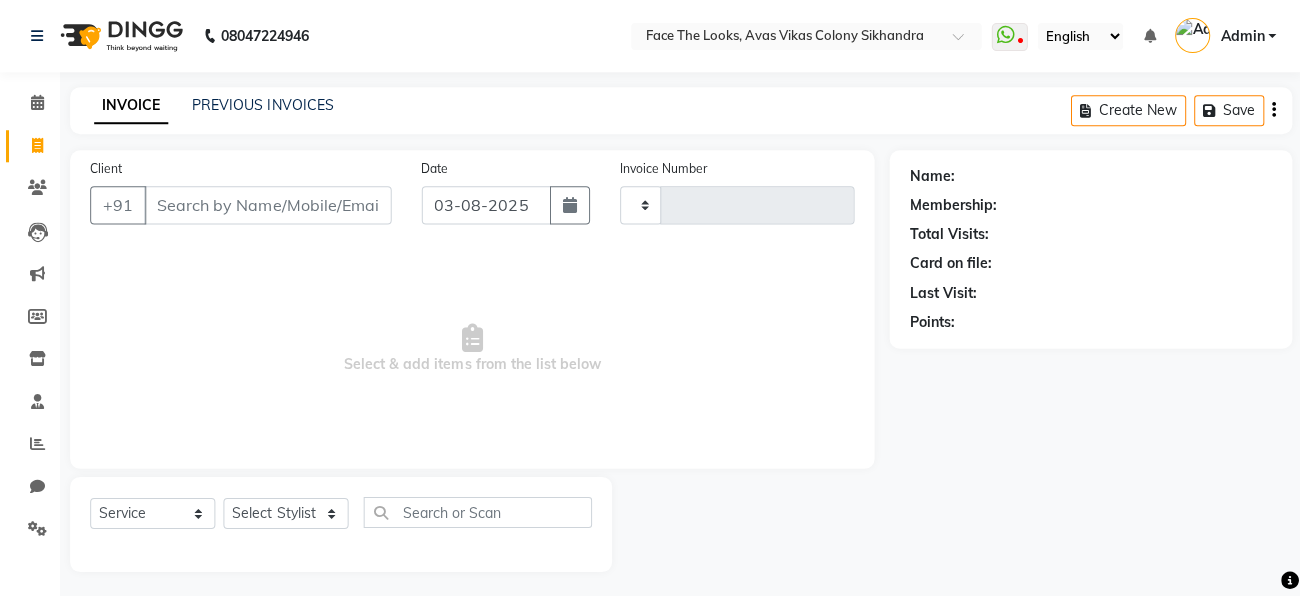 type on "0095" 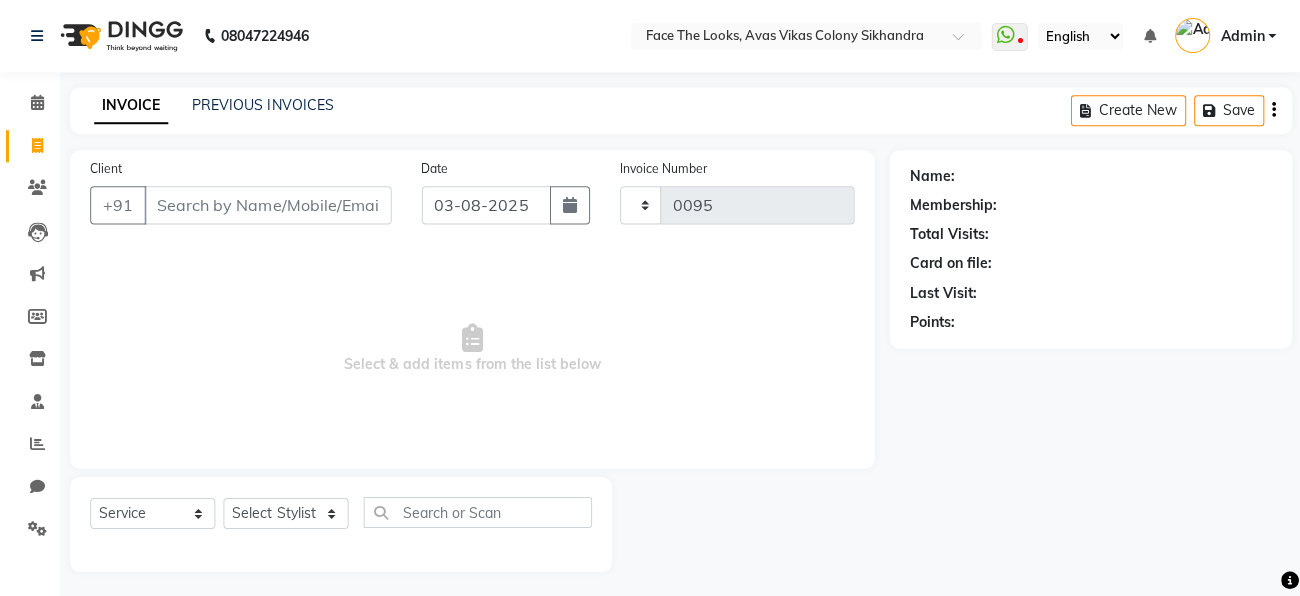 select on "8471" 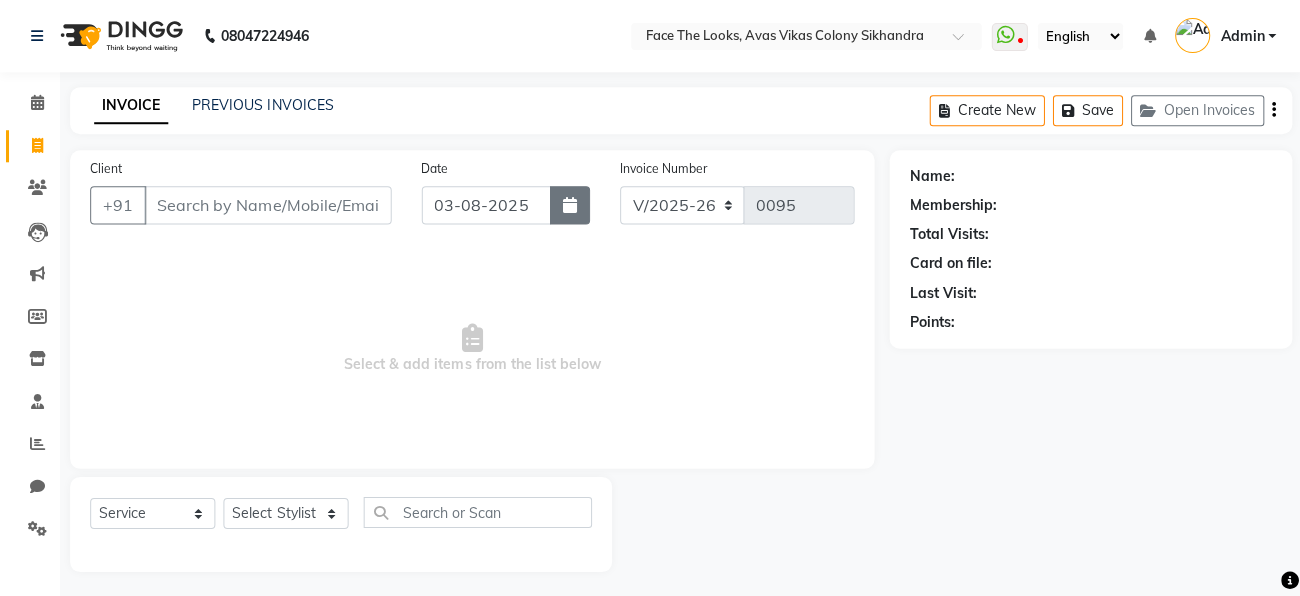 click 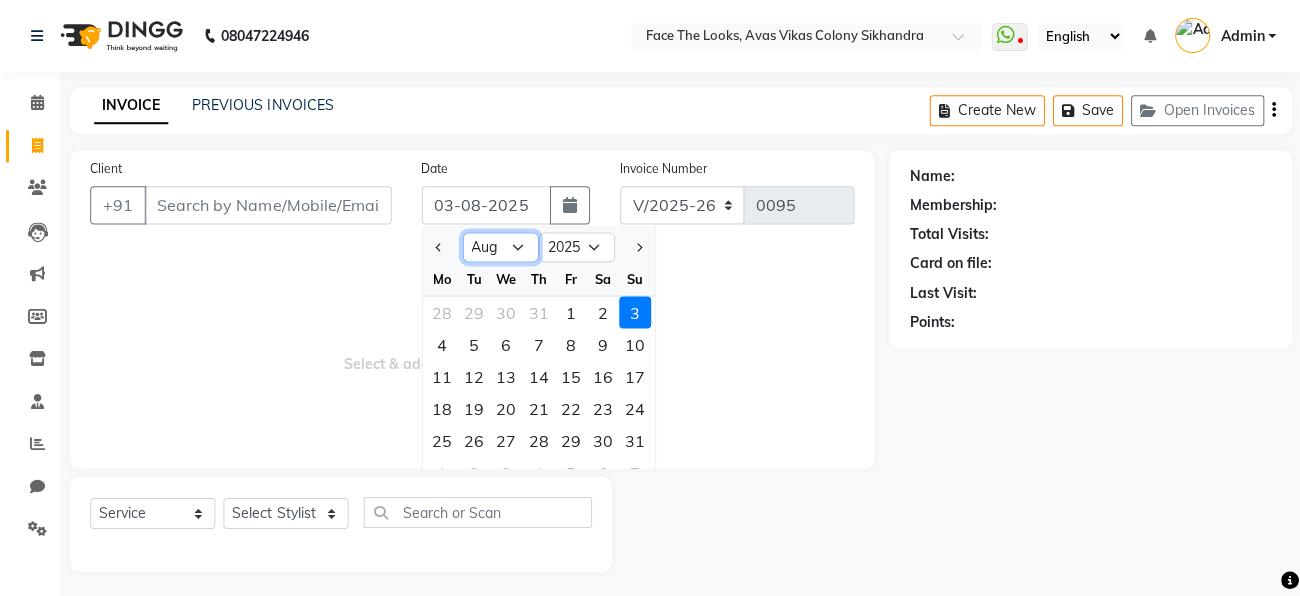 click on "Jan Feb Mar Apr May Jun Jul Aug Sep Oct Nov Dec" 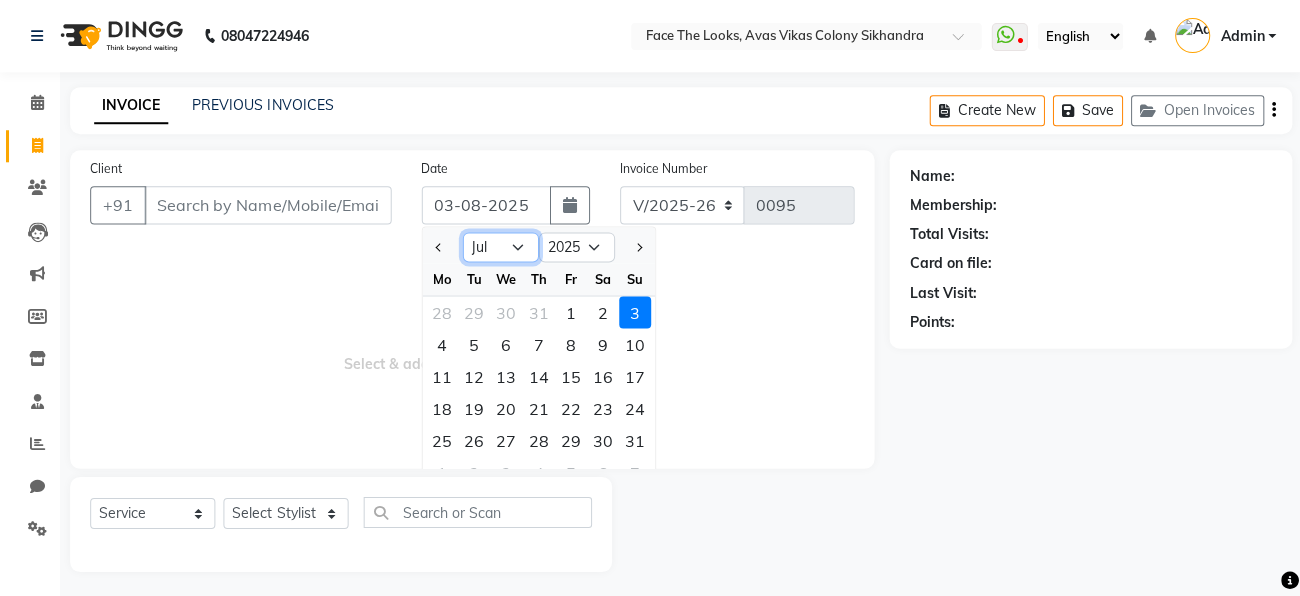 click on "Jan Feb Mar Apr May Jun Jul Aug Sep Oct Nov Dec" 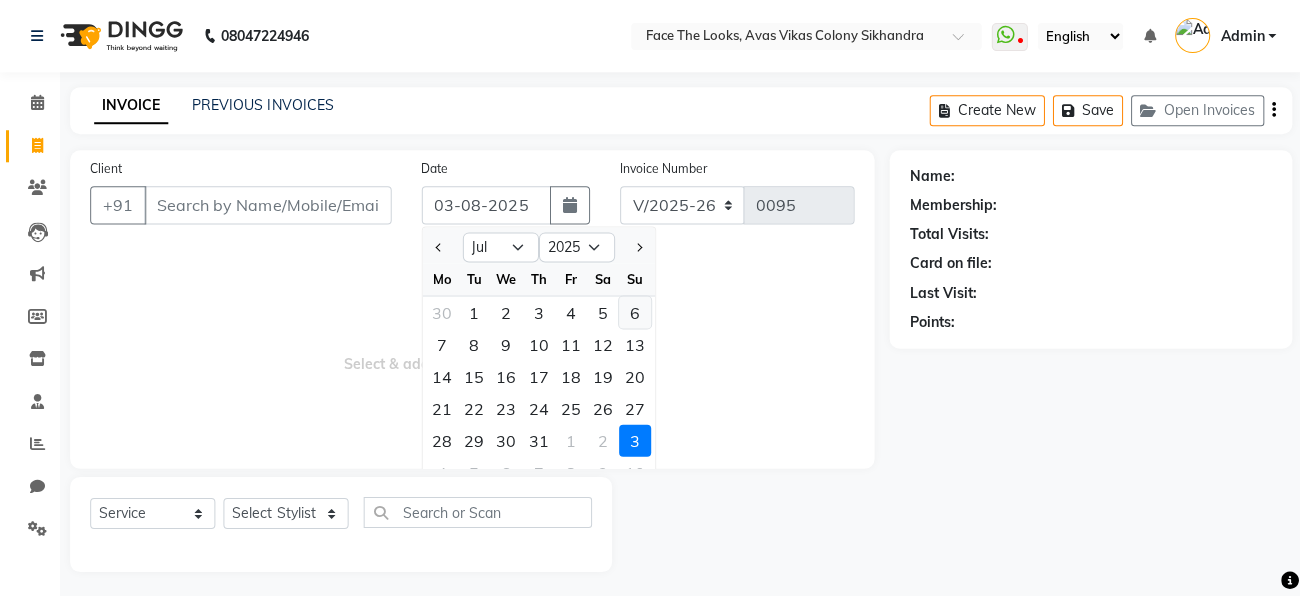 click on "6" 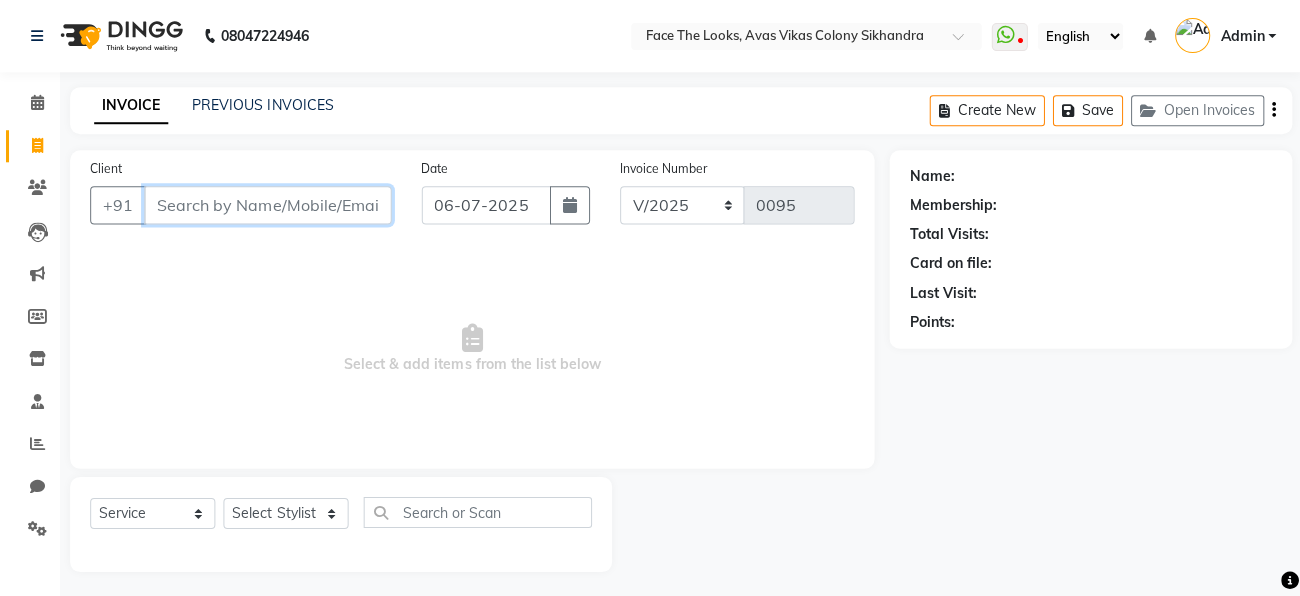 click on "Client" at bounding box center (267, 205) 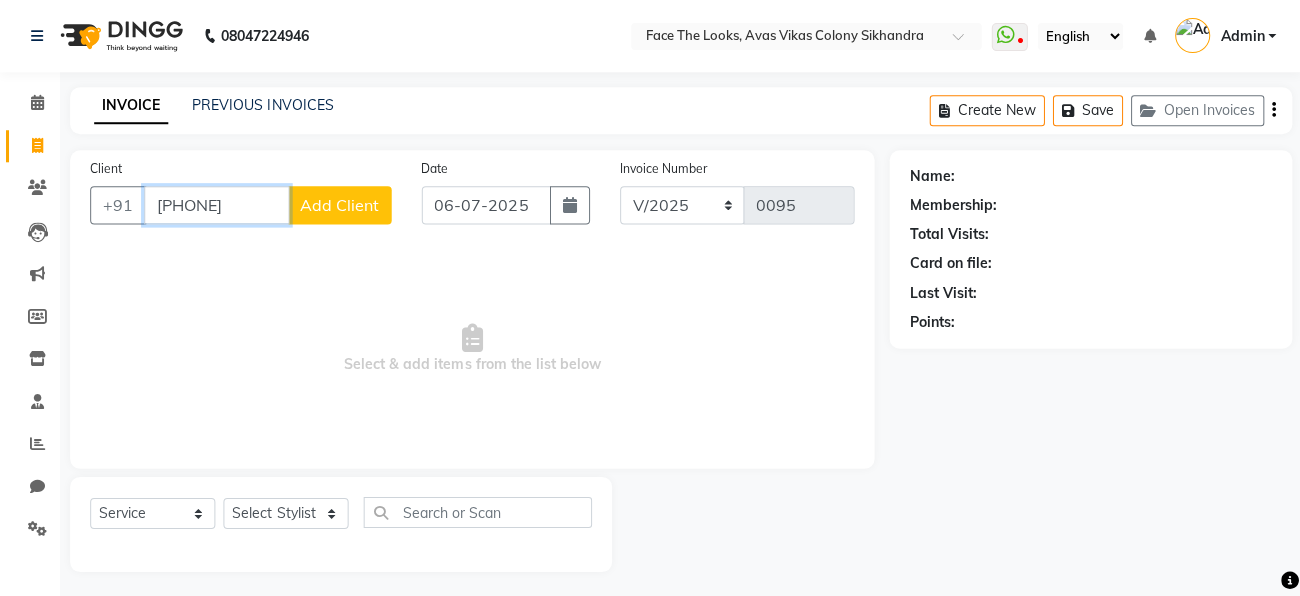 type on "9538161024" 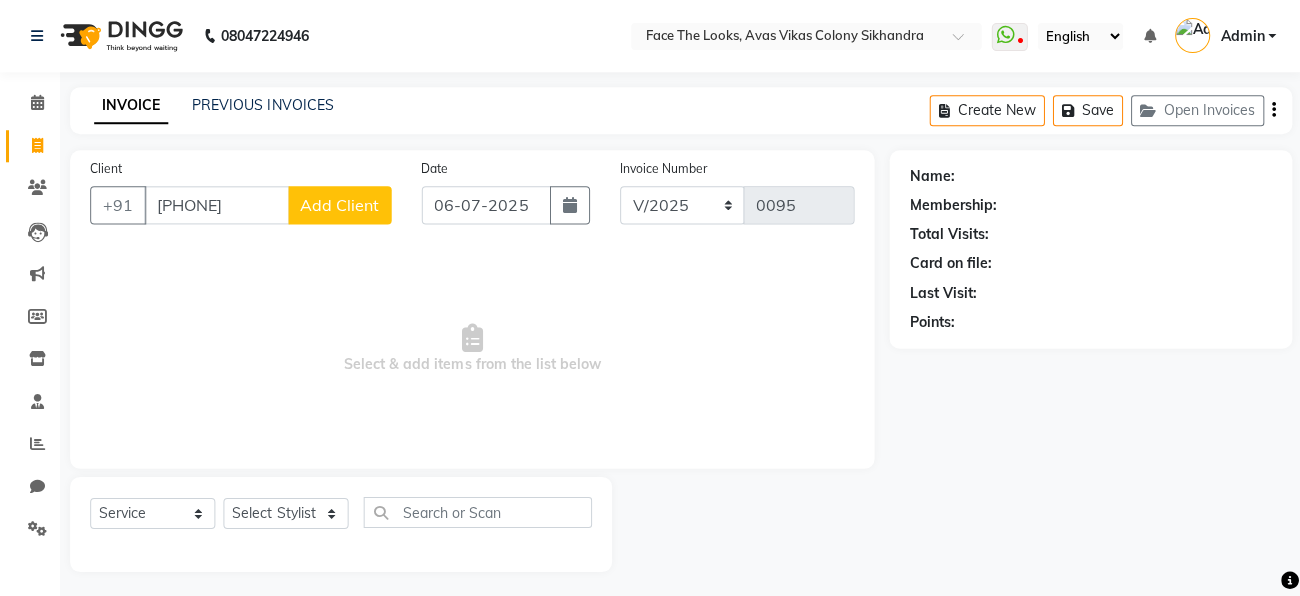 click on "Add Client" 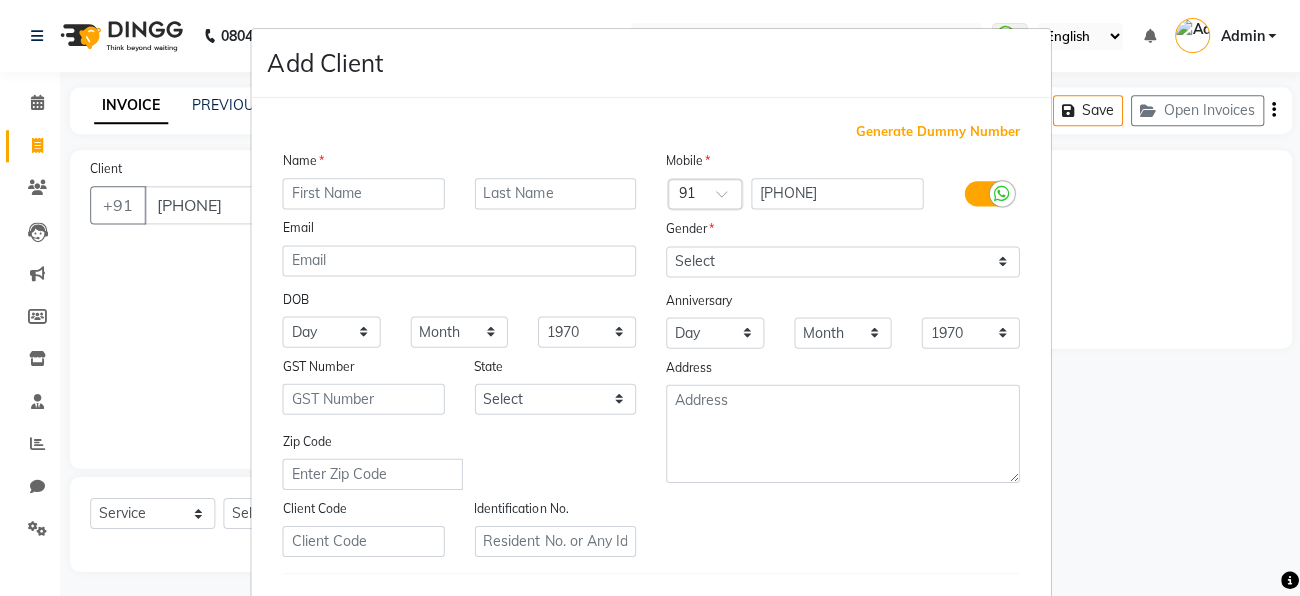 click at bounding box center (363, 193) 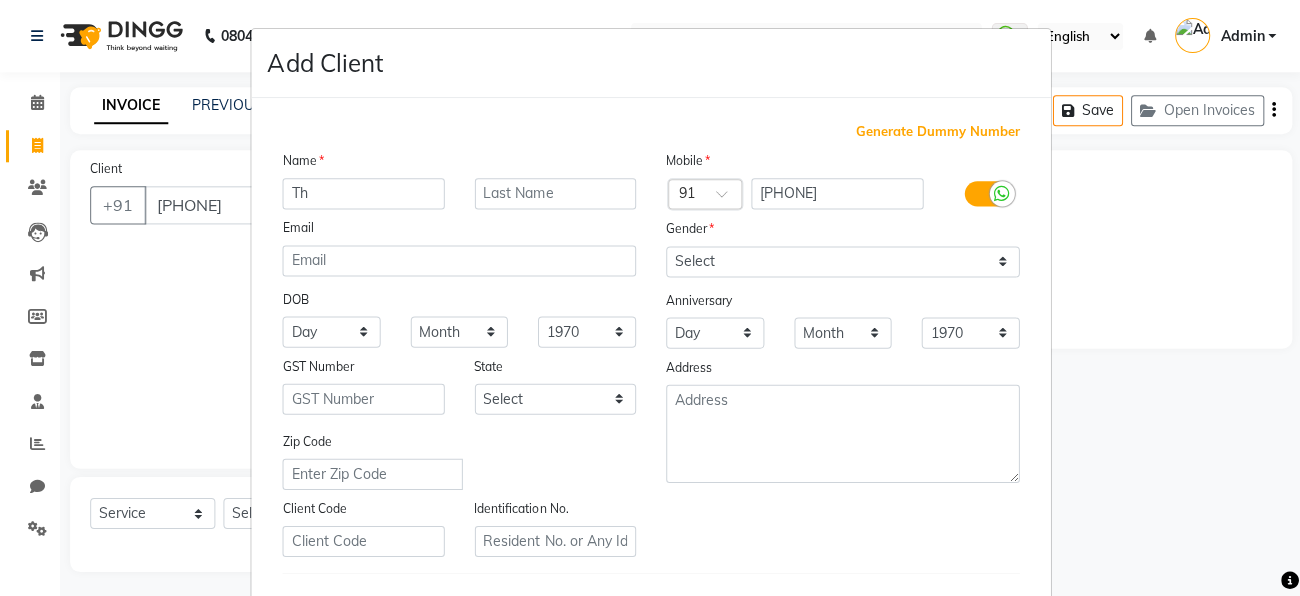 type on "T" 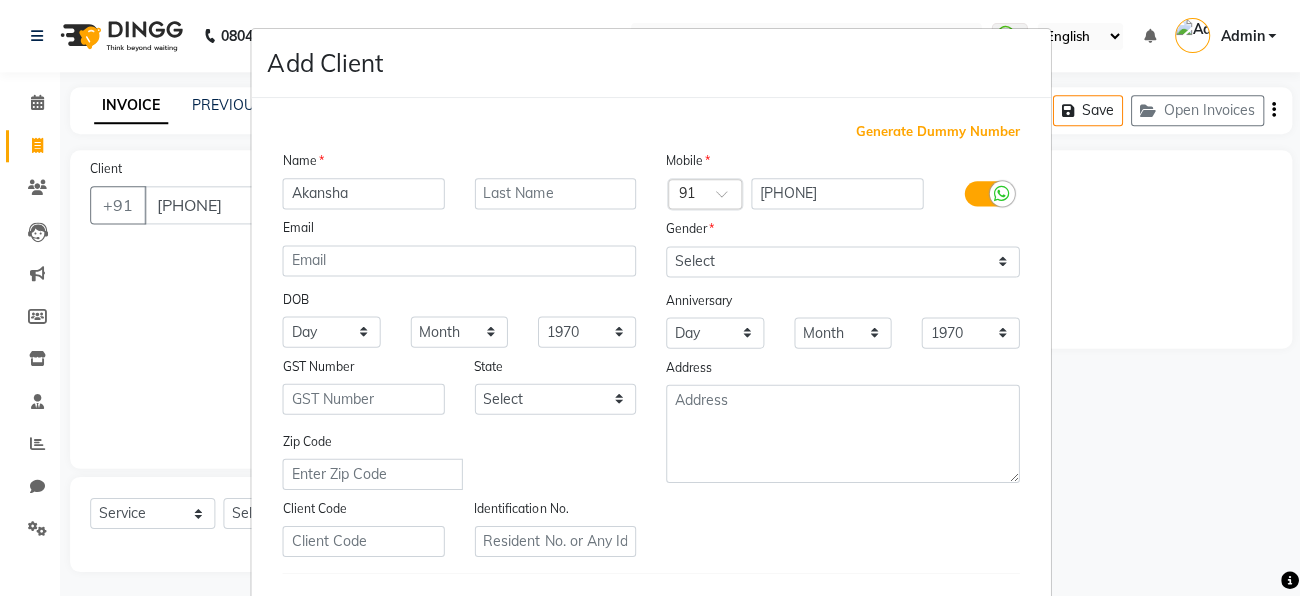 type on "Akansha" 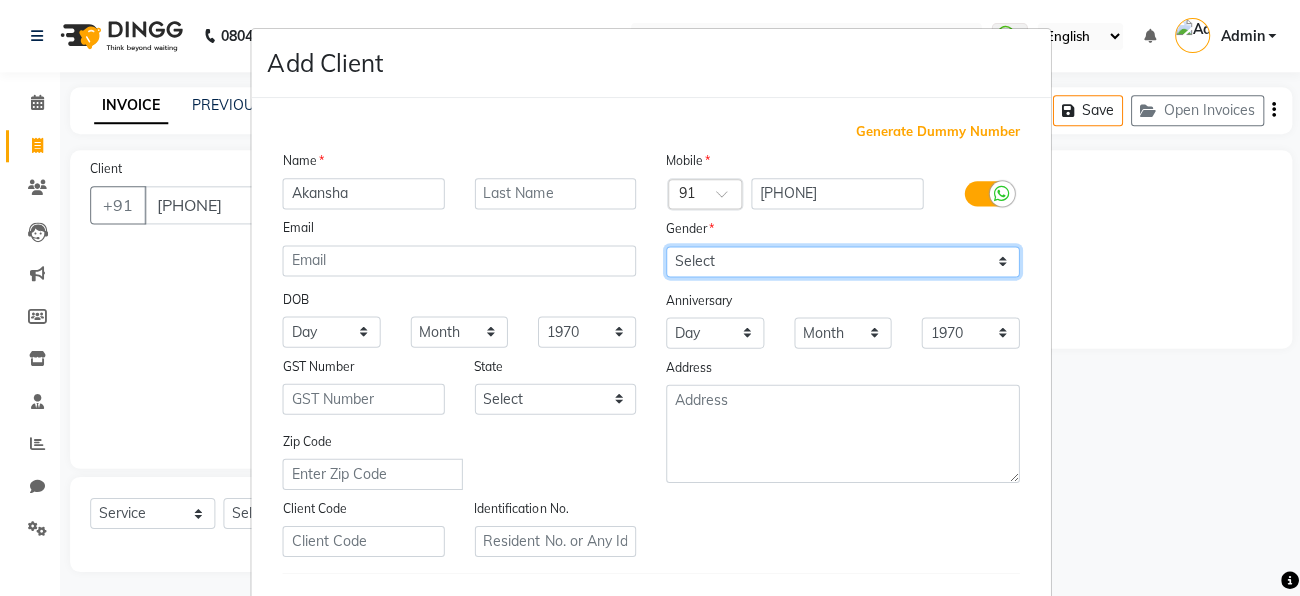 click on "Select Male Female Other Prefer Not To Say" at bounding box center [841, 261] 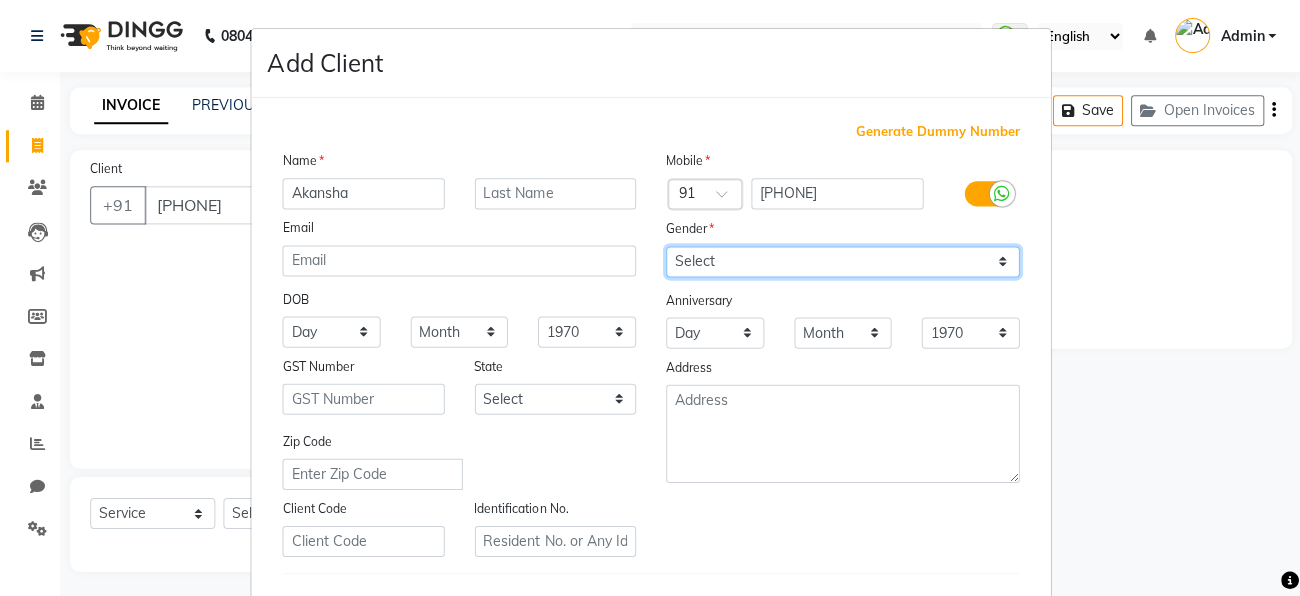 select on "female" 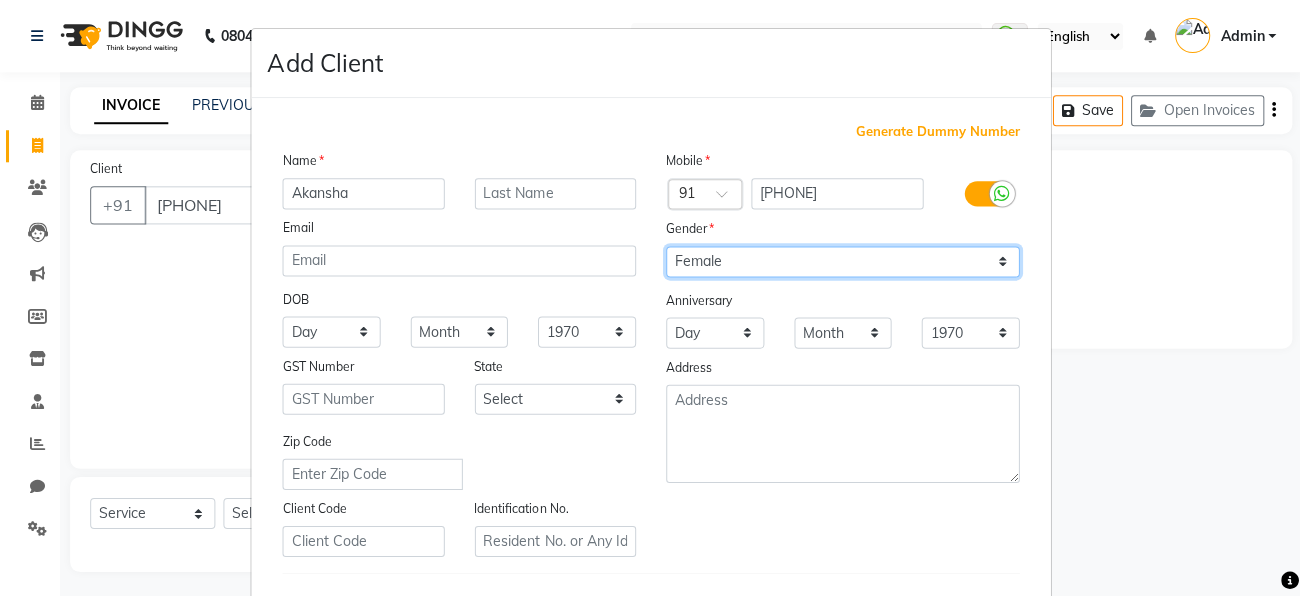 click on "Select Male Female Other Prefer Not To Say" at bounding box center (841, 261) 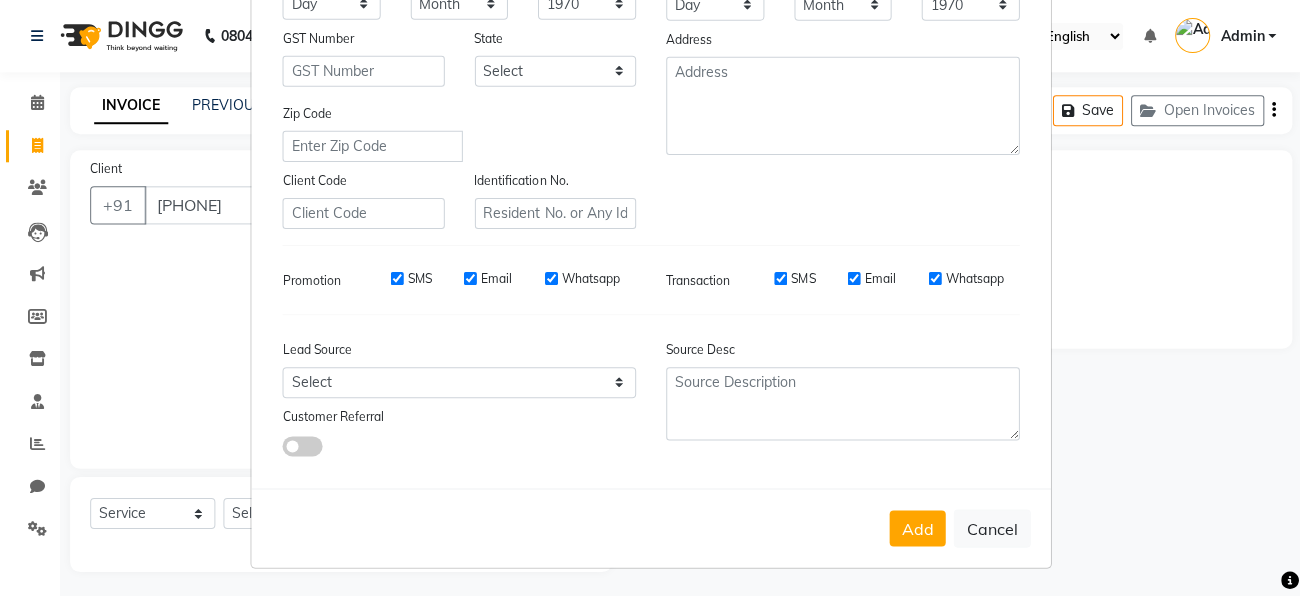 scroll, scrollTop: 334, scrollLeft: 0, axis: vertical 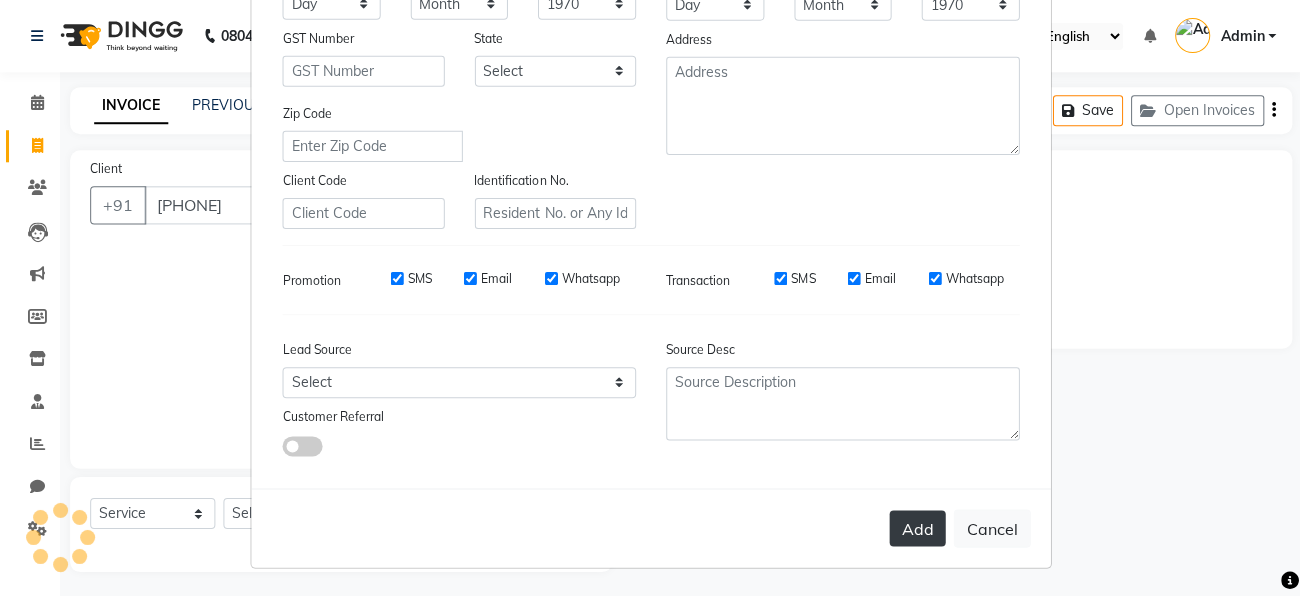 click on "Add" at bounding box center [916, 528] 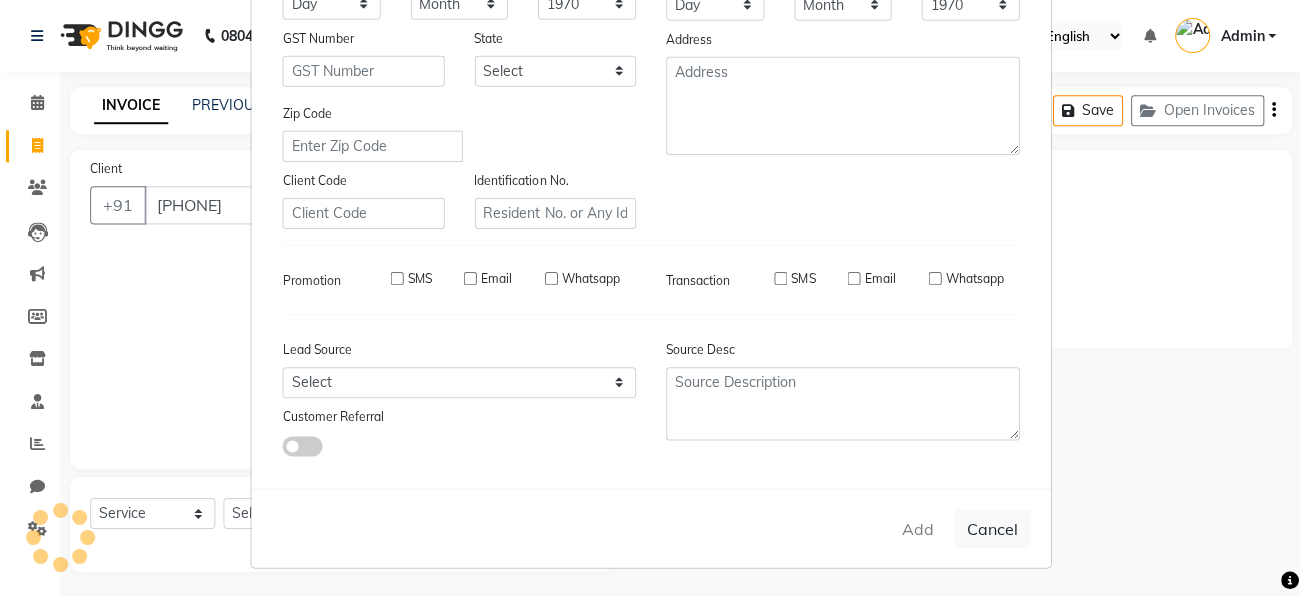 type 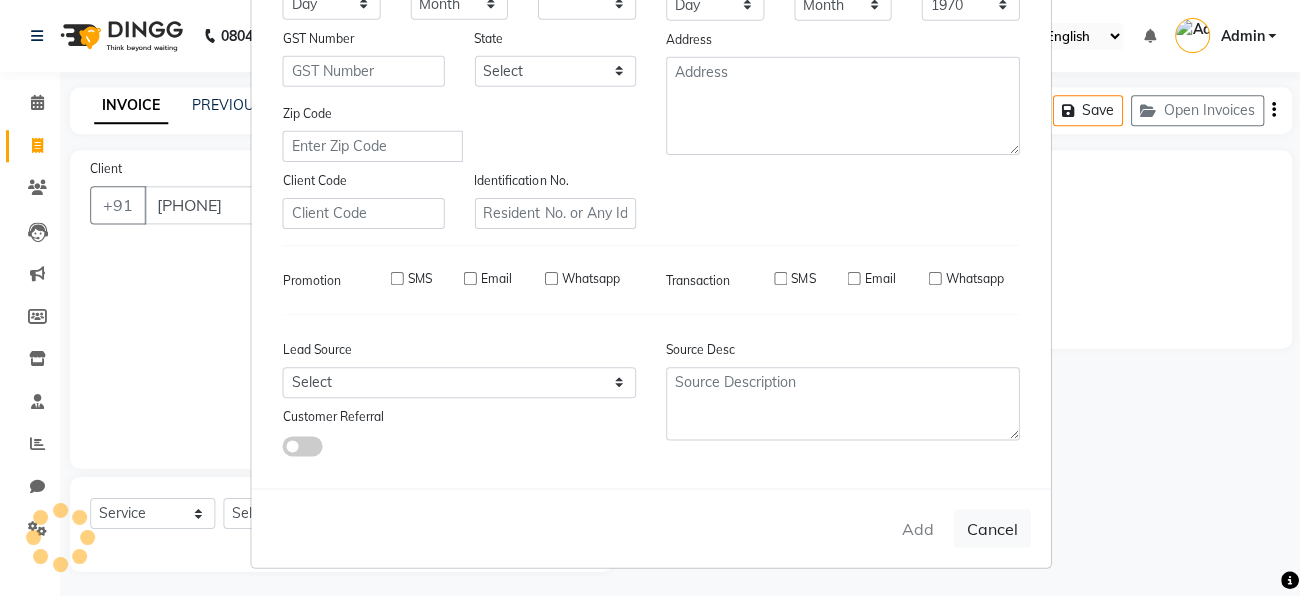 select 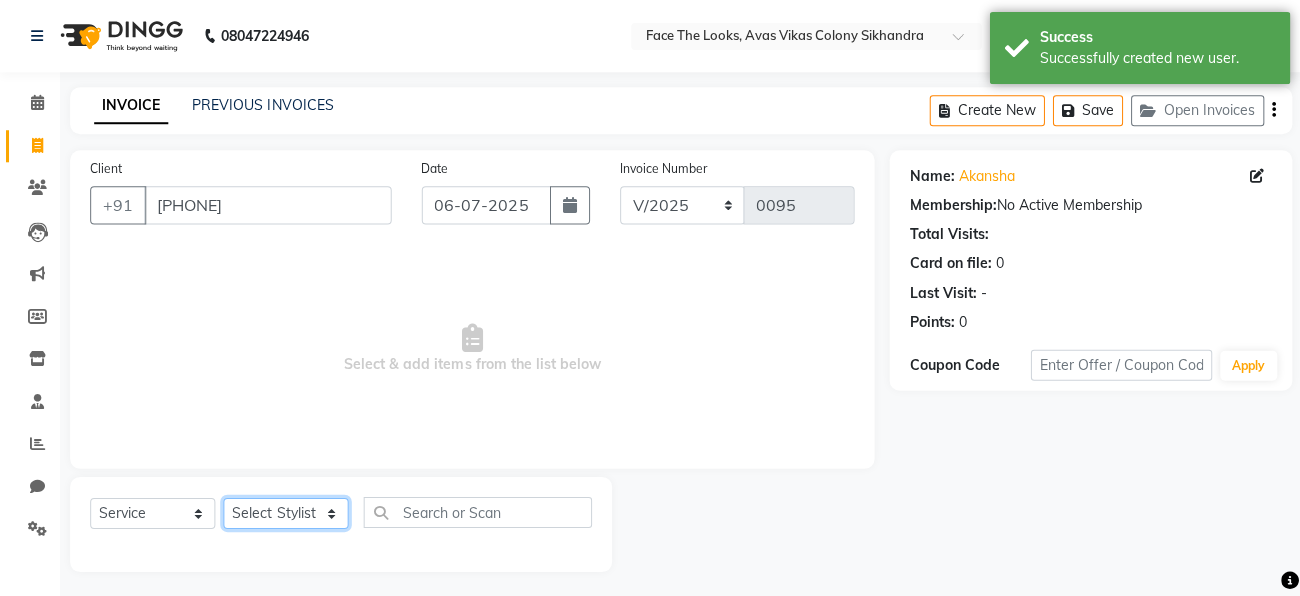click on "Select Stylist Ayan Khan Jessica kajal Priya  Rohit sonam Tofik" 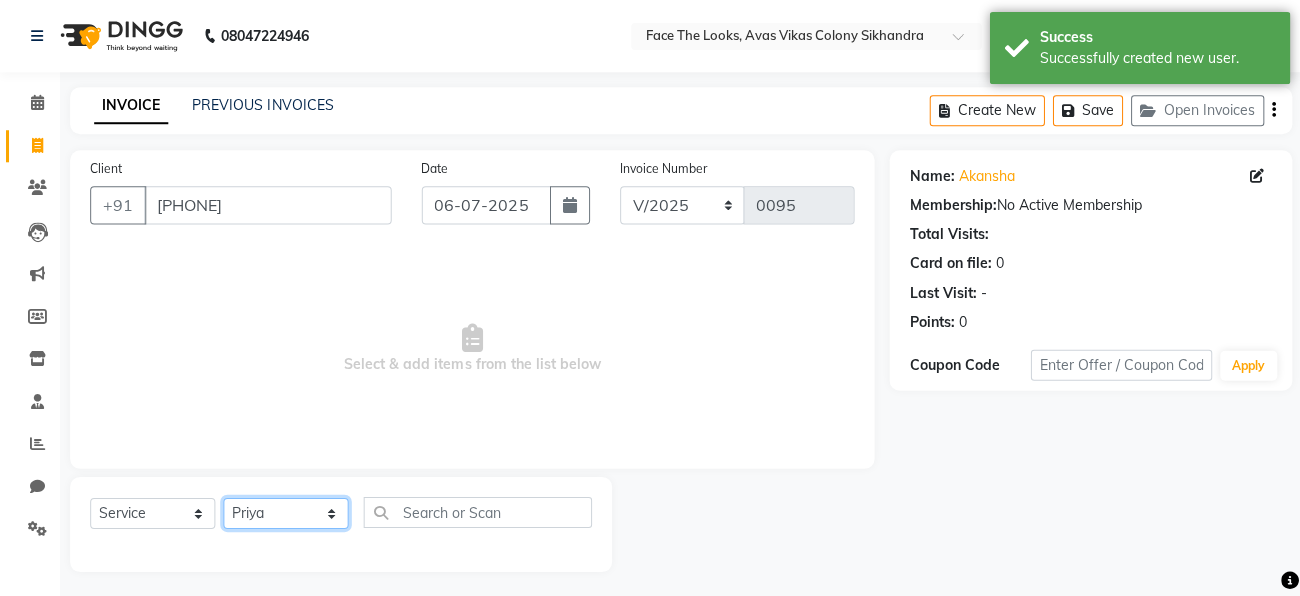 click on "Select Stylist Ayan Khan Jessica kajal Priya  Rohit sonam Tofik" 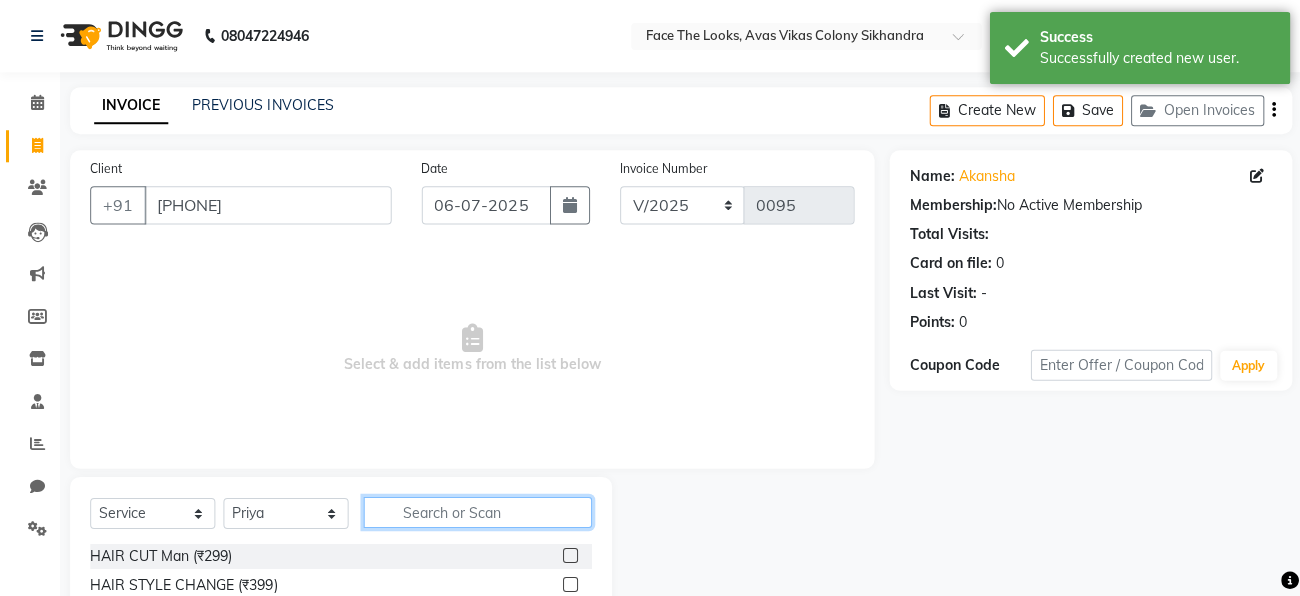 click 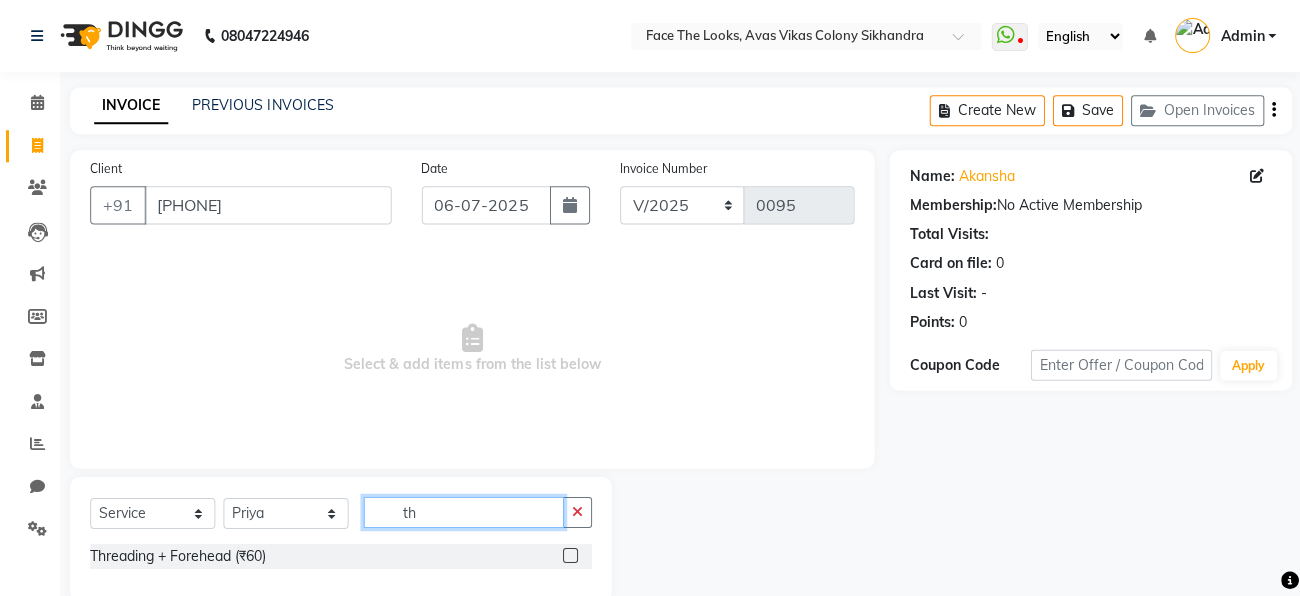 type on "t" 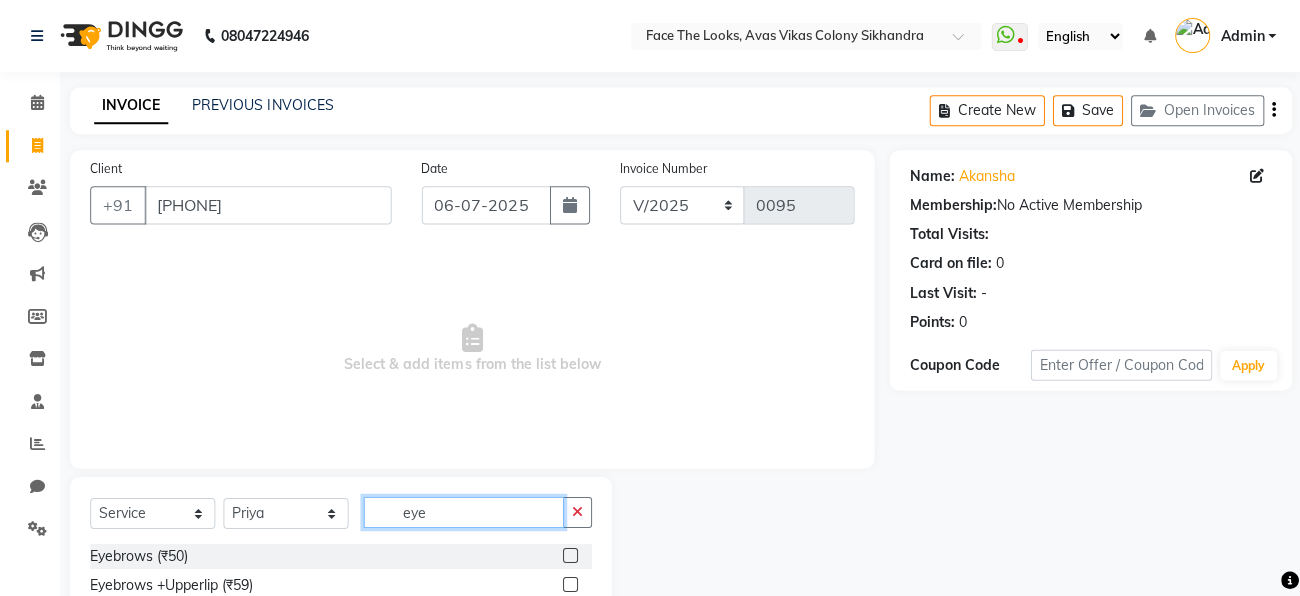 type on "eye" 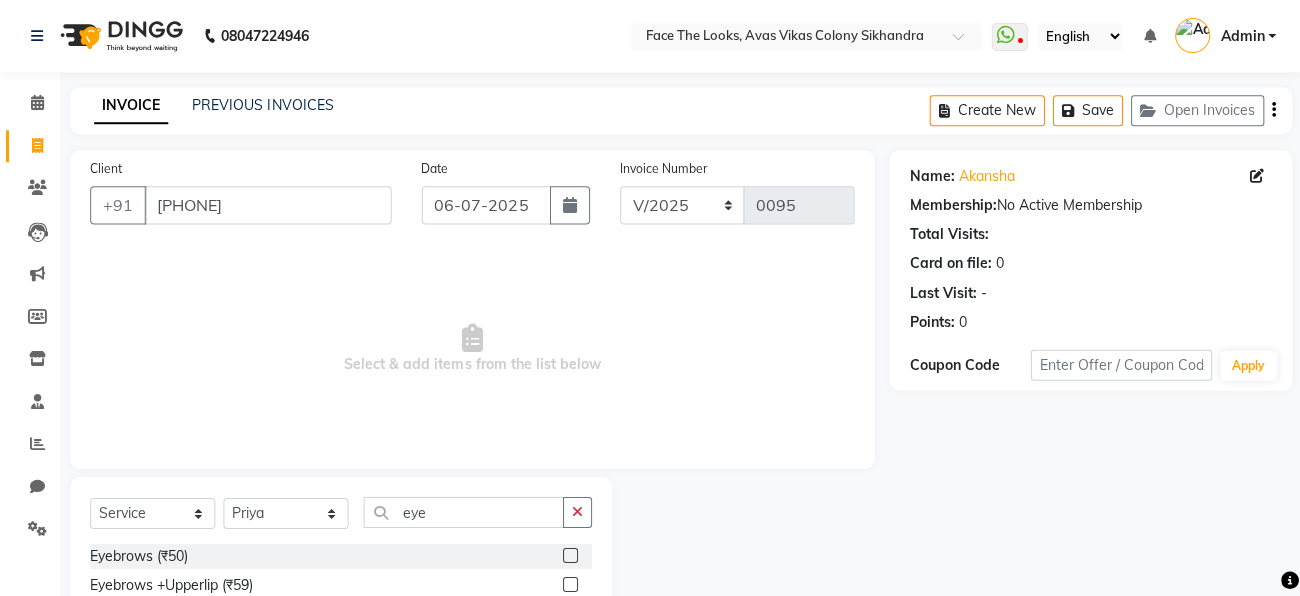 click 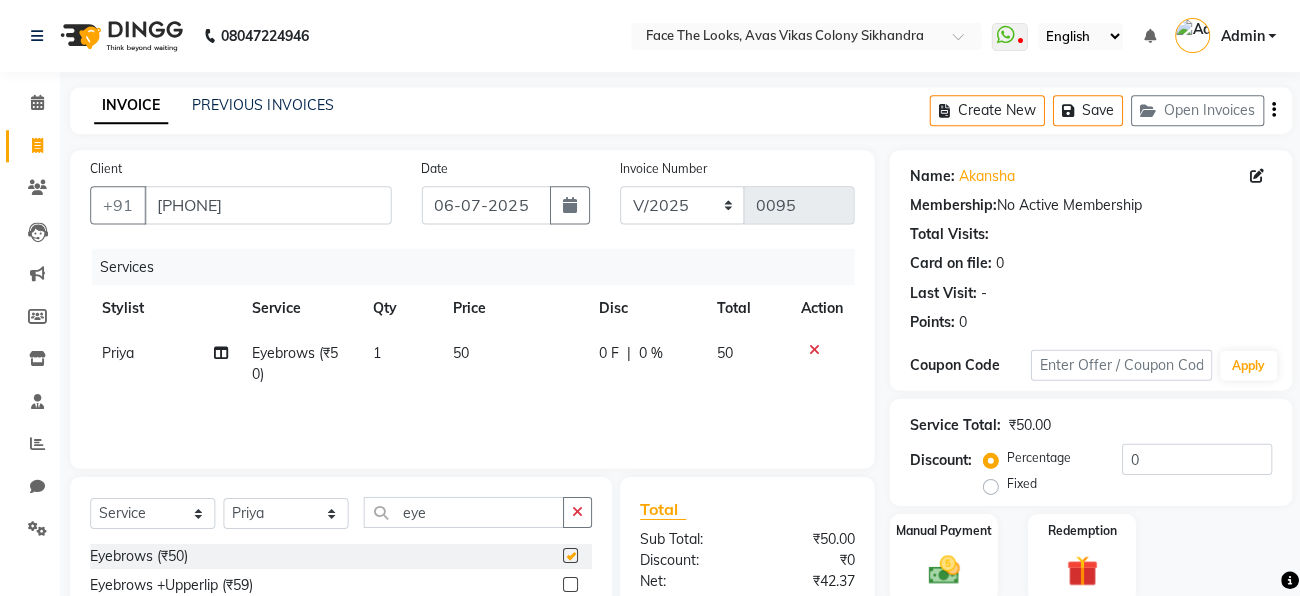 checkbox on "false" 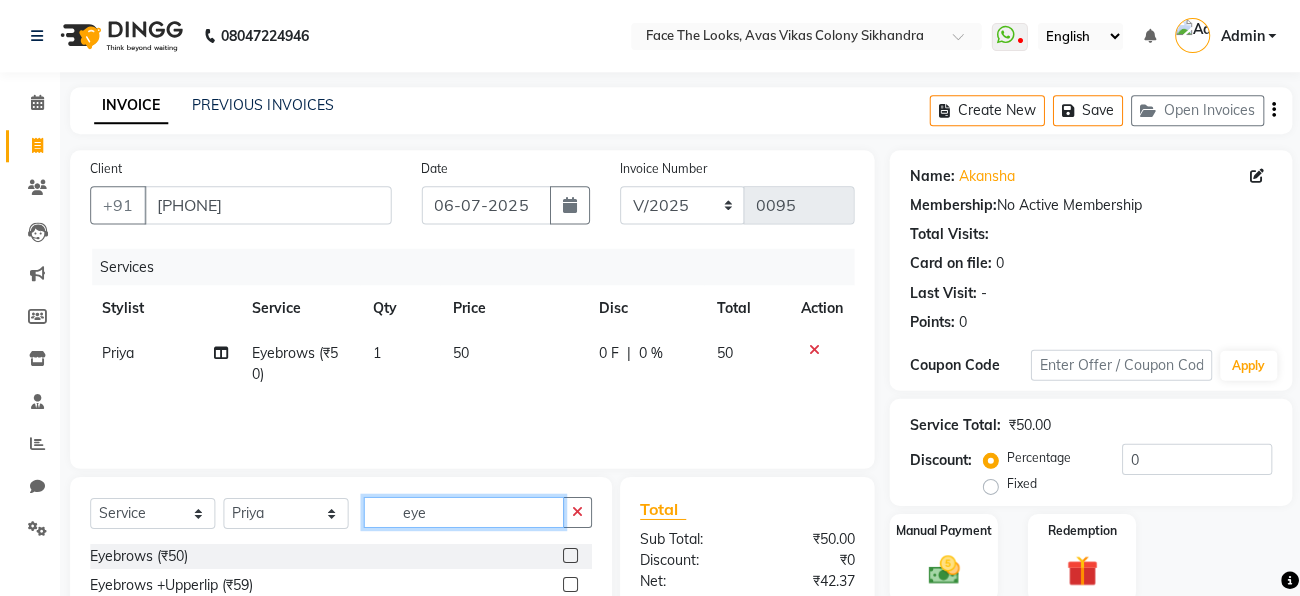 click on "eye" 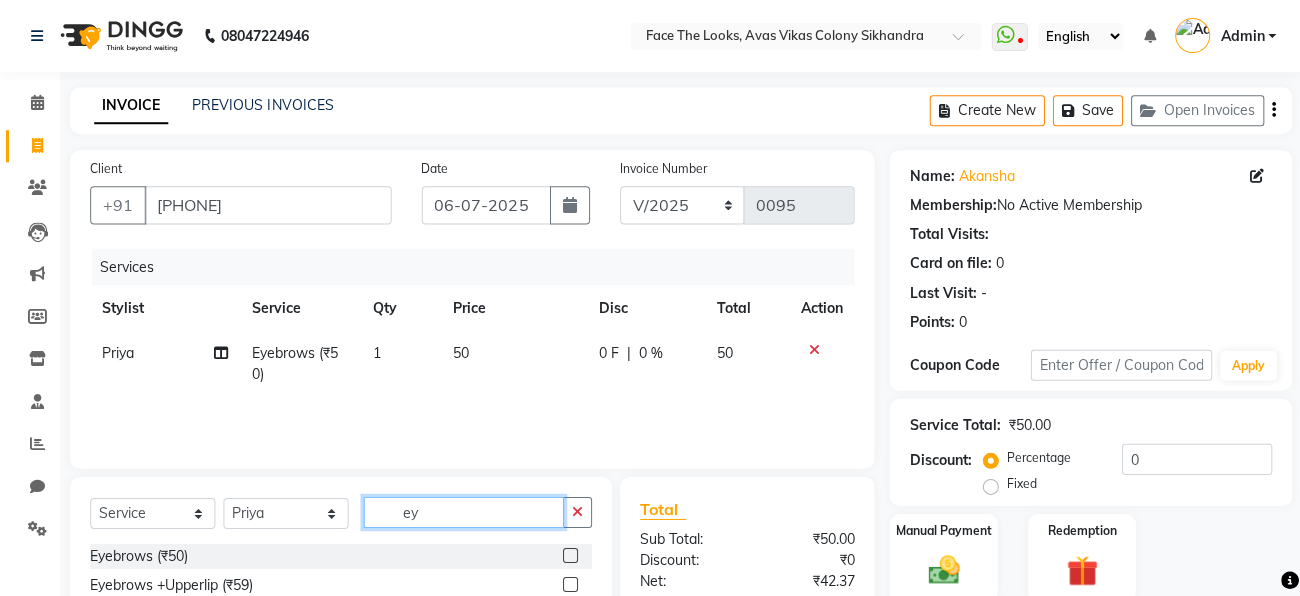 type on "e" 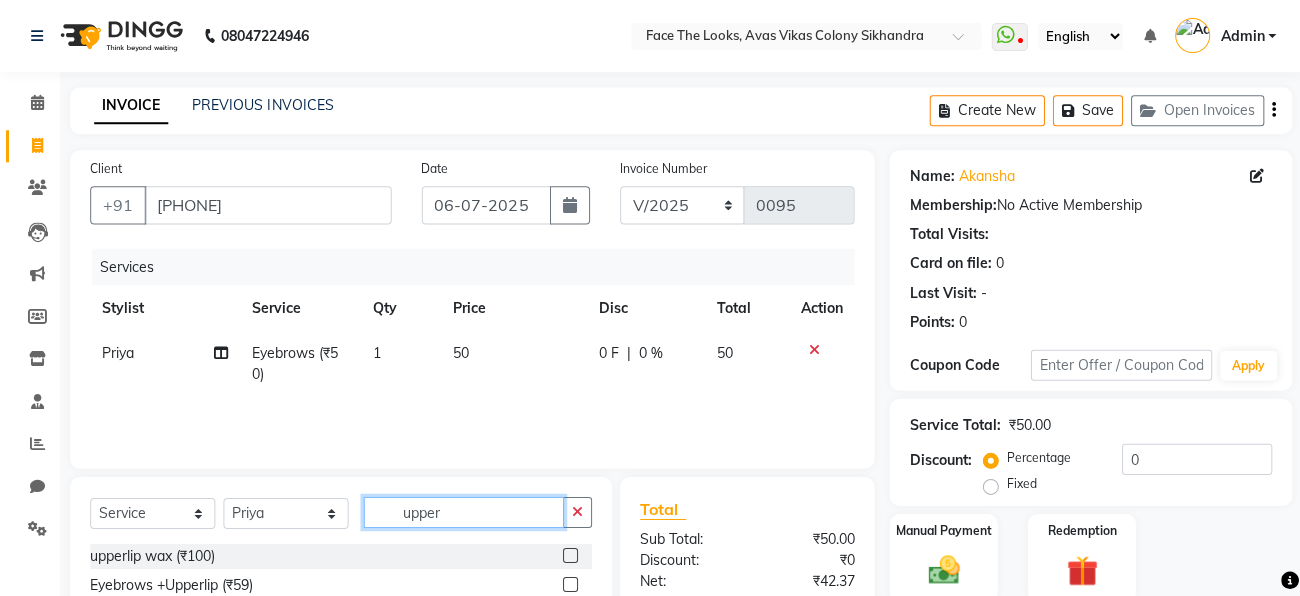 type on "upper" 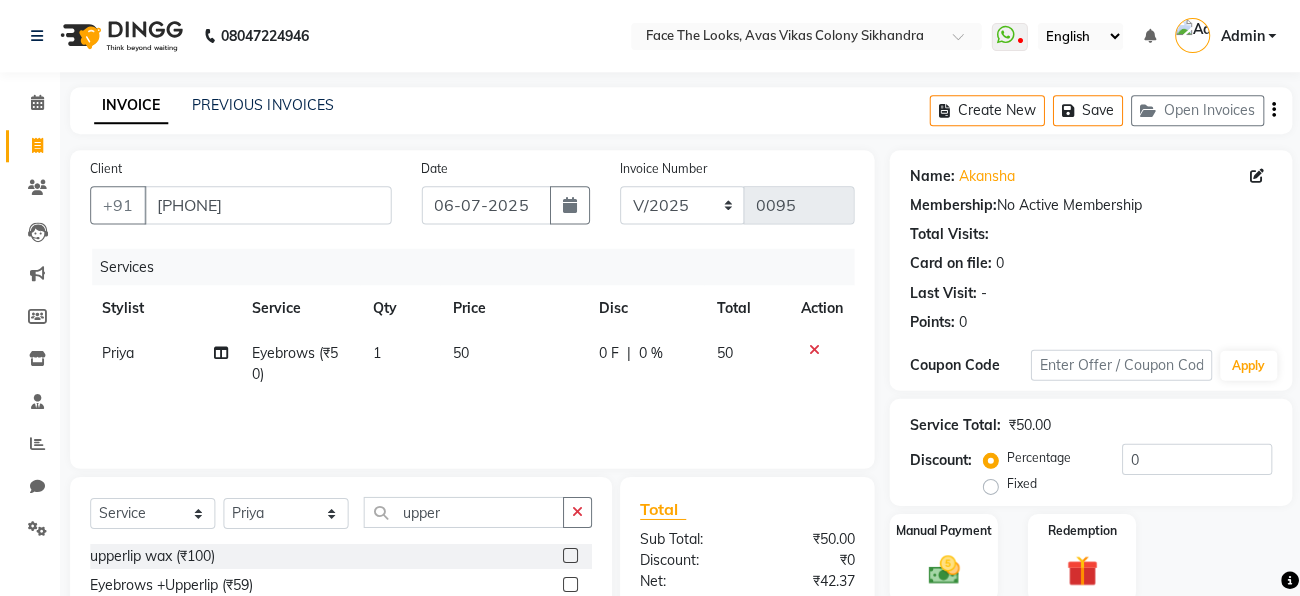 click 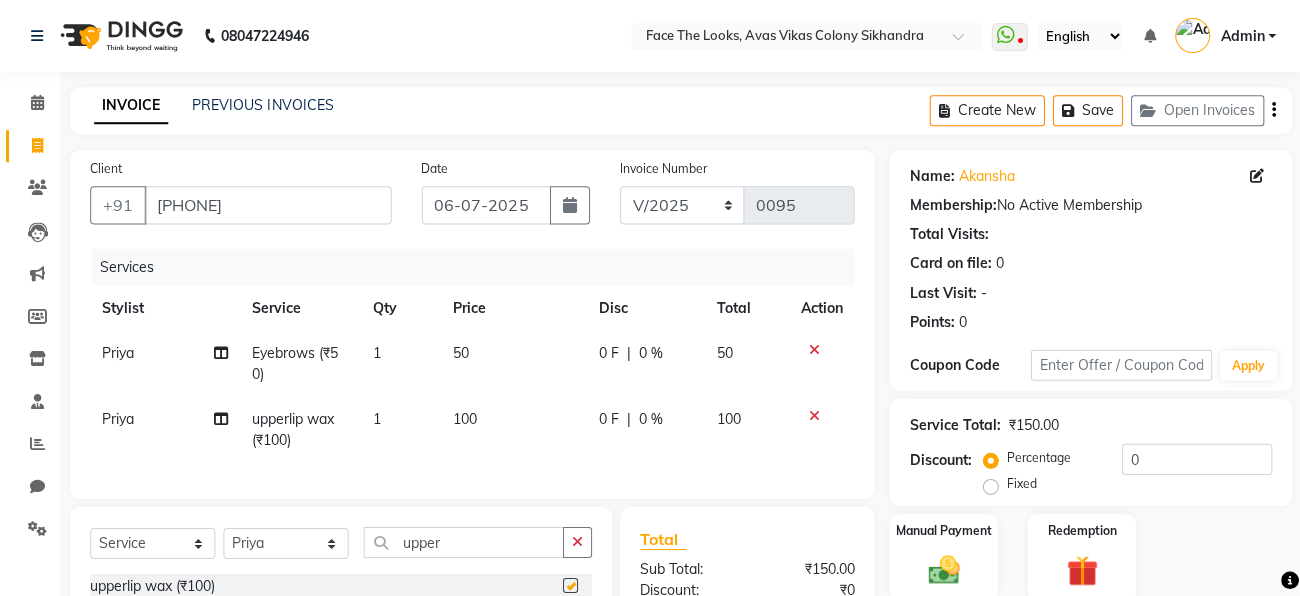 checkbox on "false" 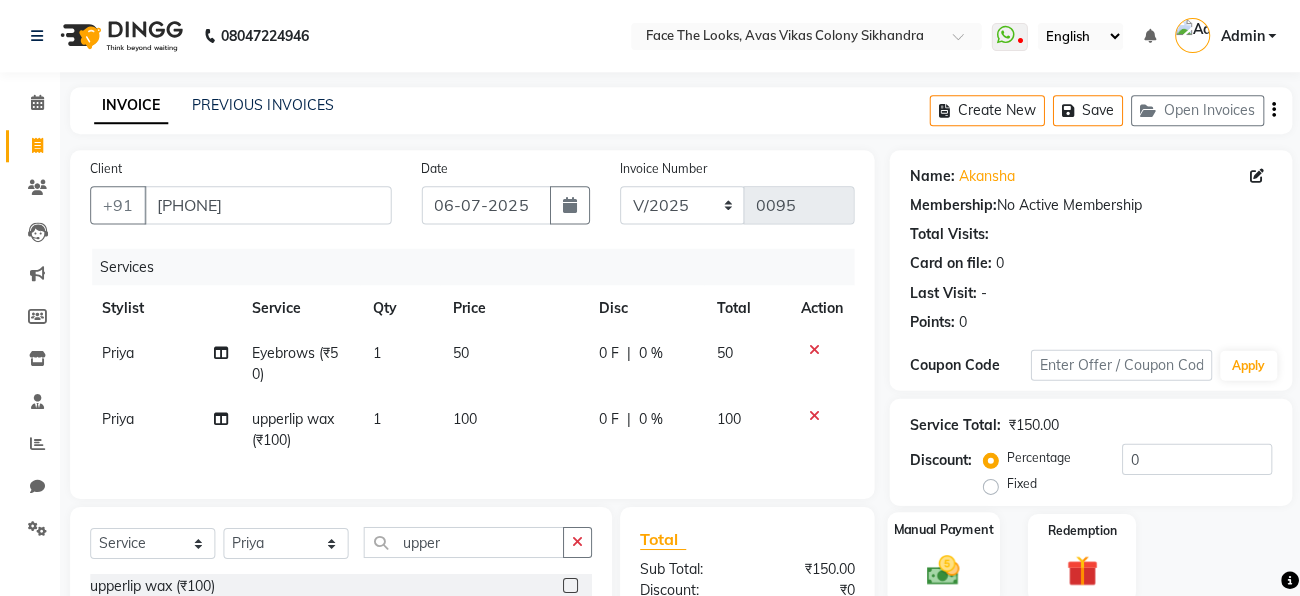 click on "Manual Payment" 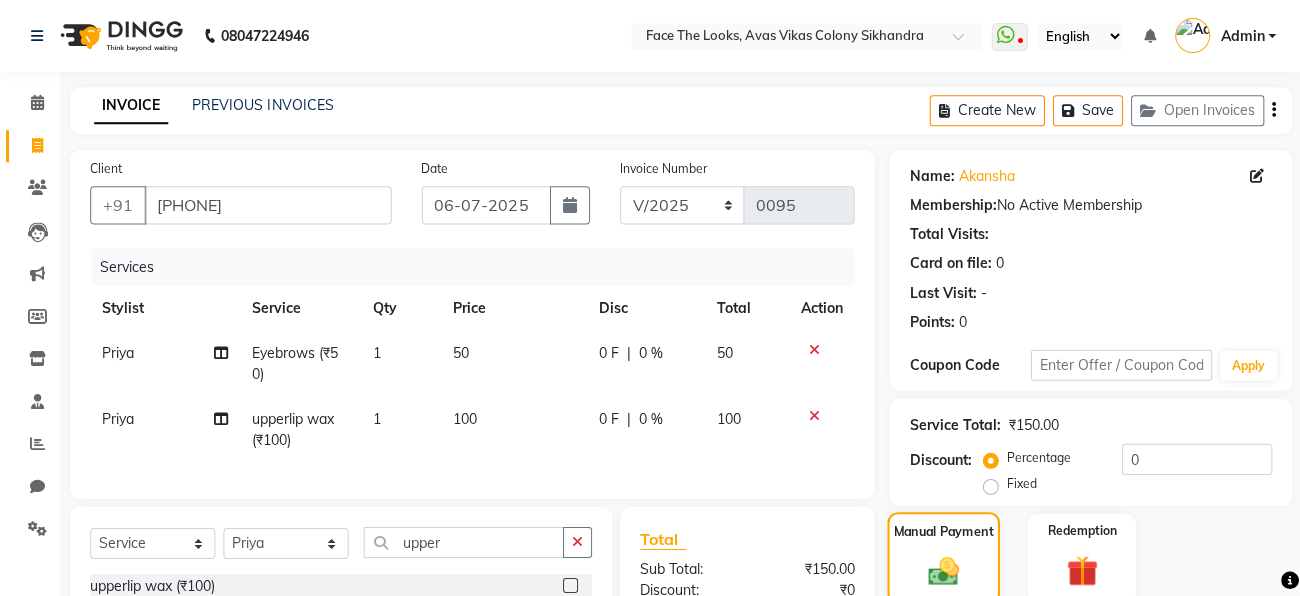 click on "Manual Payment" 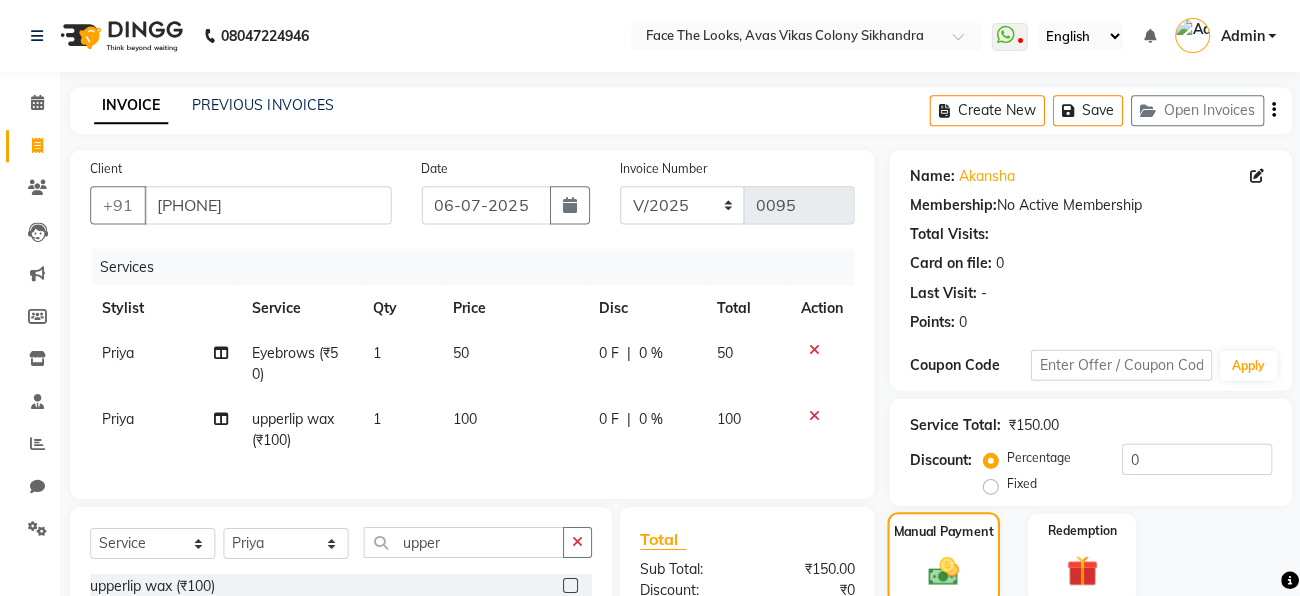 click on "Manual Payment" 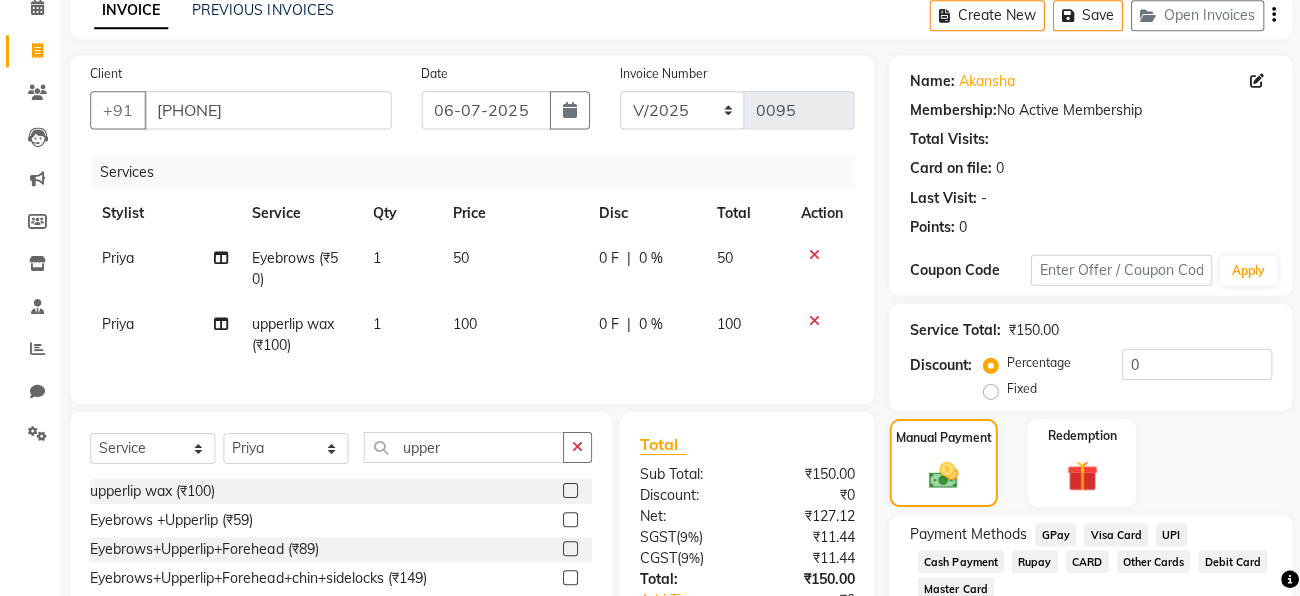 scroll, scrollTop: 235, scrollLeft: 0, axis: vertical 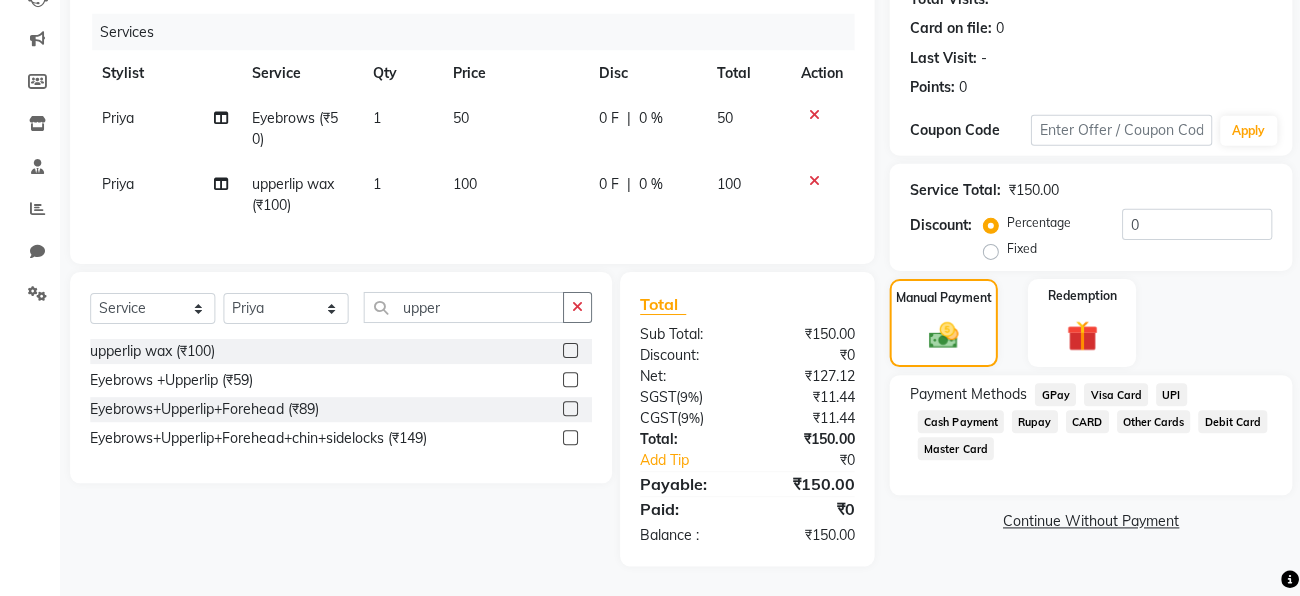 click on "UPI" 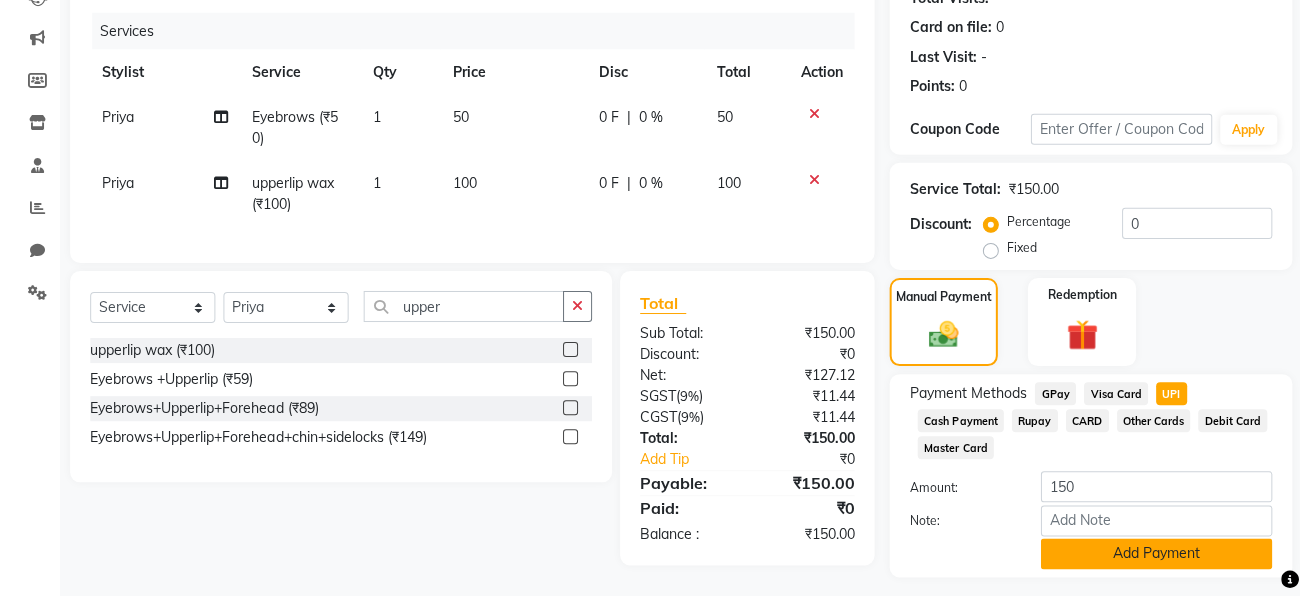 click on "Add Payment" 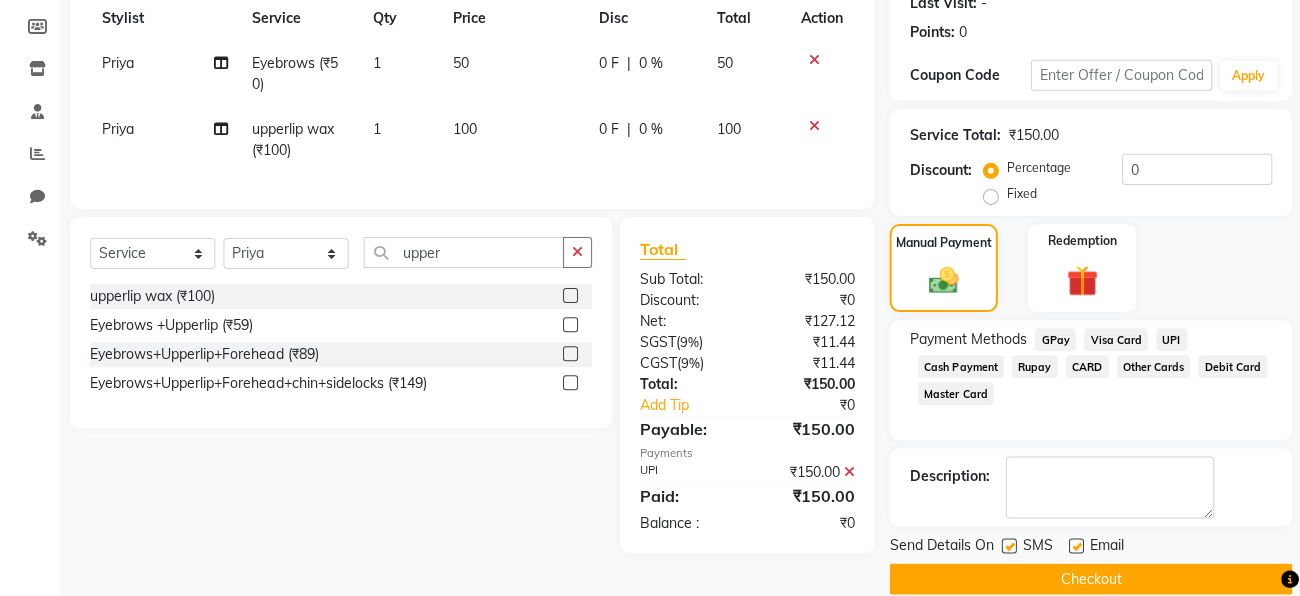 scroll, scrollTop: 316, scrollLeft: 0, axis: vertical 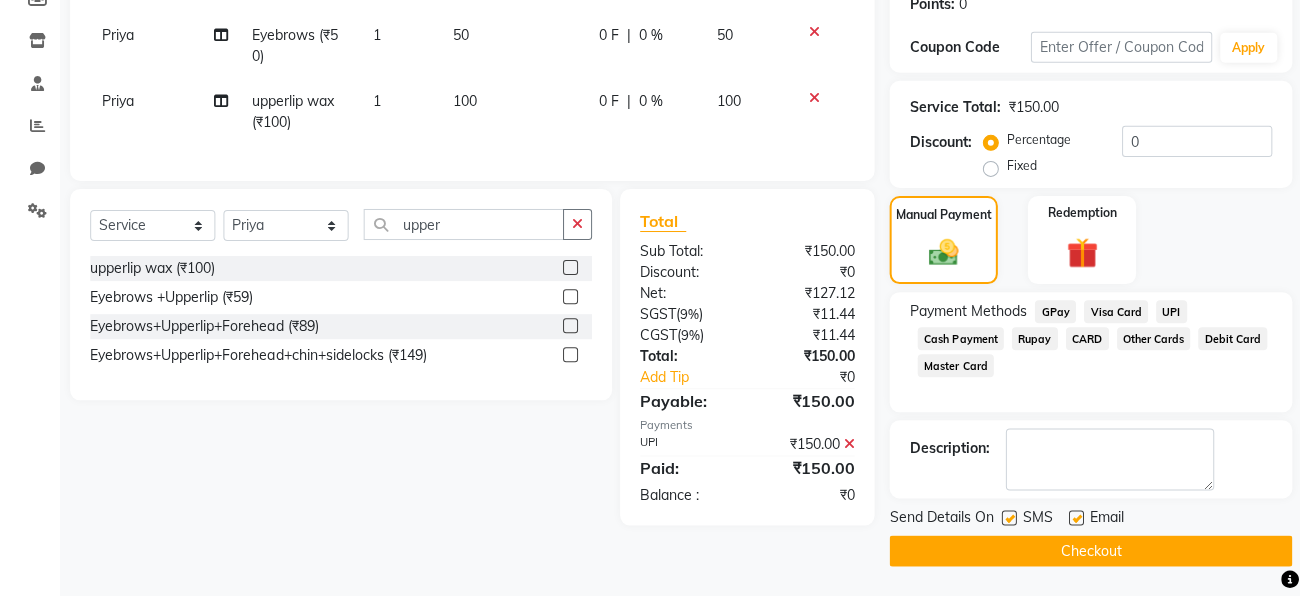 click on "Checkout" 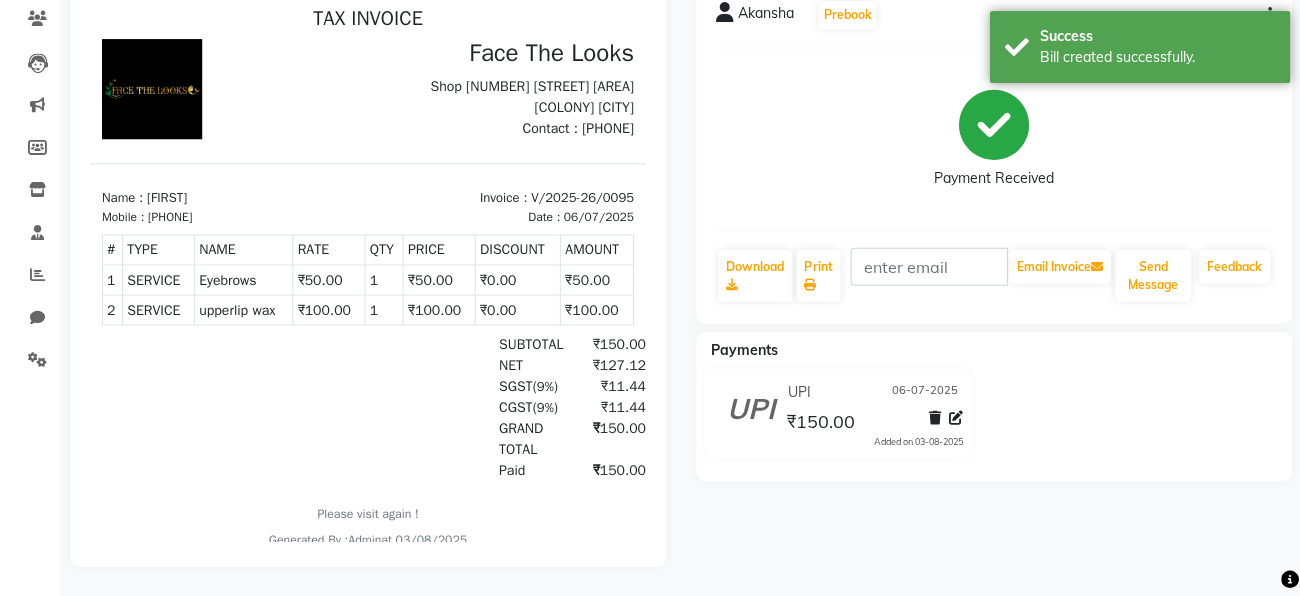 scroll, scrollTop: 0, scrollLeft: 0, axis: both 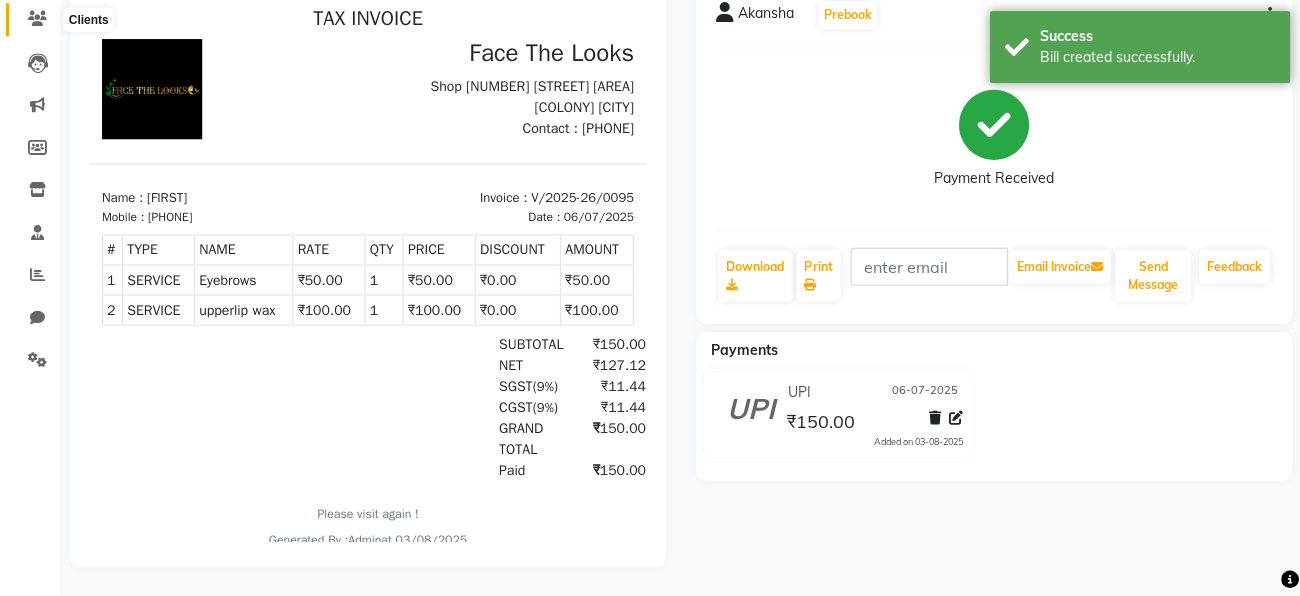 click 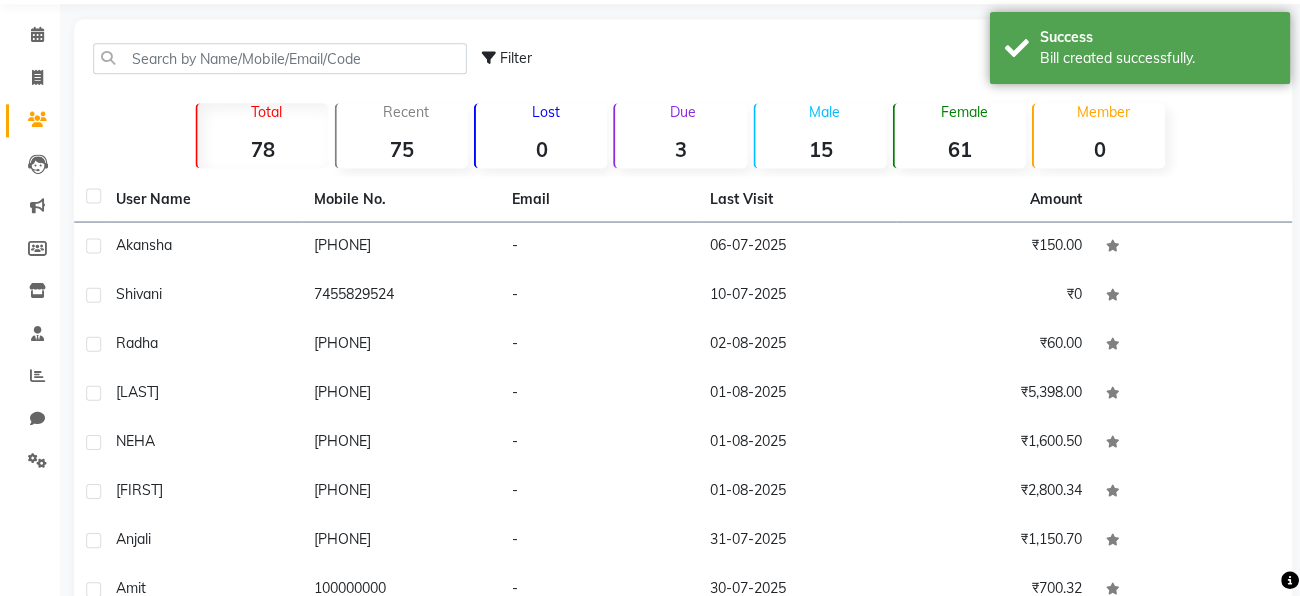 scroll, scrollTop: 0, scrollLeft: 0, axis: both 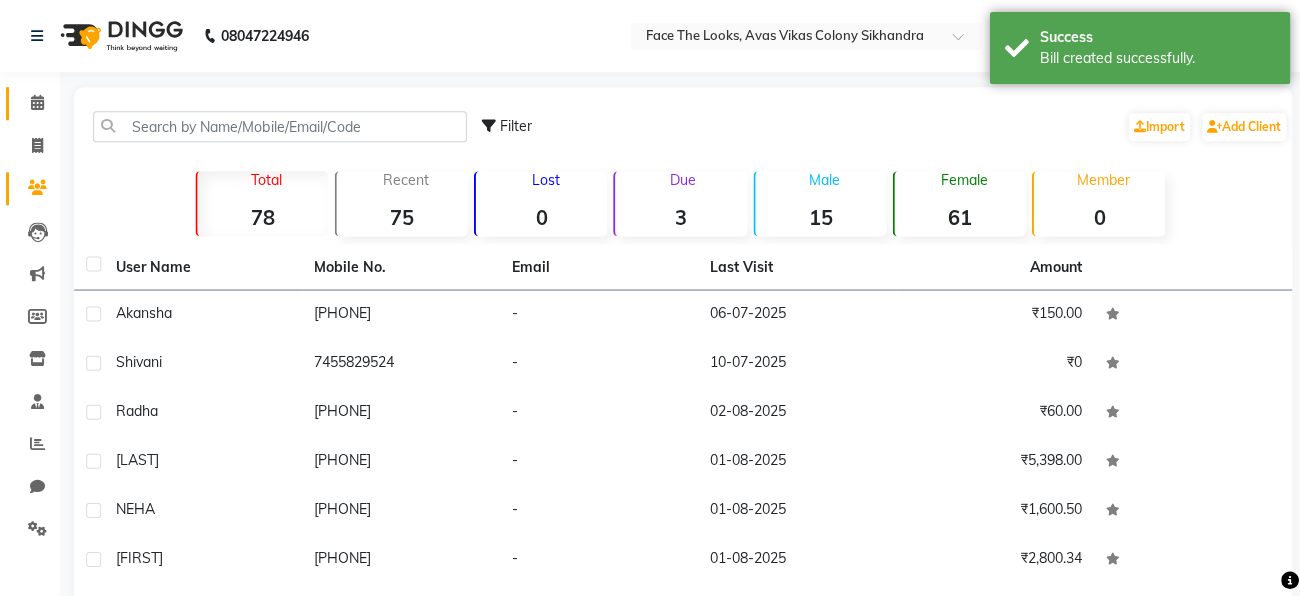 click 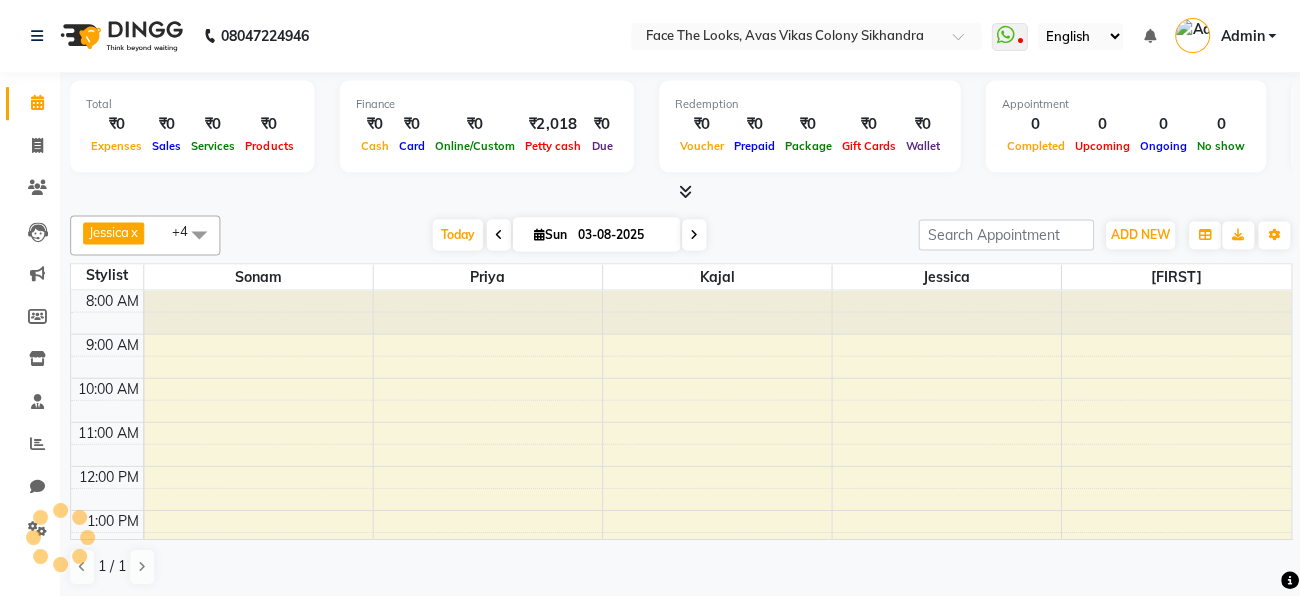 scroll, scrollTop: 283, scrollLeft: 0, axis: vertical 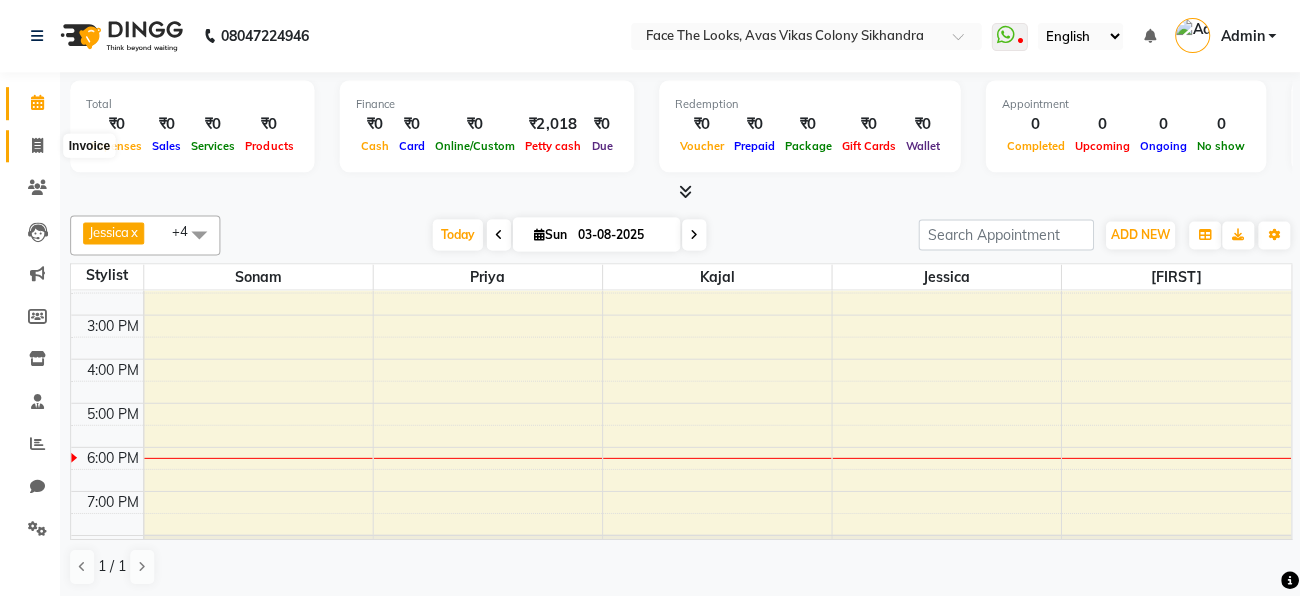 click 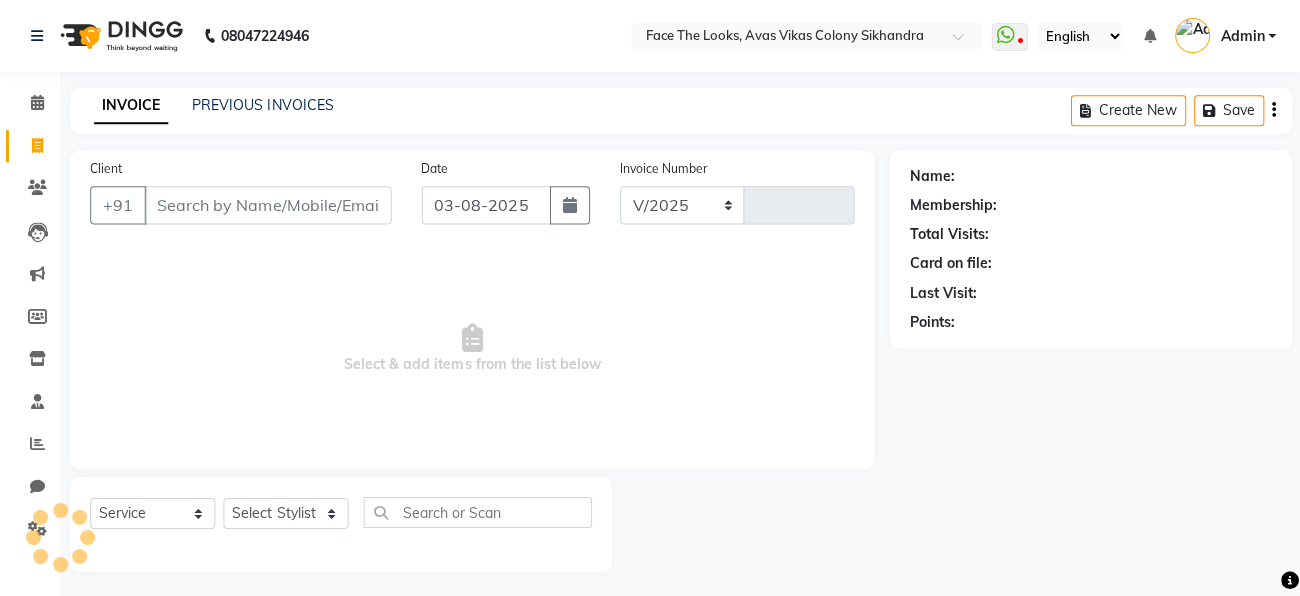 select on "8471" 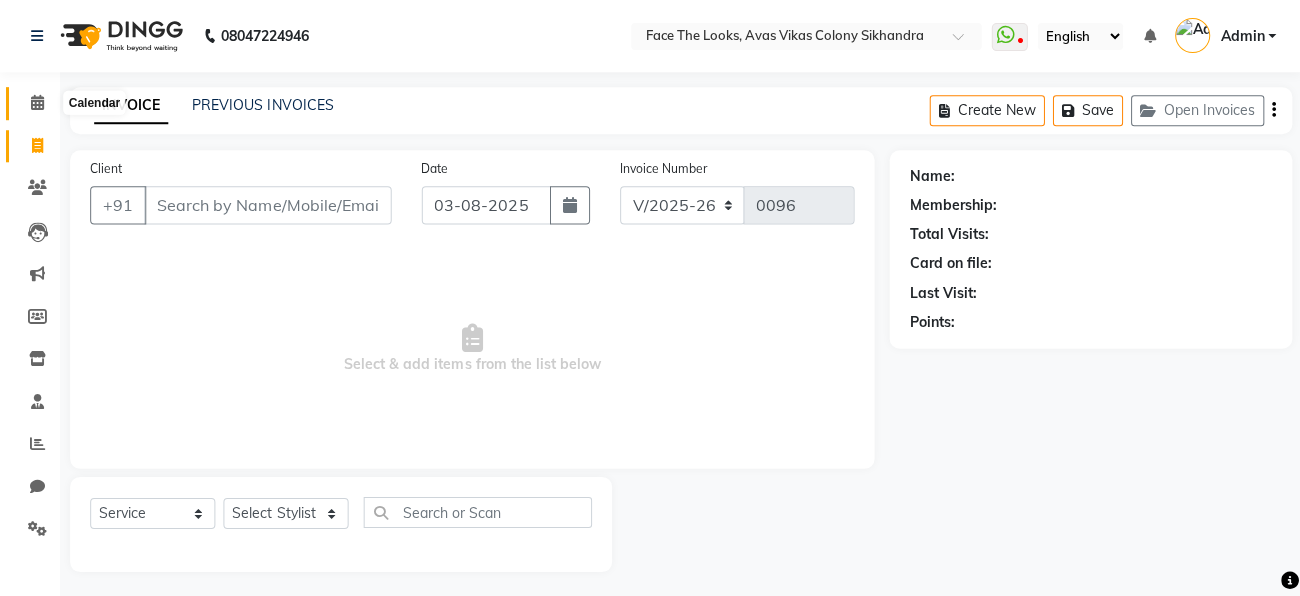 click 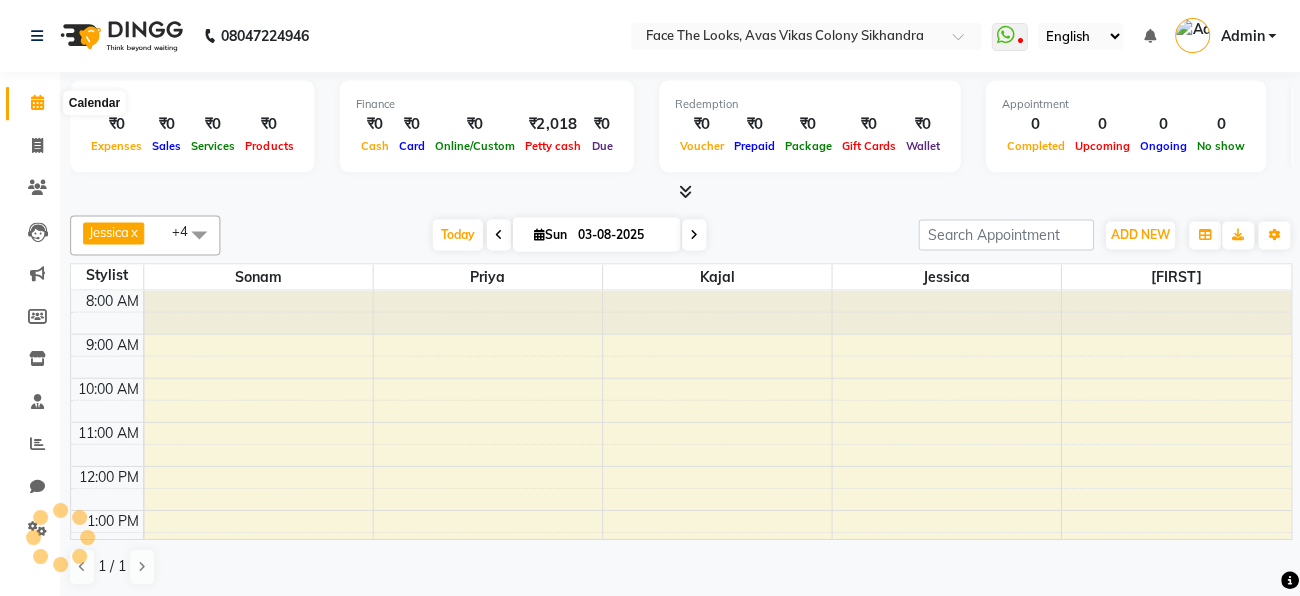 scroll, scrollTop: 0, scrollLeft: 0, axis: both 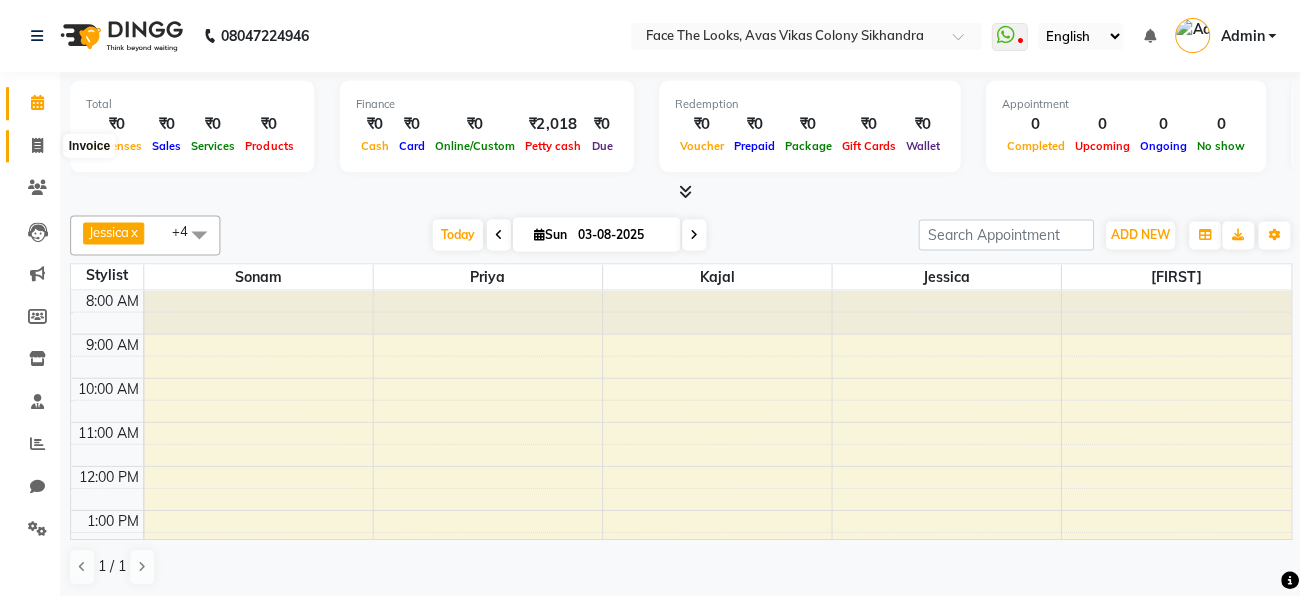 click 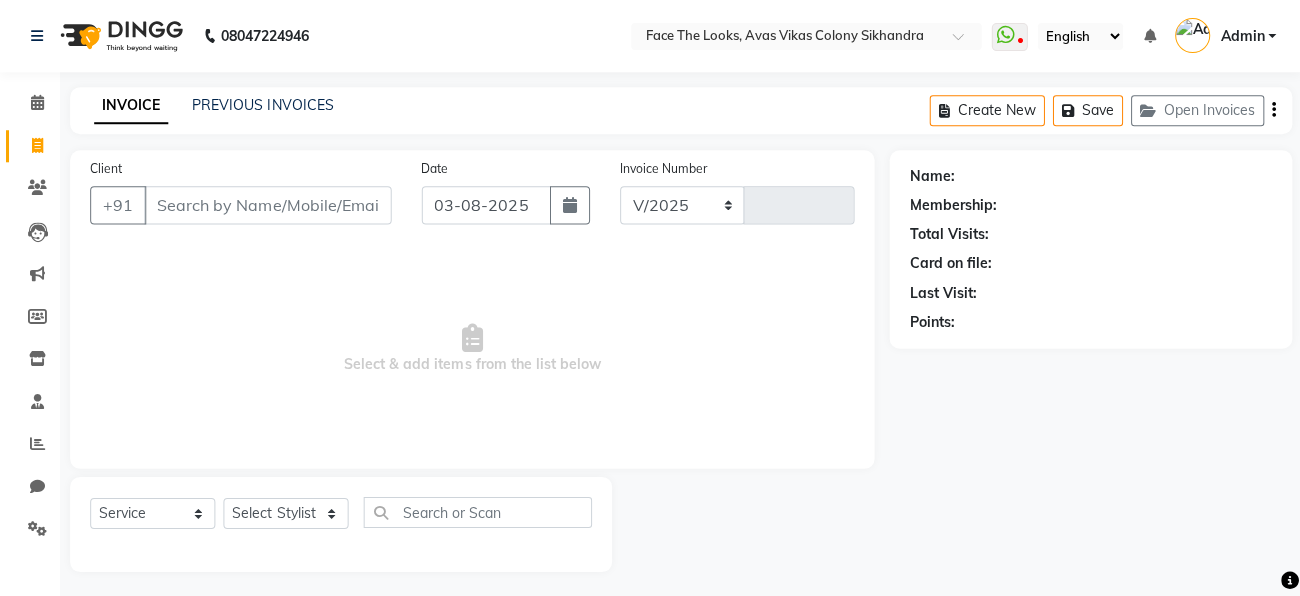 select on "8471" 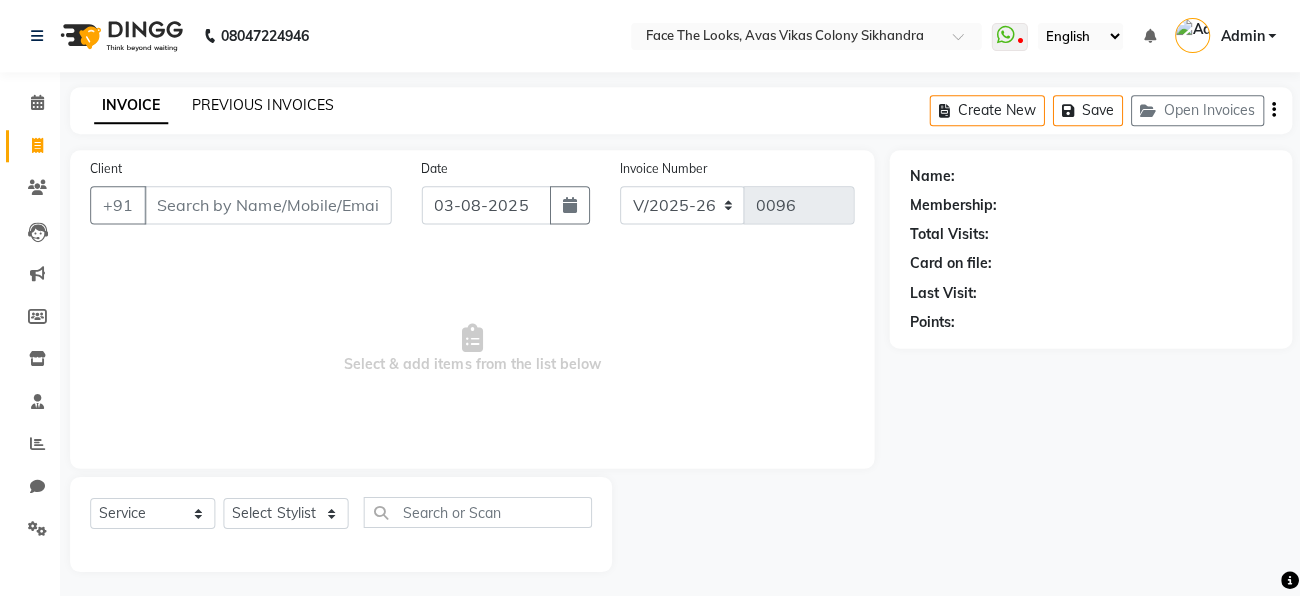 click on "PREVIOUS INVOICES" 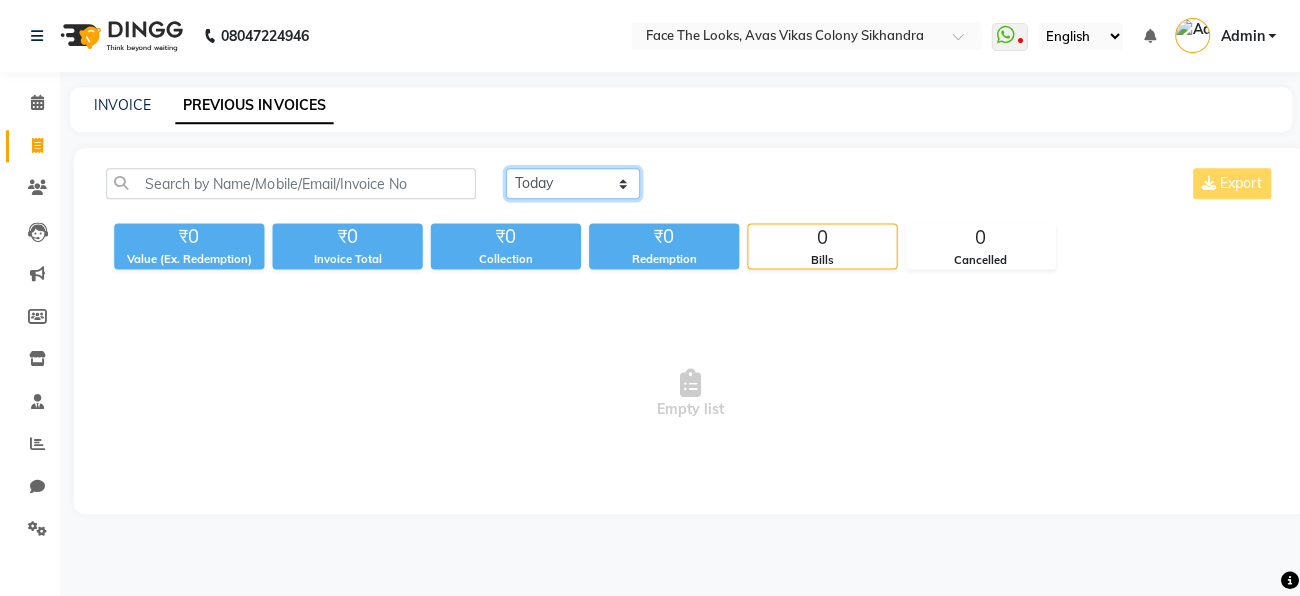 click on "Today Yesterday Custom Range" 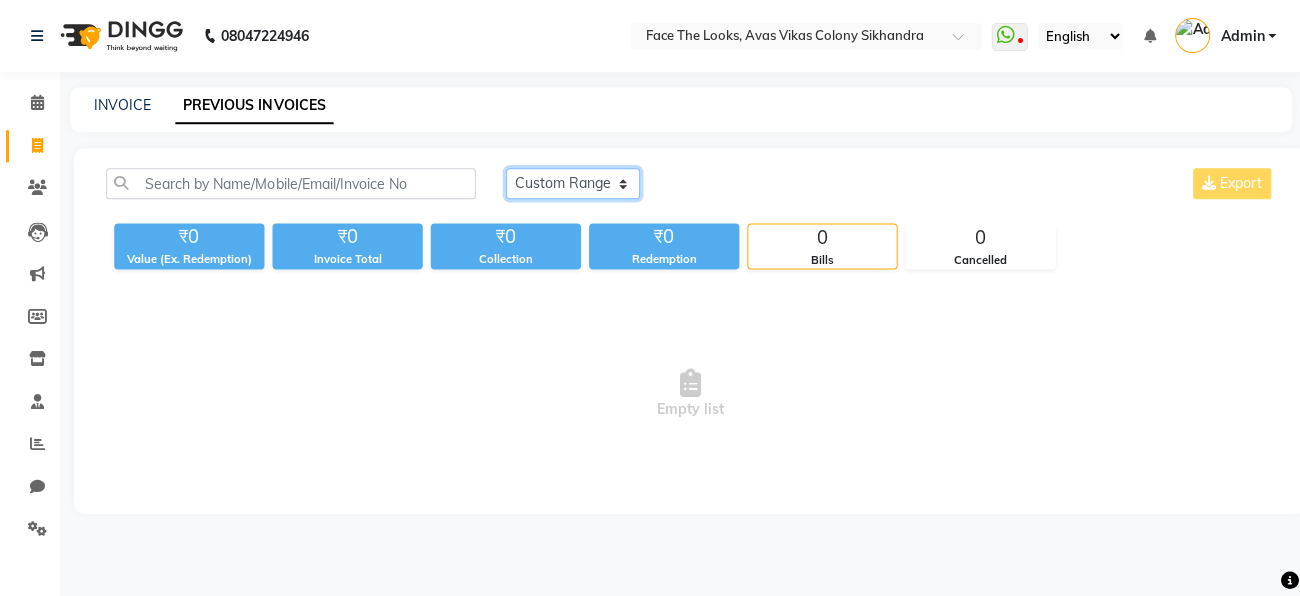 click on "Today Yesterday Custom Range" 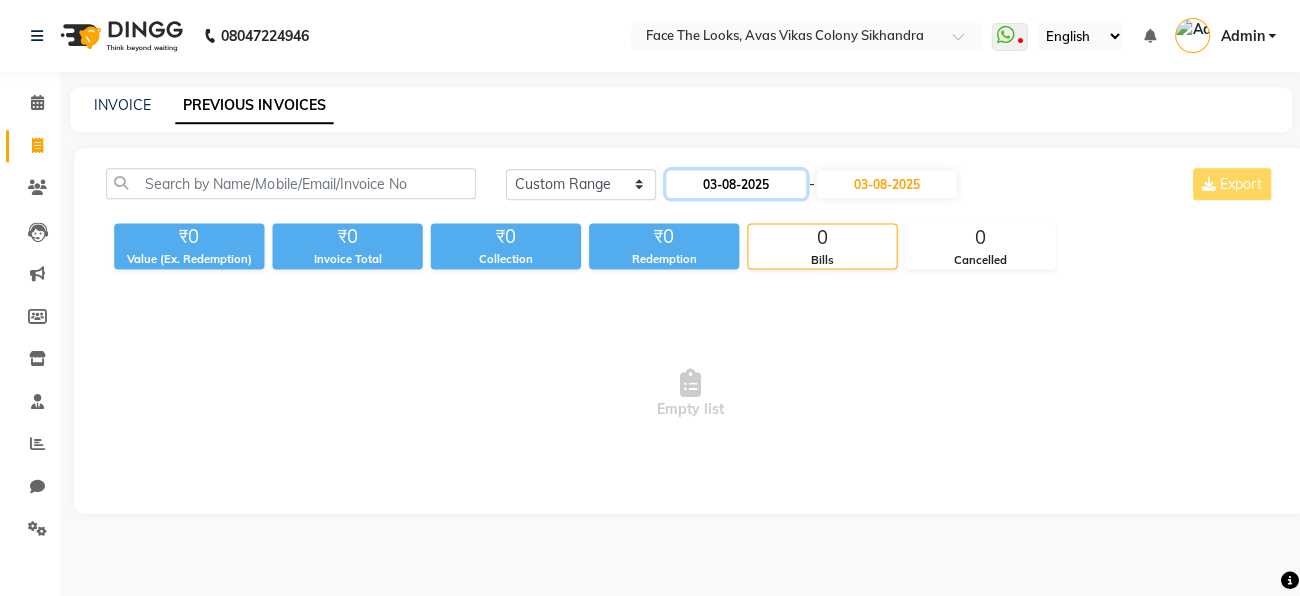 click on "03-08-2025" 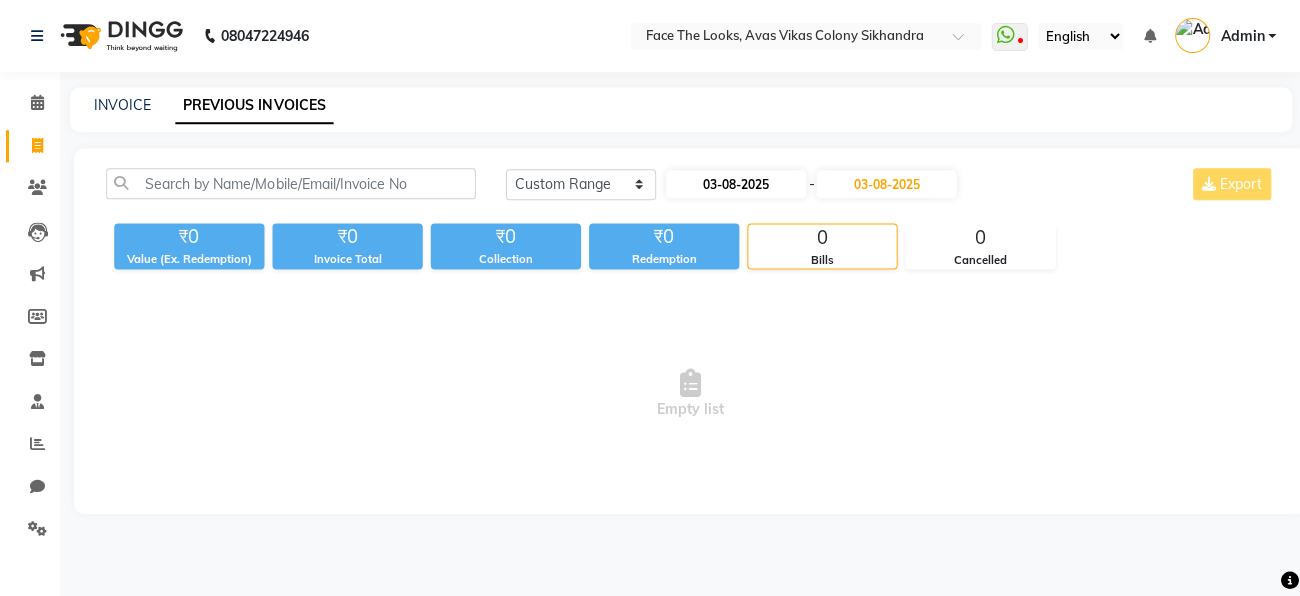 select on "8" 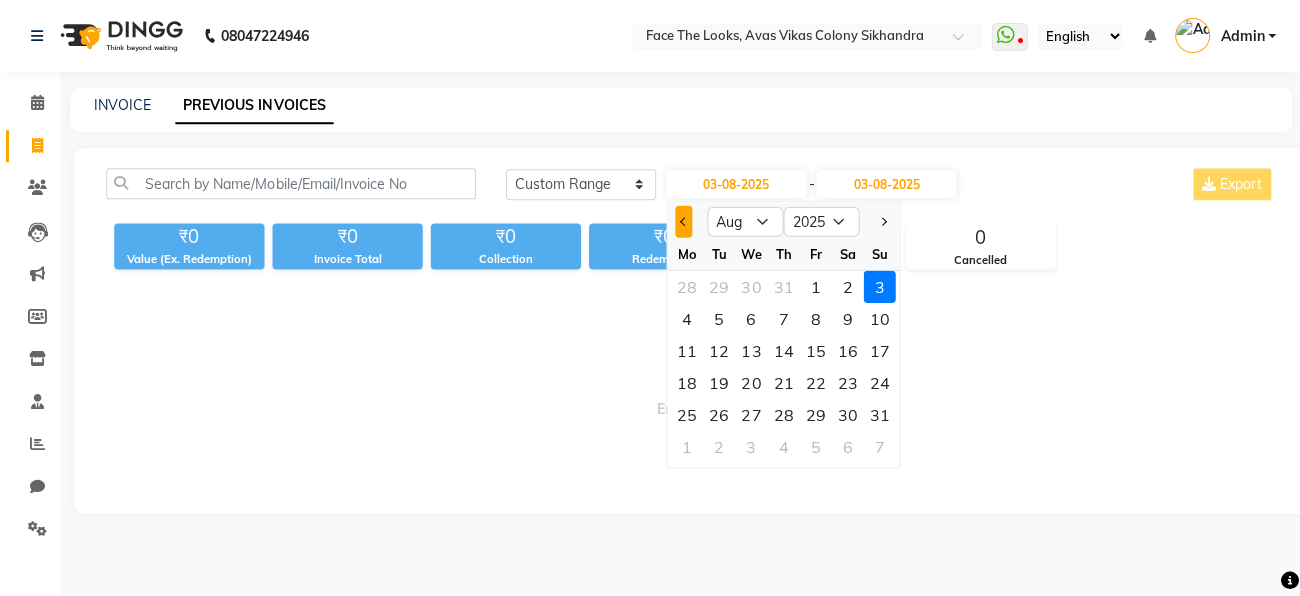 click 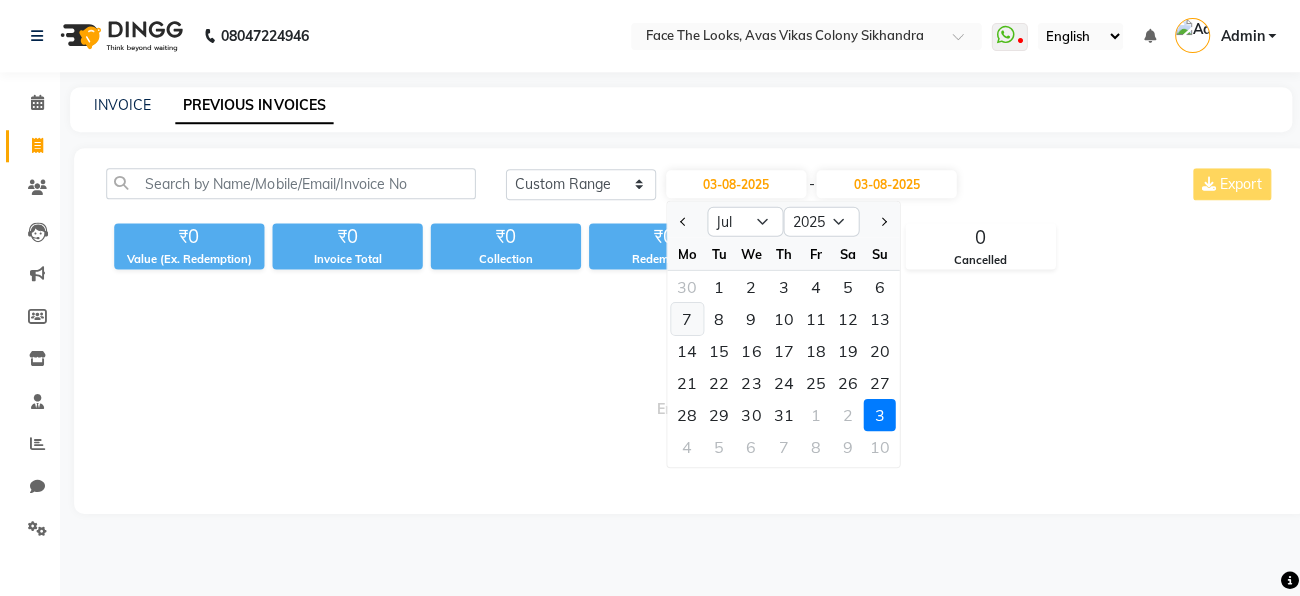 click on "7" 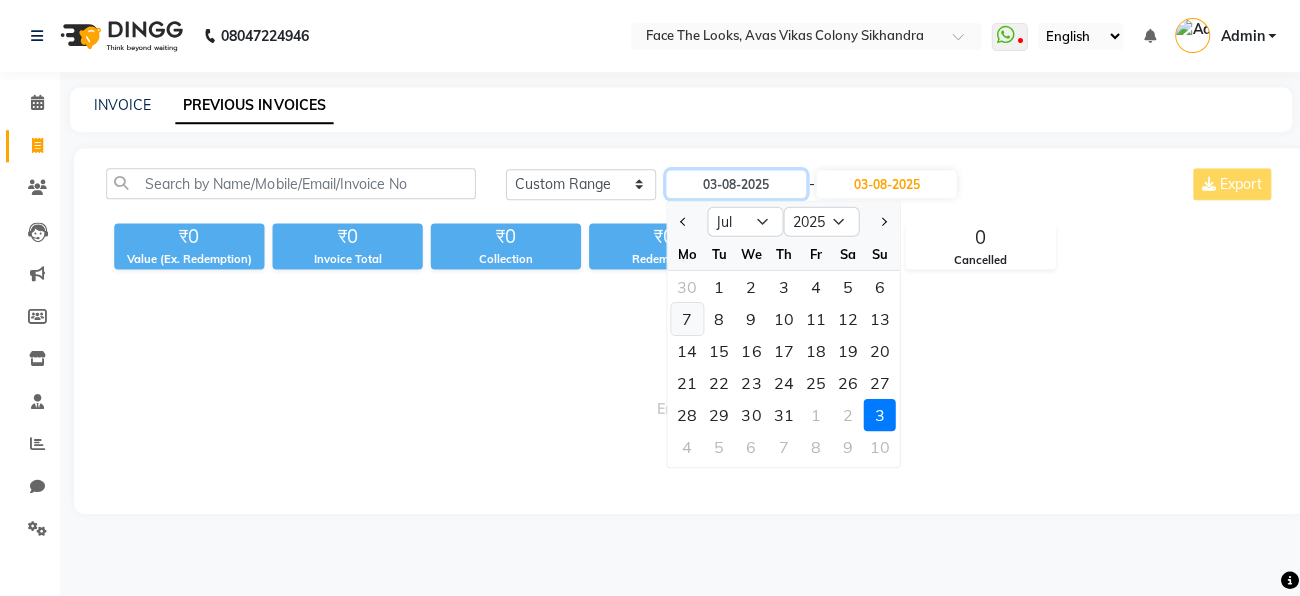 type on "07-07-2025" 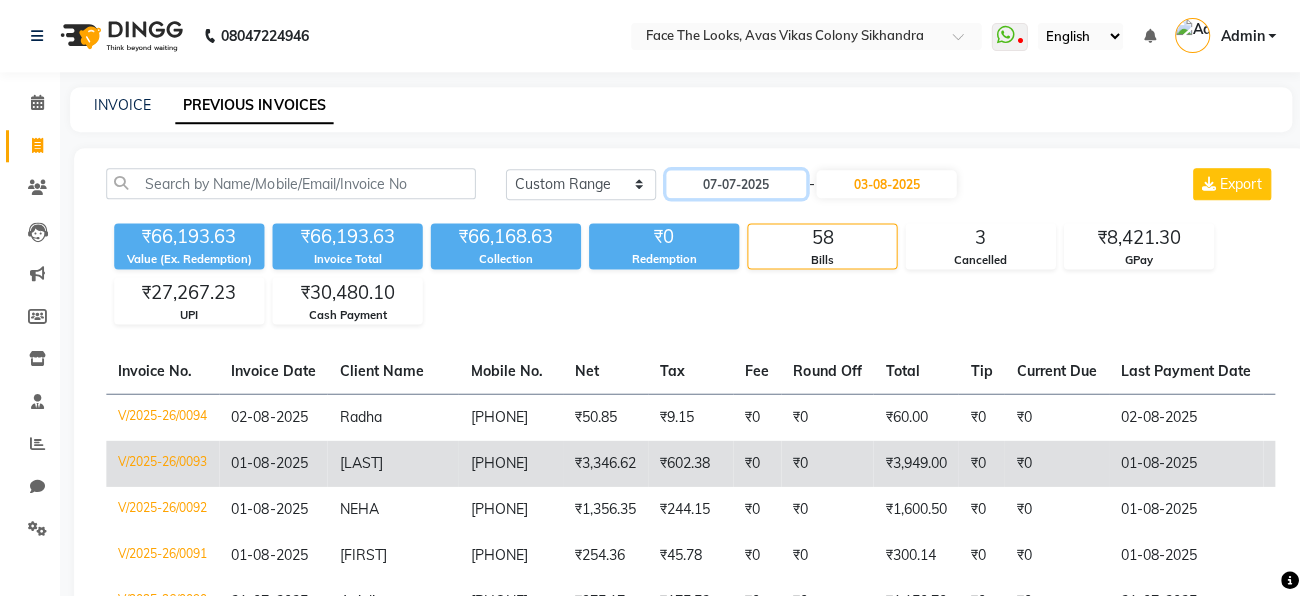 scroll, scrollTop: 0, scrollLeft: 0, axis: both 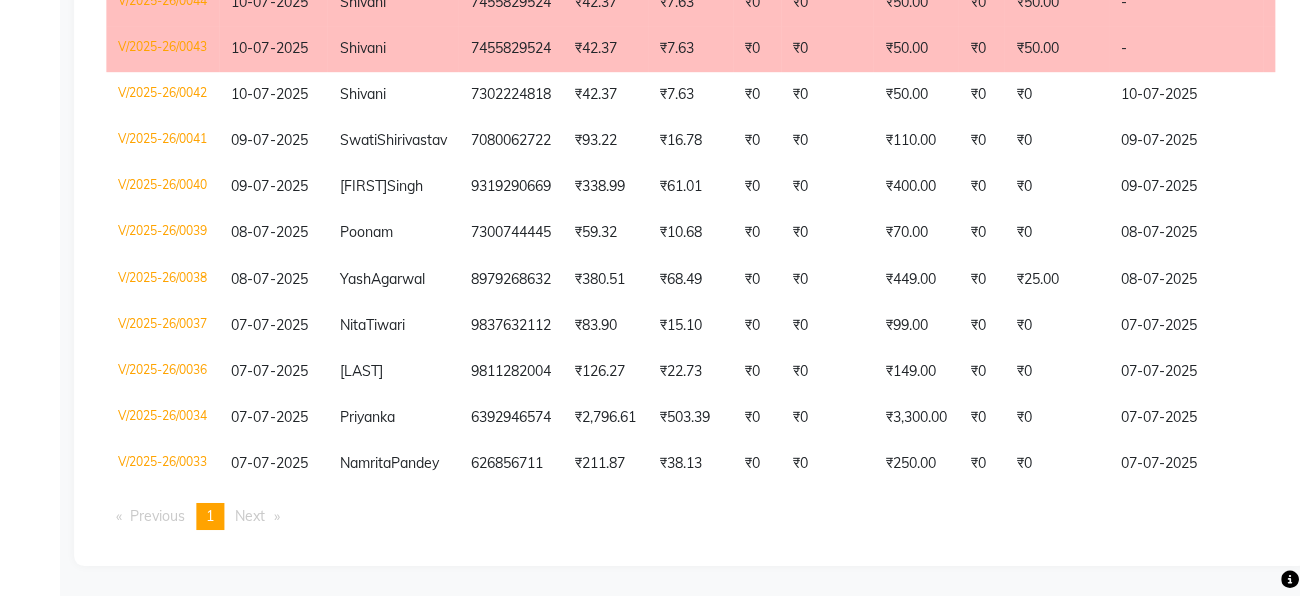 click on "9837632112" 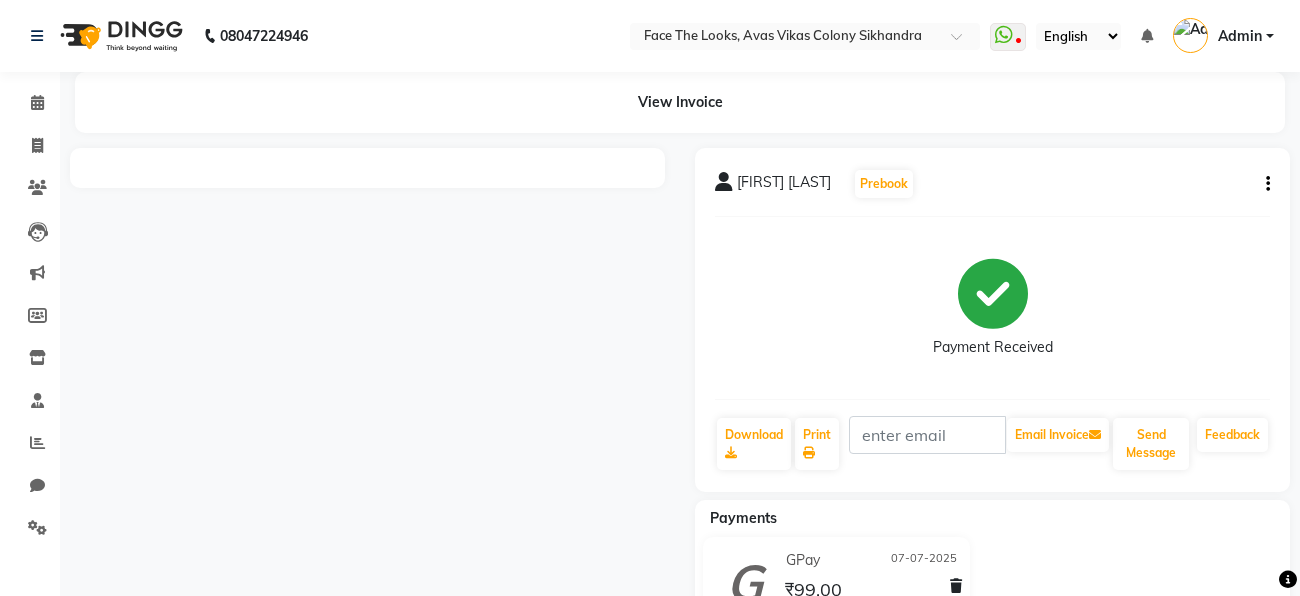 scroll, scrollTop: 0, scrollLeft: 0, axis: both 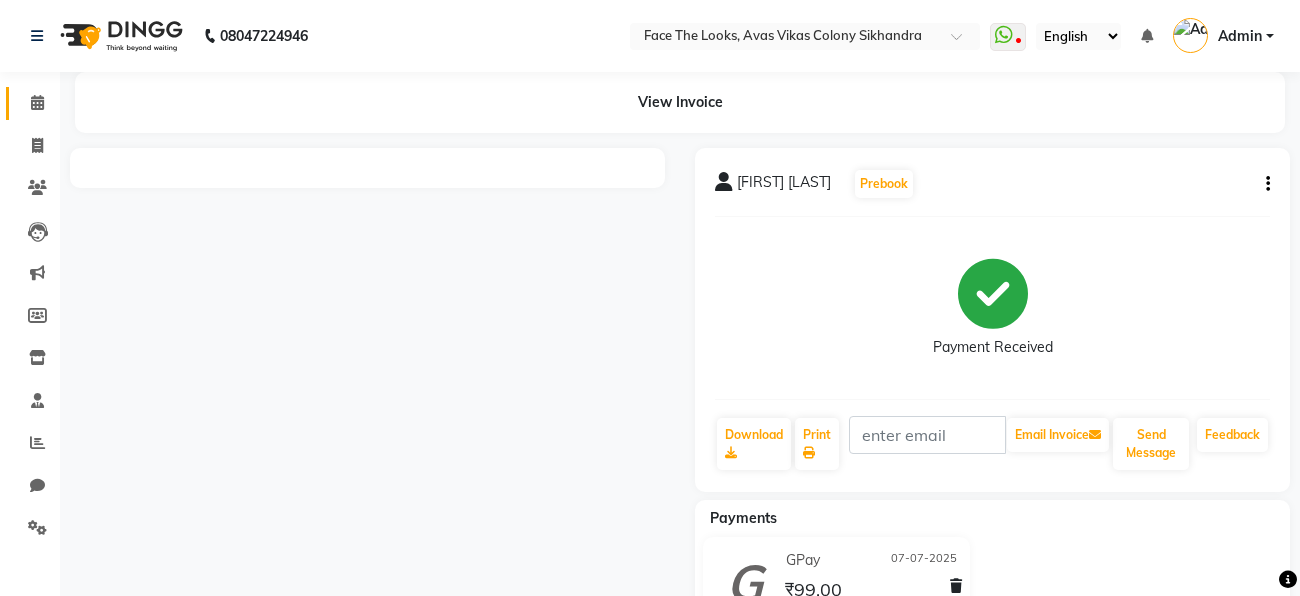 click 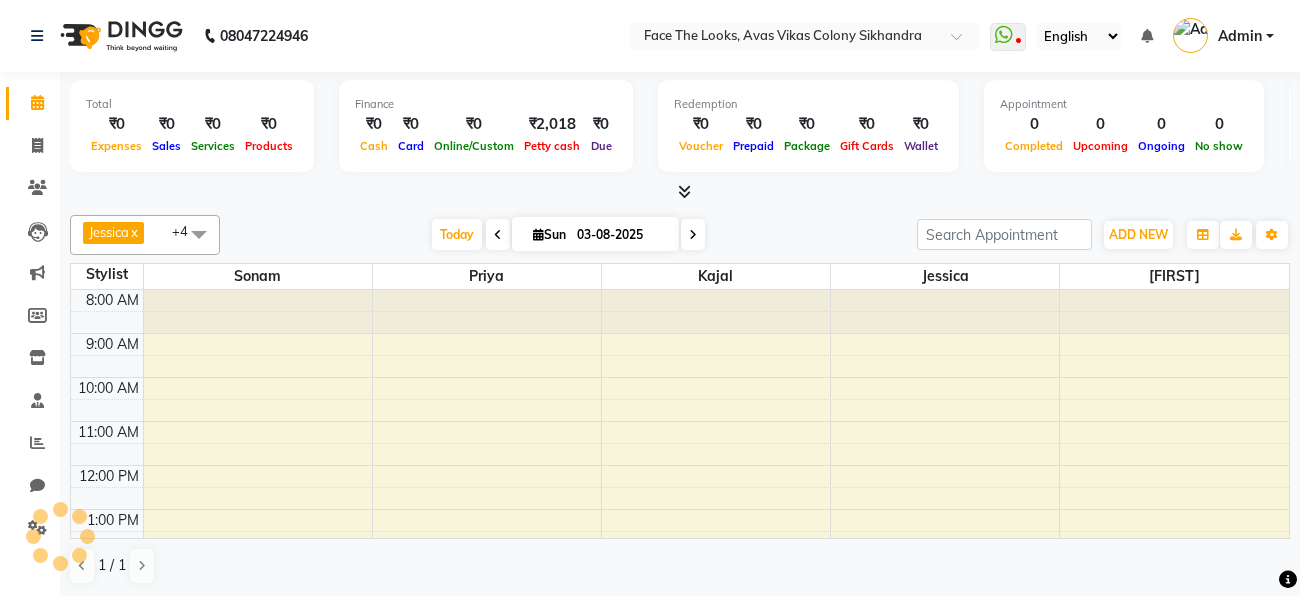 scroll, scrollTop: 0, scrollLeft: 0, axis: both 